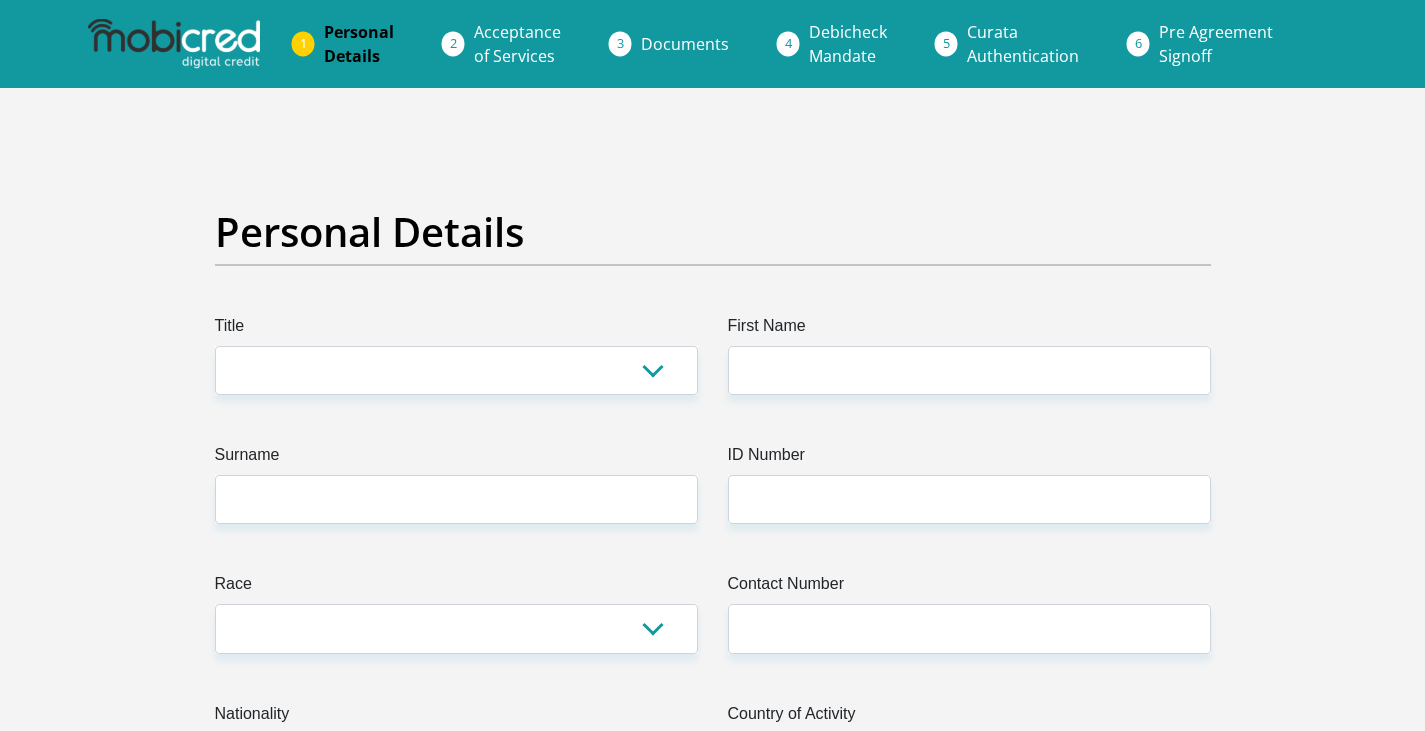scroll, scrollTop: 0, scrollLeft: 0, axis: both 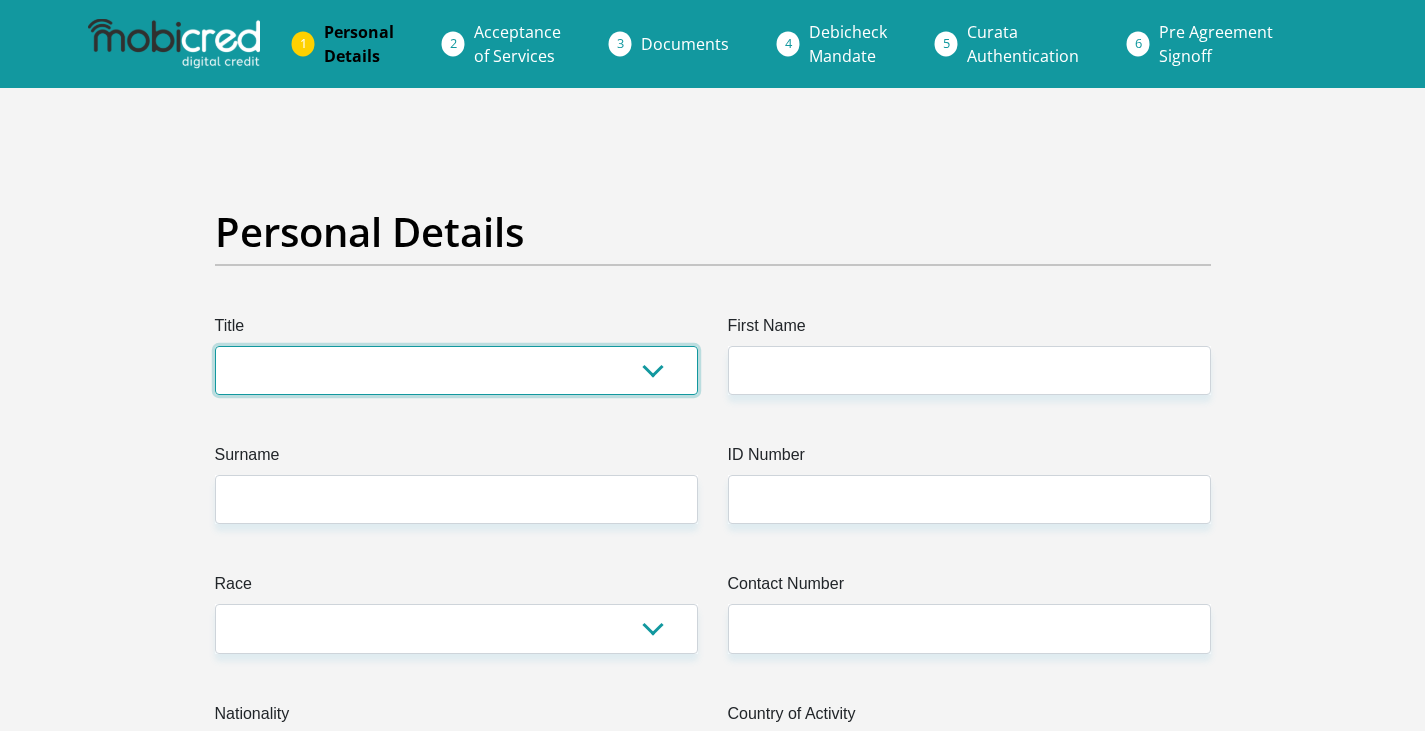 click on "Mr
Ms
Mrs
Dr
Other" at bounding box center [456, 370] 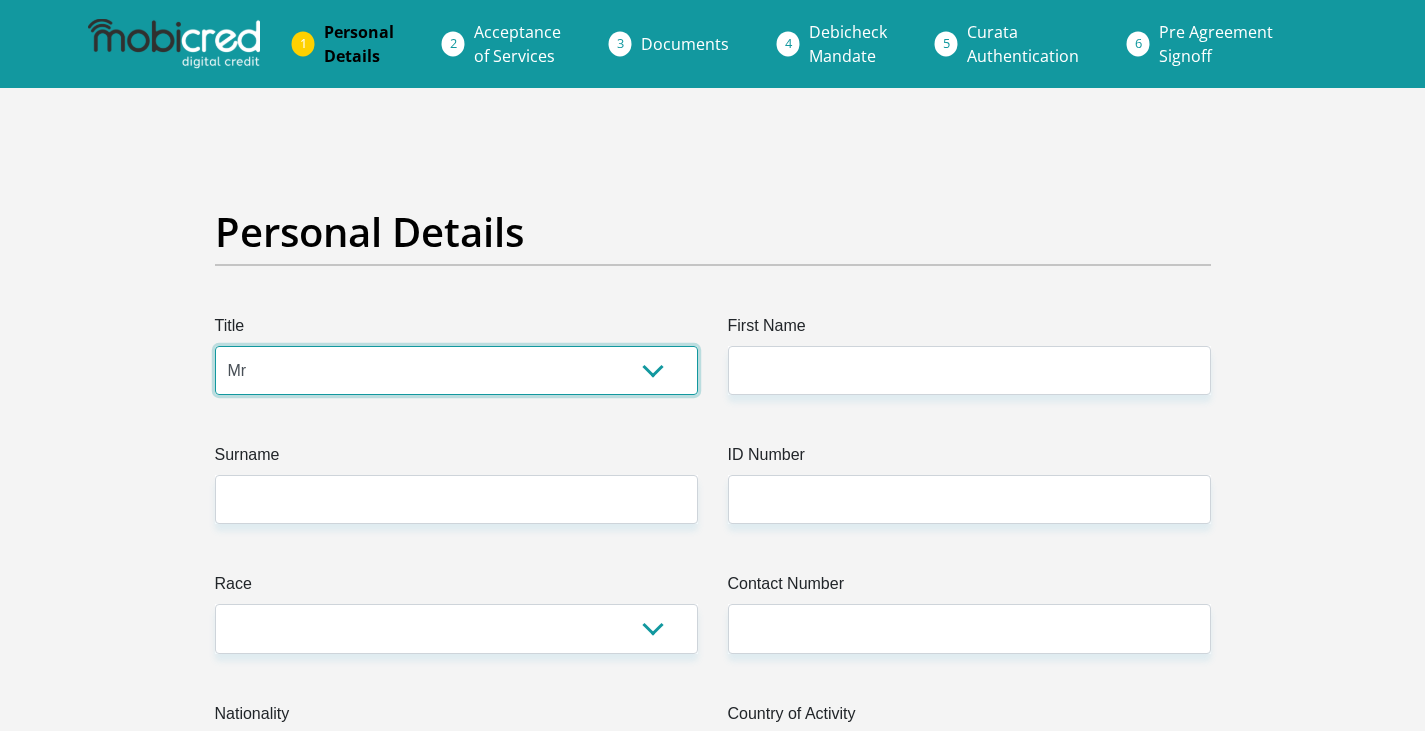 click on "Mr
Ms
Mrs
Dr
Other" at bounding box center (456, 370) 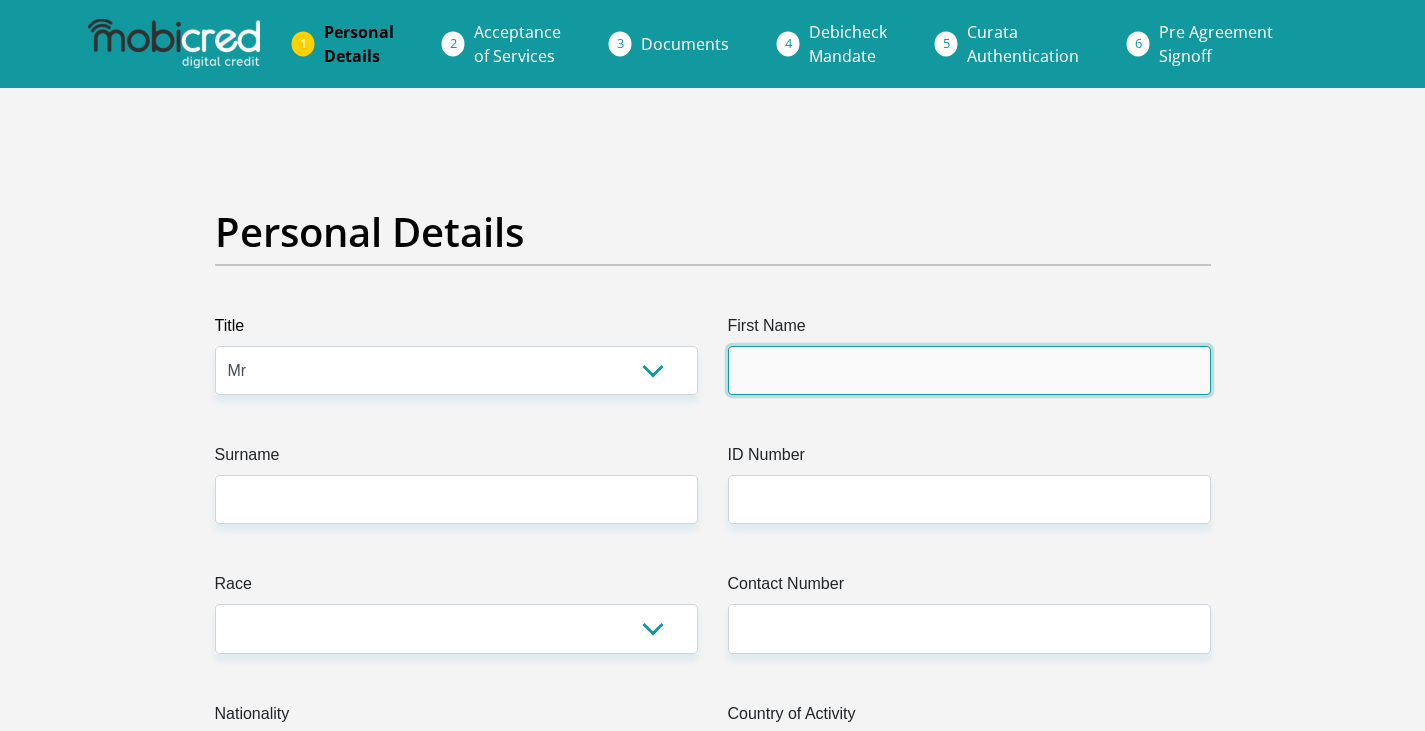click on "First Name" at bounding box center [969, 370] 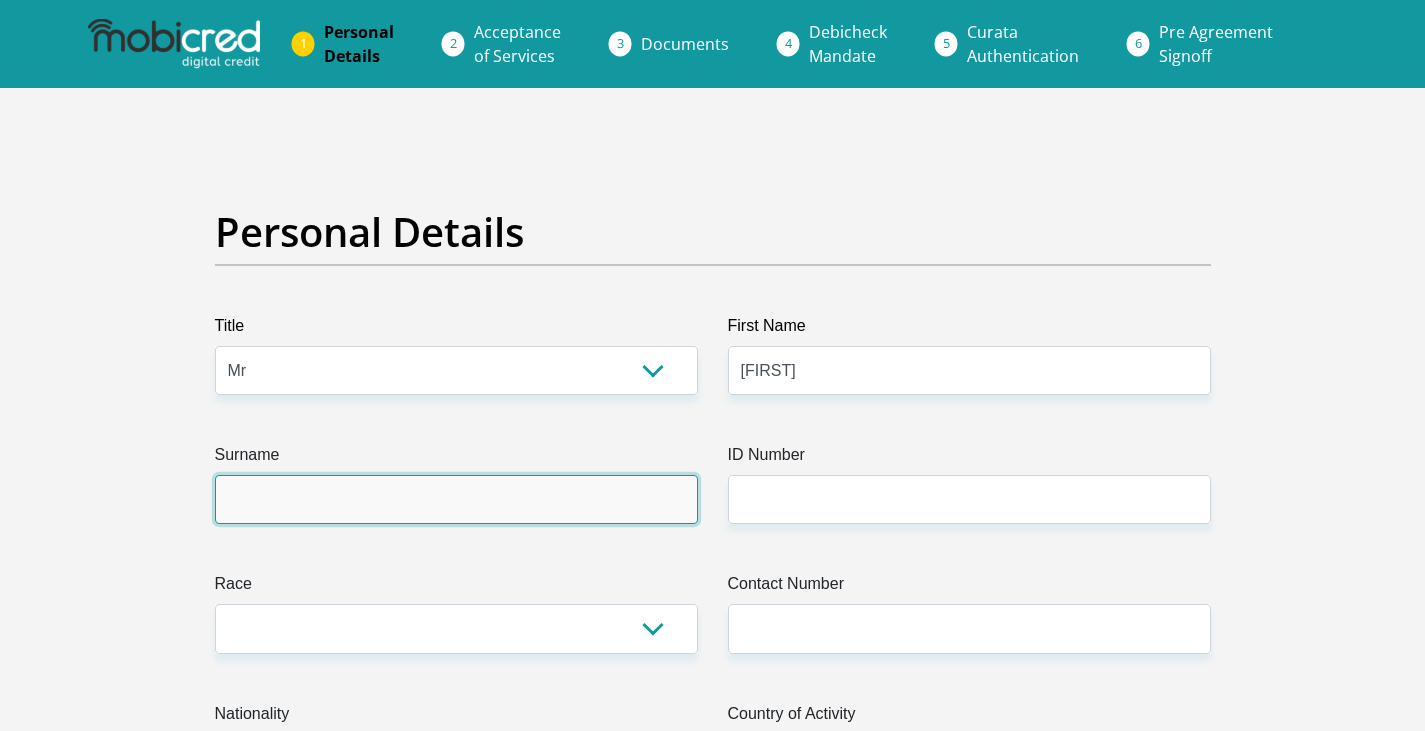 click on "Surname" at bounding box center (456, 499) 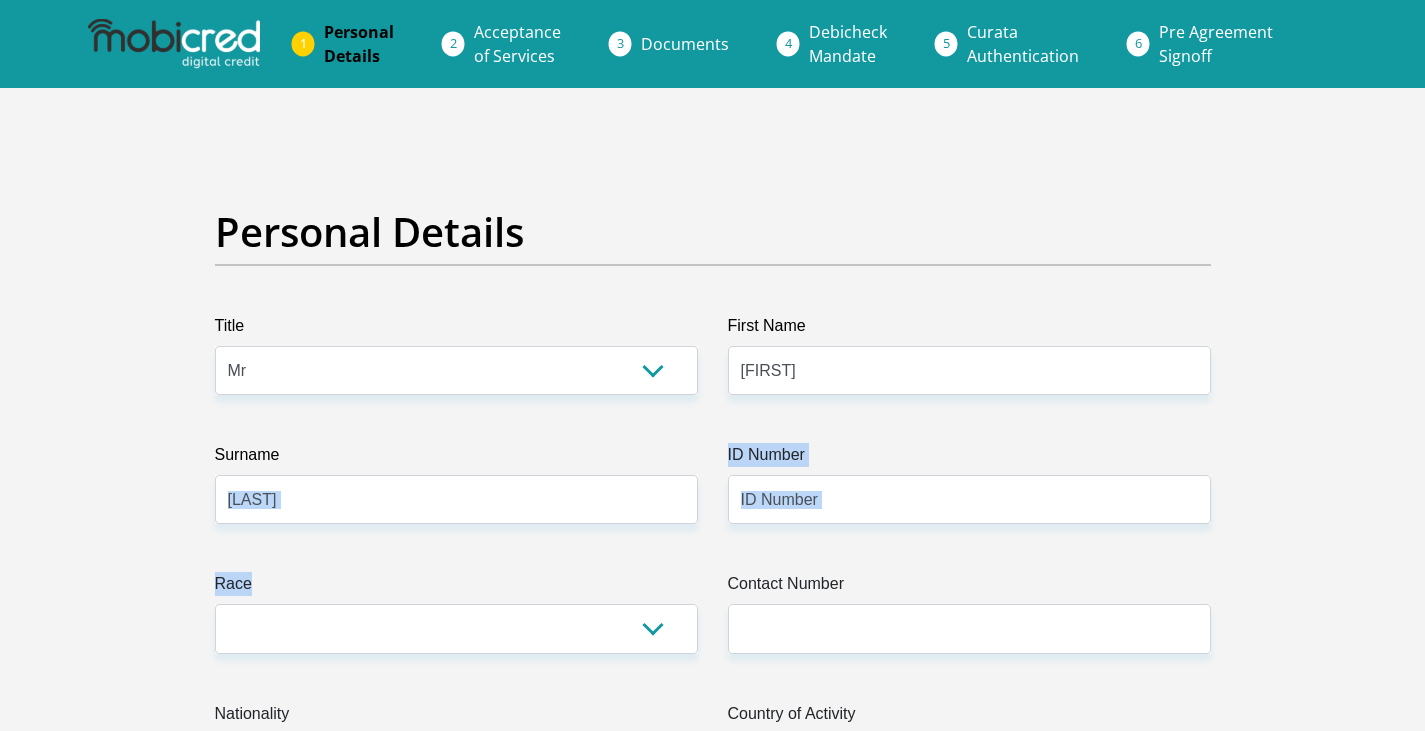click on "Title
Mr
Ms
Mrs
Dr
Other
First Name
Lwanda
Surname
Makhub
ID Number
Please input valid ID number
Race
Black
Coloured
Indian
White
Other
Contact Number
Please input valid contact number
Nationality
South Africa
Afghanistan
Aland Islands
Albania  Aruba" at bounding box center (713, 3567) 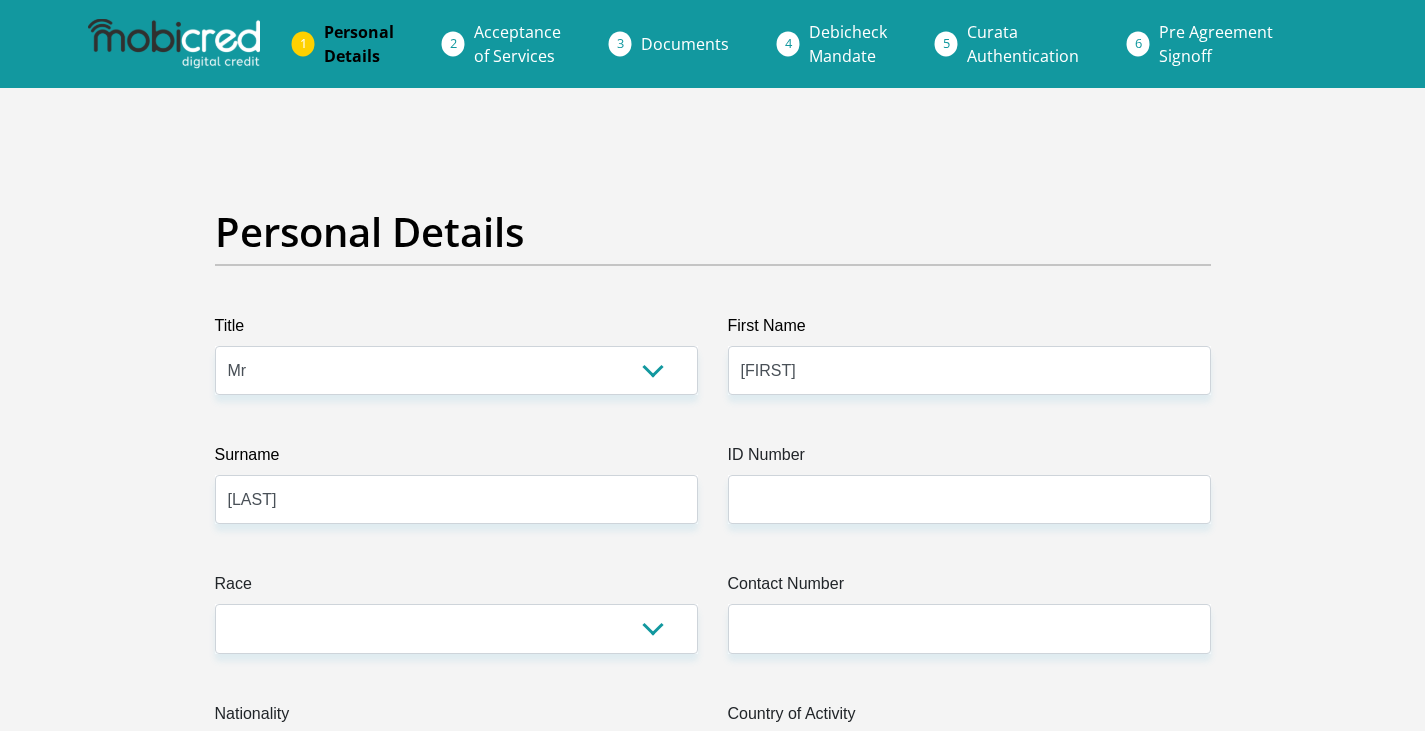 click on "Title
Mr
Ms
Mrs
Dr
Other
First Name
Lwanda
Surname
Makhub
ID Number
Please input valid ID number
Race
Black
Coloured
Indian
White
Other
Contact Number
Please input valid contact number
Nationality
South Africa
Afghanistan
Aland Islands
Albania  Aruba" at bounding box center [713, 3567] 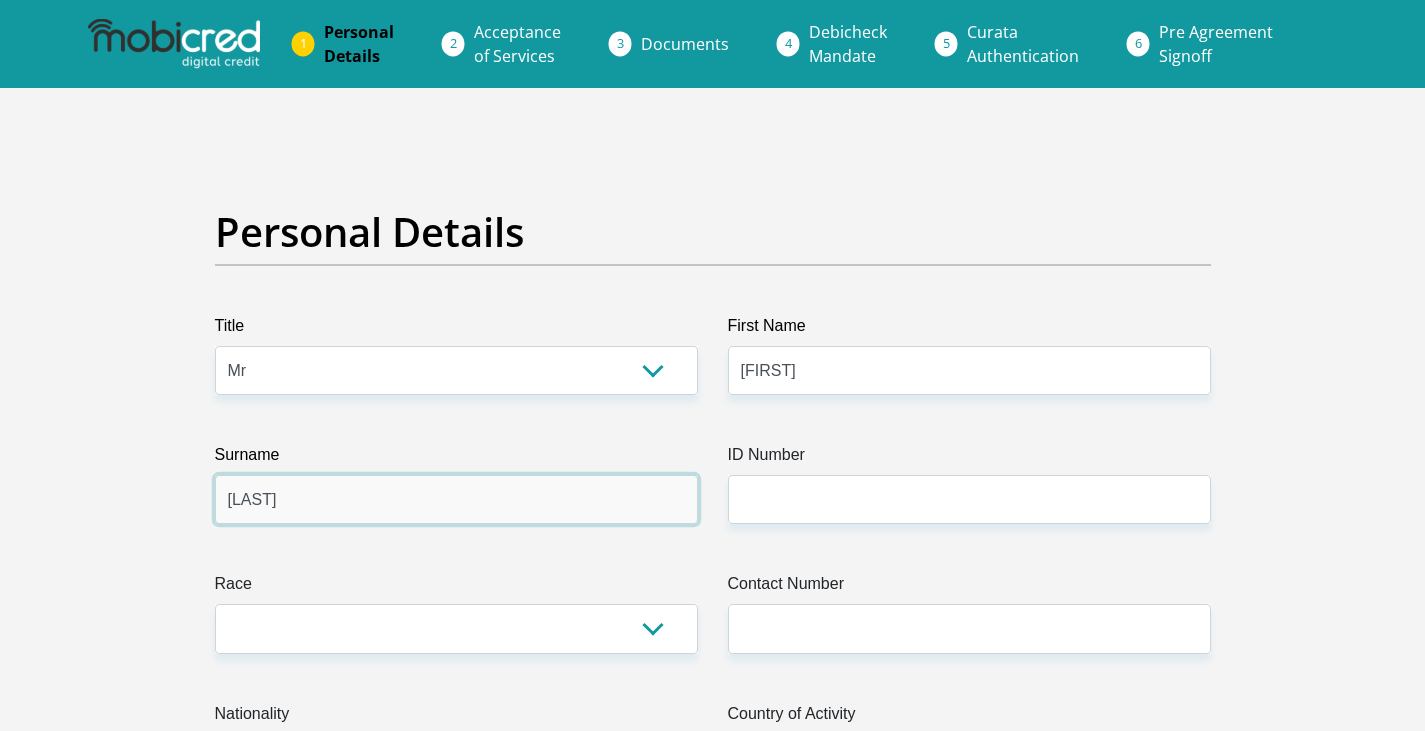 click on "Makhub" at bounding box center [456, 499] 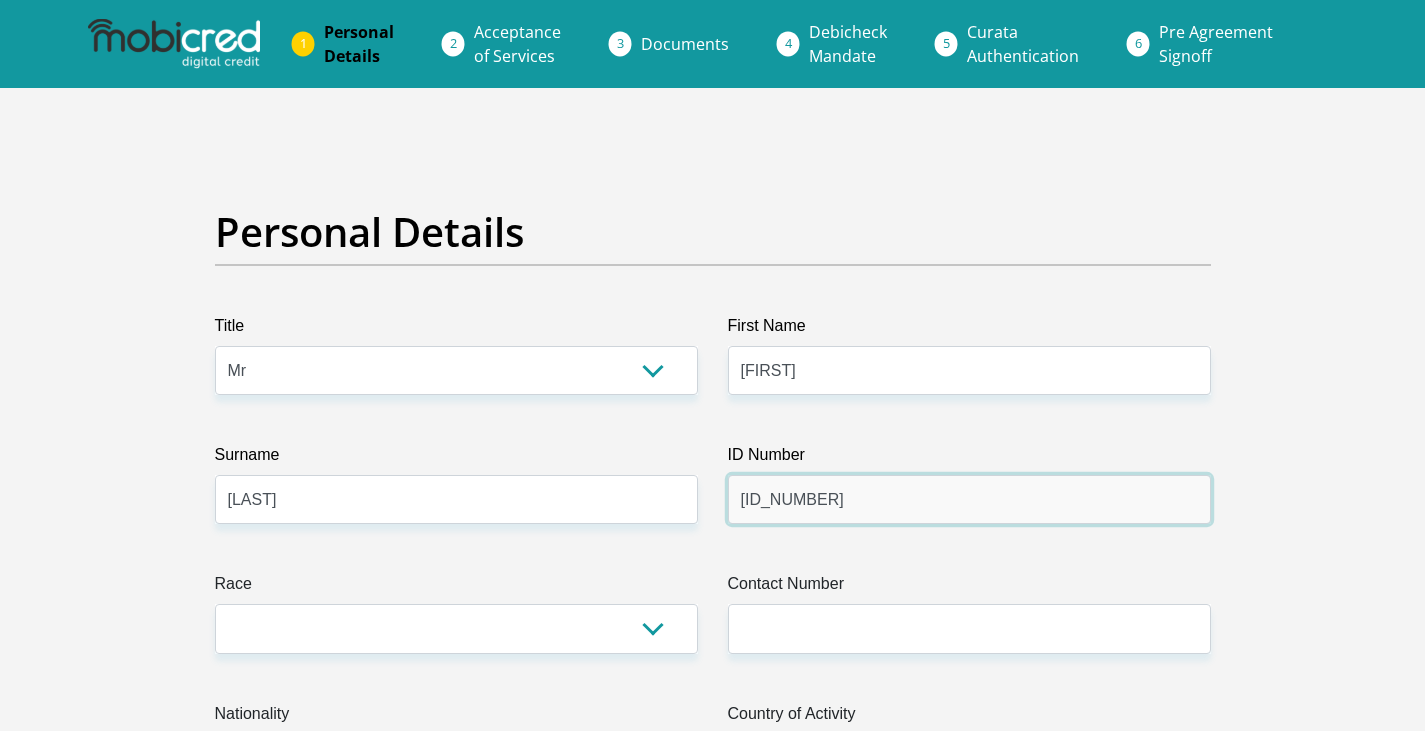 type on "0009245472080" 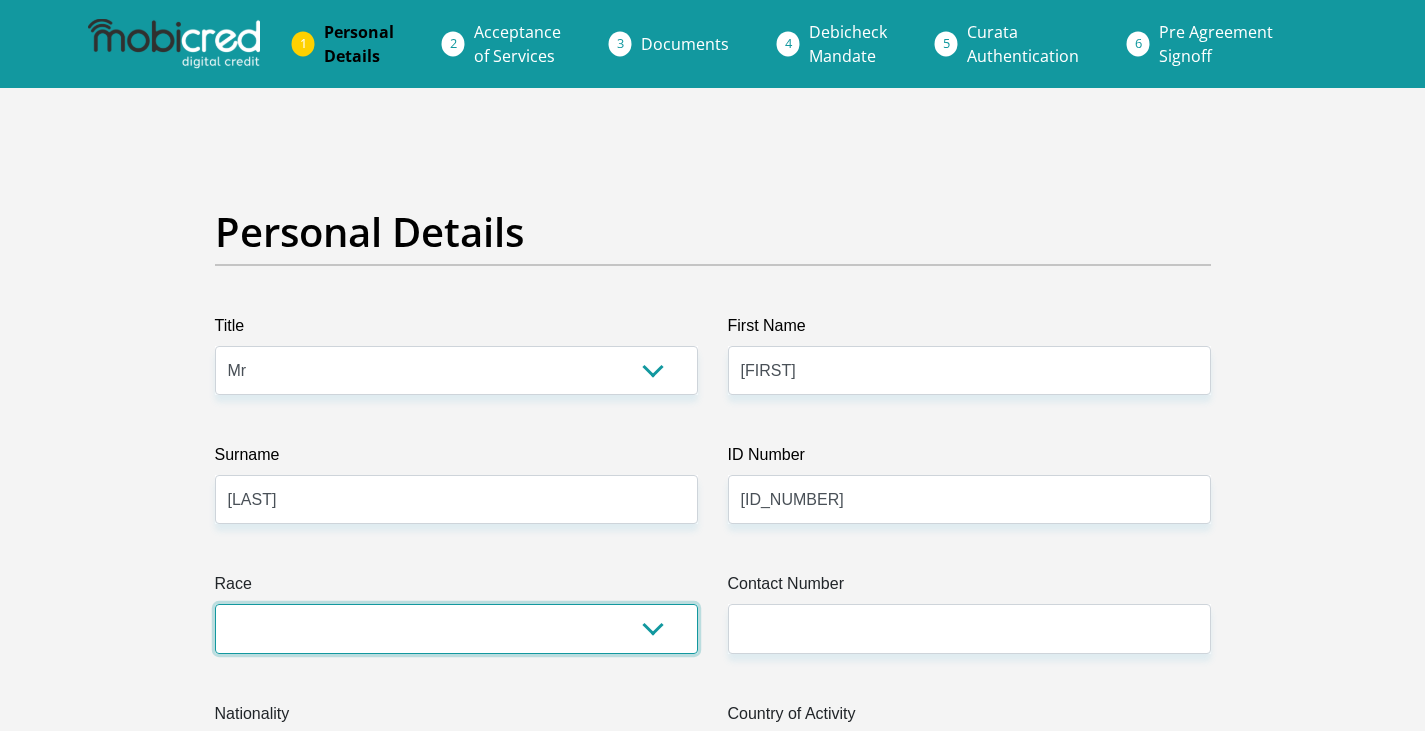 click on "Black
Coloured
Indian
White
Other" at bounding box center (456, 628) 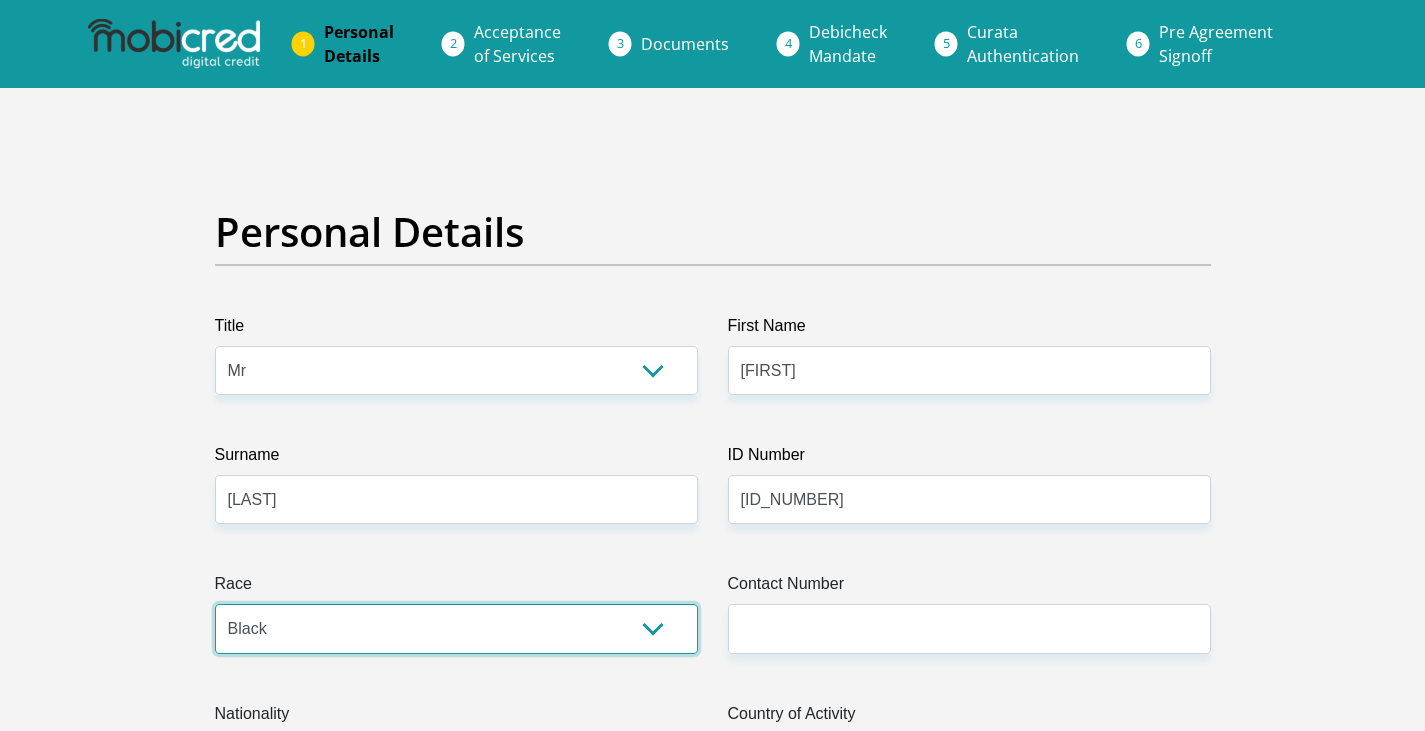 click on "Black
Coloured
Indian
White
Other" at bounding box center (456, 628) 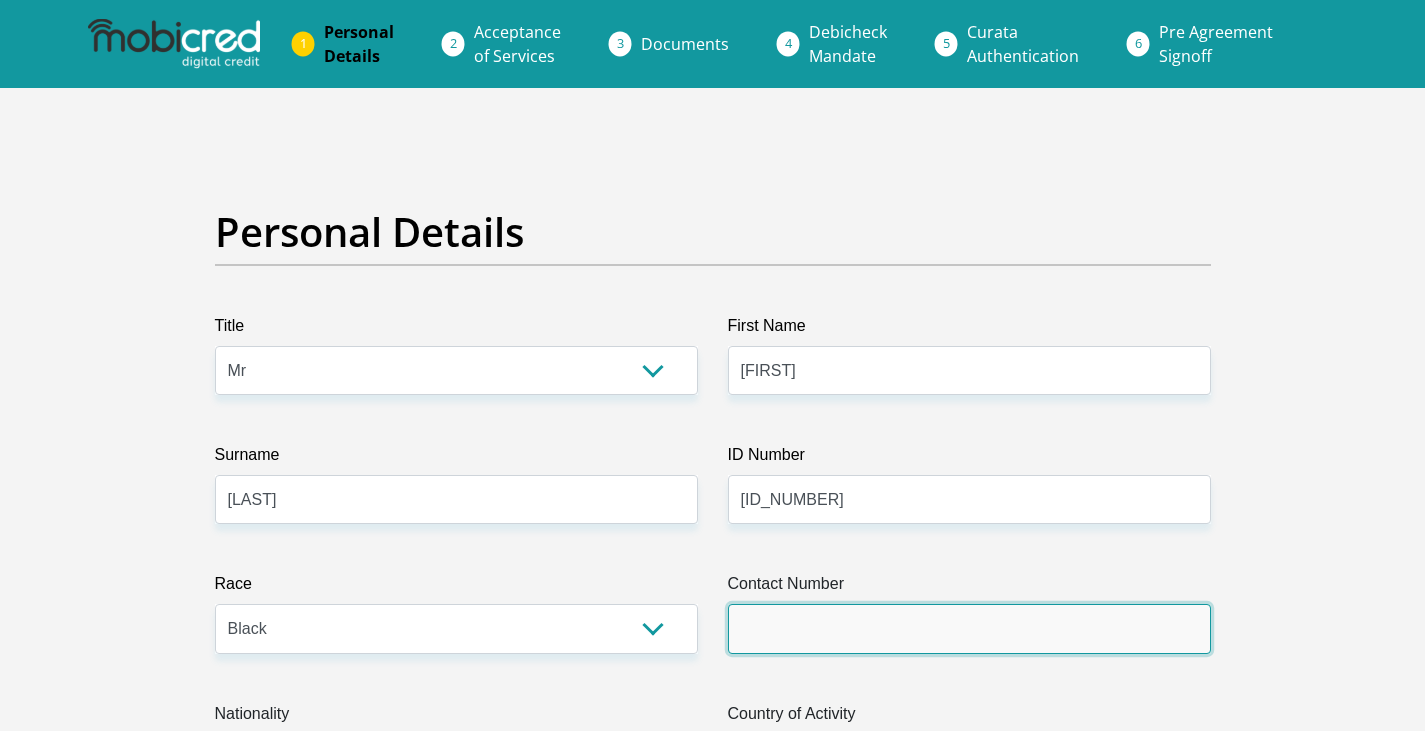 click on "Contact Number" at bounding box center [969, 628] 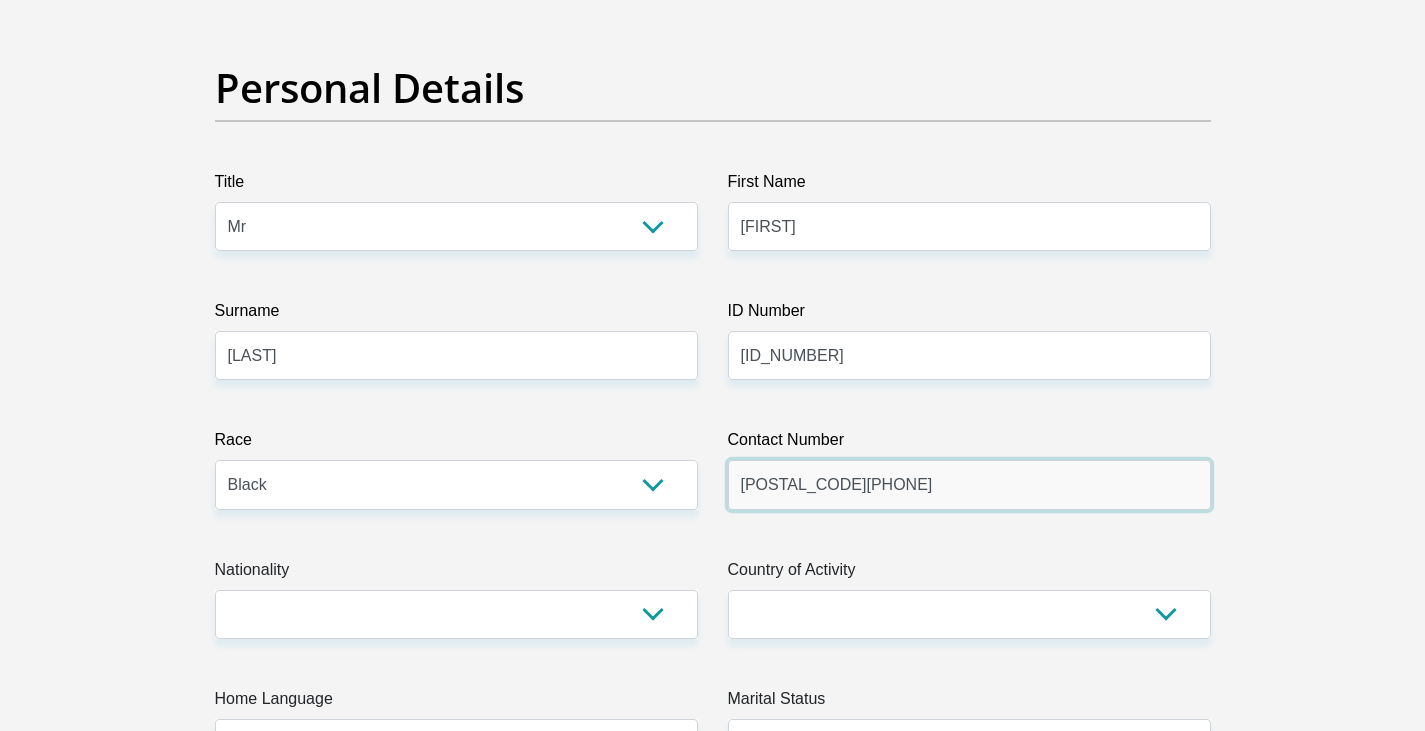 scroll, scrollTop: 300, scrollLeft: 0, axis: vertical 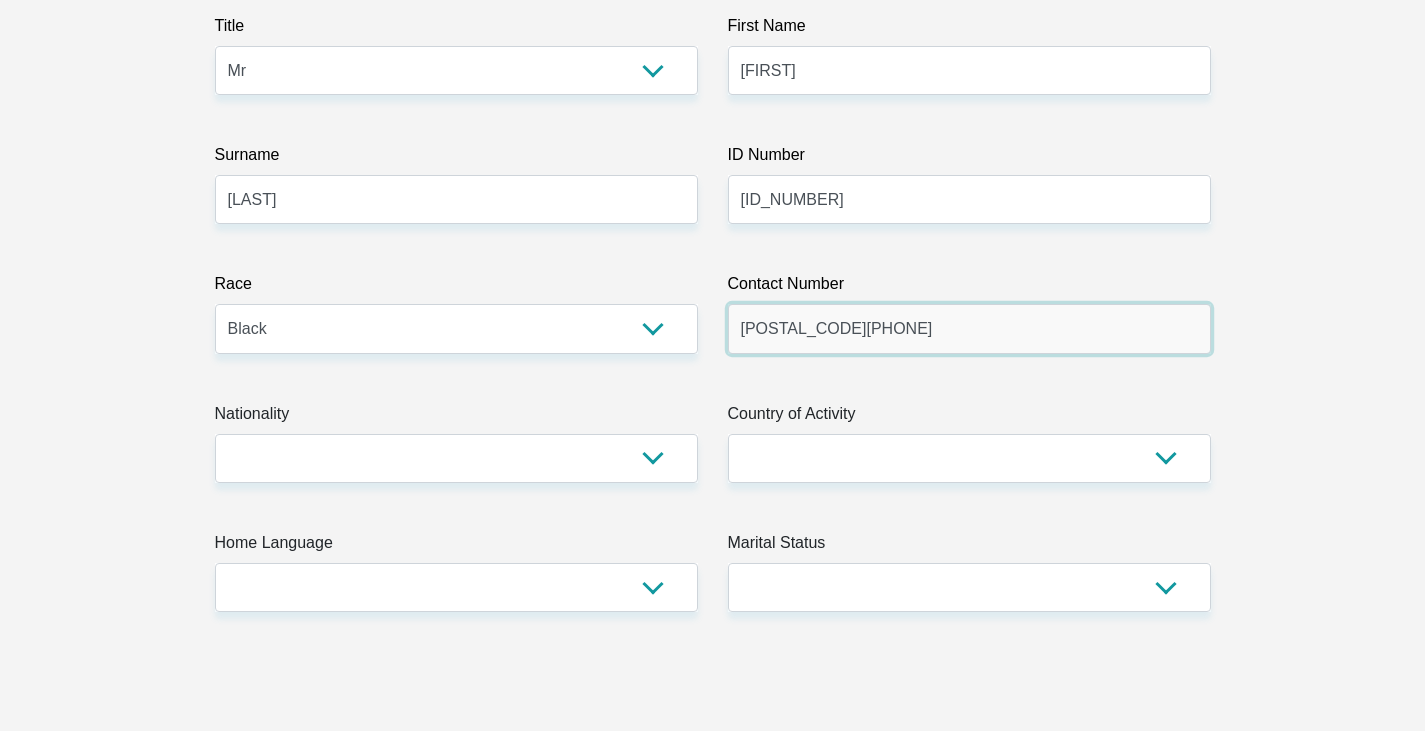 type on "0834016678" 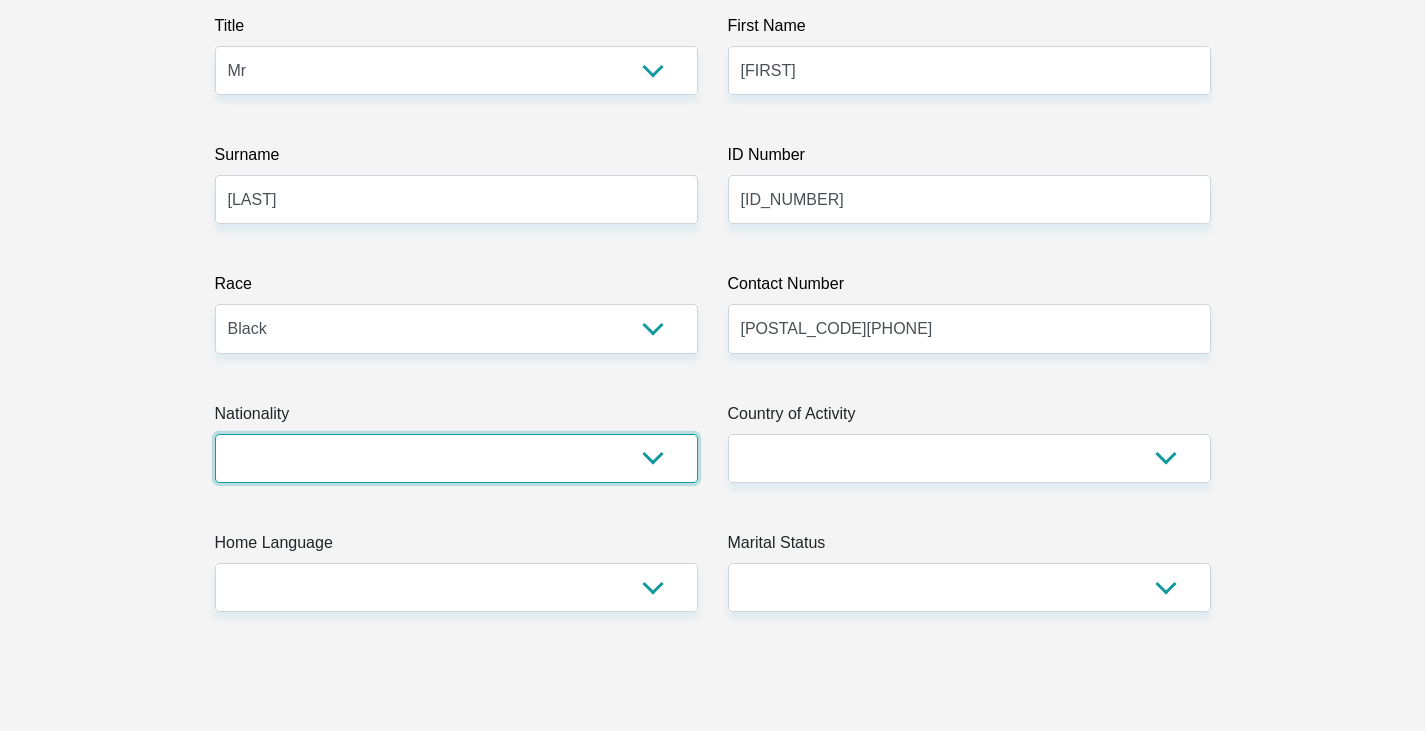 click on "South Africa
Afghanistan
Aland Islands
Albania
Algeria
America Samoa
American Virgin Islands
Andorra
Angola
Anguilla
Antarctica
Antigua and Barbuda
Argentina
Armenia
Aruba
Ascension Island
Australia
Austria
Azerbaijan
Bahamas
Bahrain
Bangladesh
Barbados
Chad" at bounding box center (456, 458) 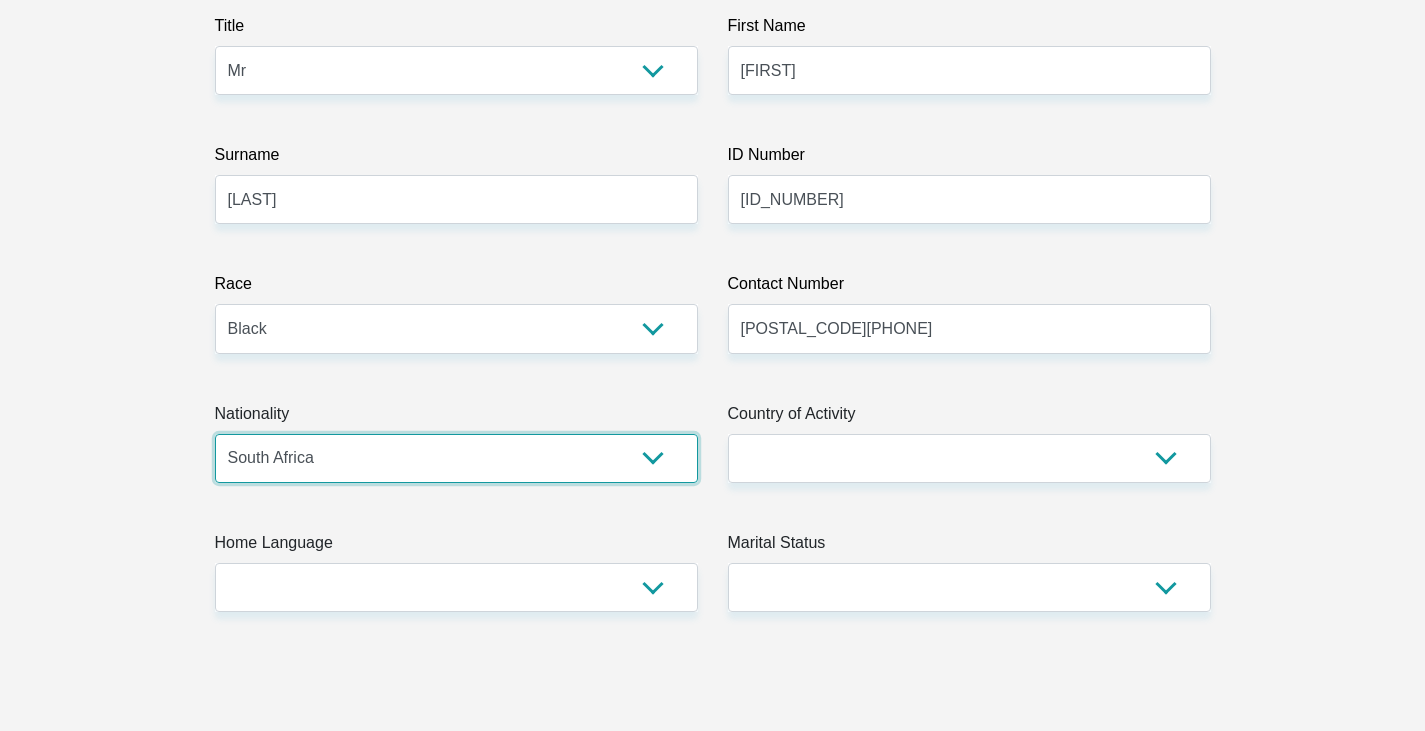 click on "South Africa
Afghanistan
Aland Islands
Albania
Algeria
America Samoa
American Virgin Islands
Andorra
Angola
Anguilla
Antarctica
Antigua and Barbuda
Argentina
Armenia
Aruba
Ascension Island
Australia
Austria
Azerbaijan
Bahamas
Bahrain
Bangladesh
Barbados
Chad" at bounding box center (456, 458) 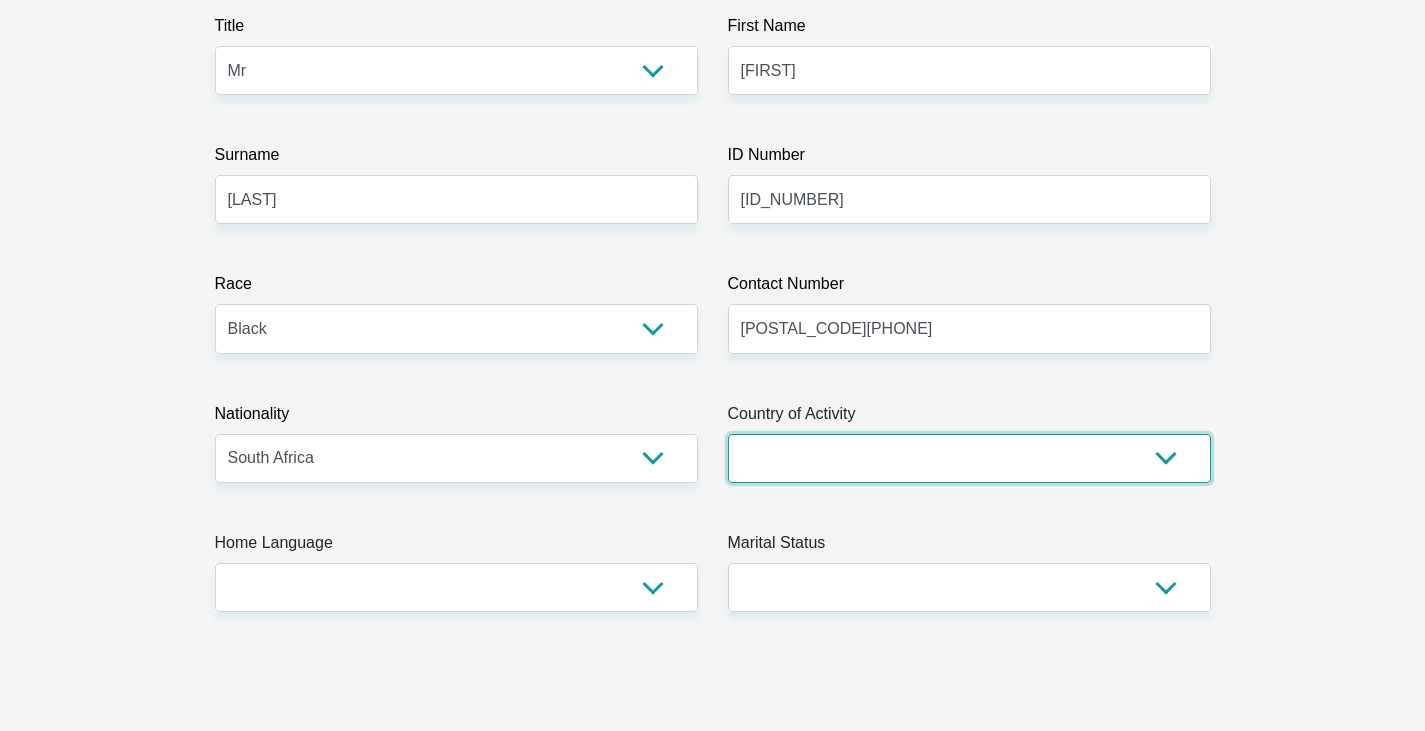 drag, startPoint x: 735, startPoint y: 438, endPoint x: 808, endPoint y: 500, distance: 95.77578 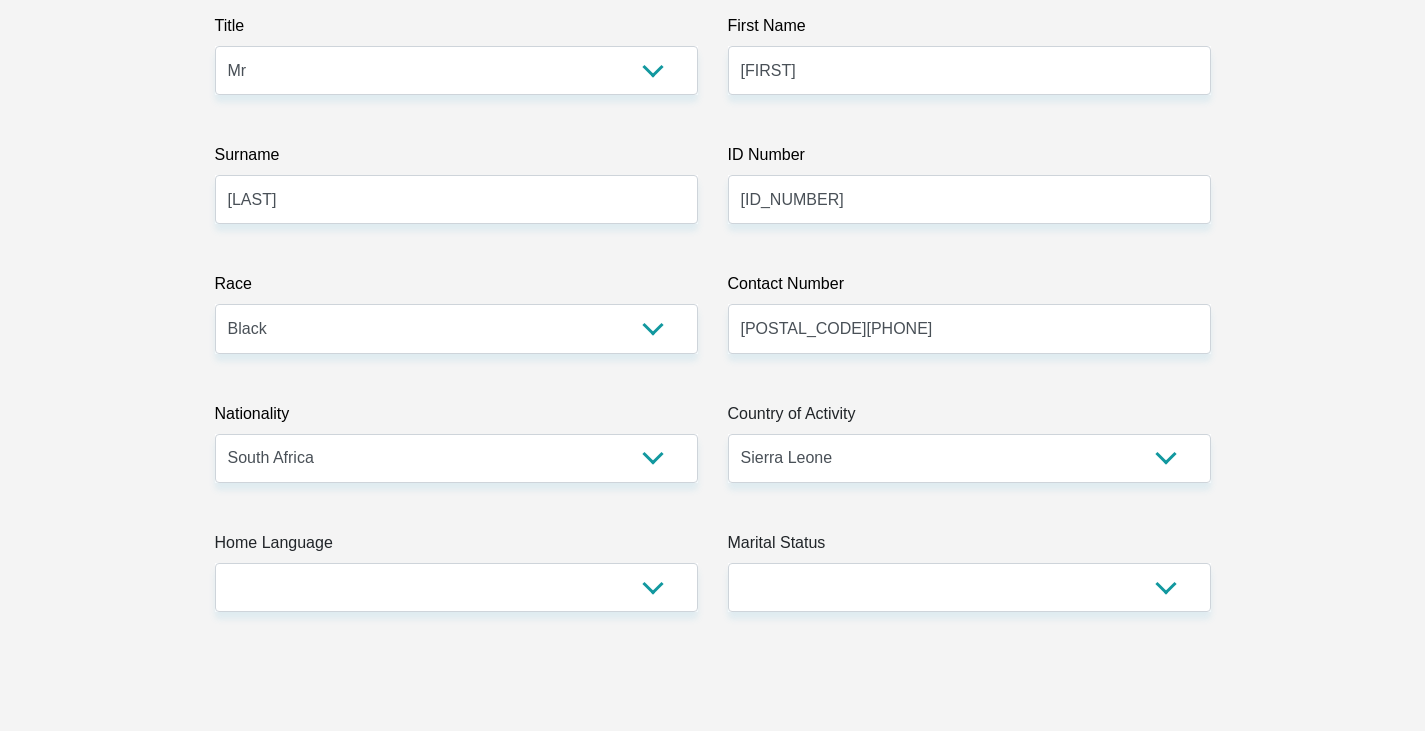 click on "Personal Details
Title
Mr
Ms
Mrs
Dr
Other
First Name
Lwanda
Surname
Makhubu
ID Number
0009245472080
Please input valid ID number
Race
Black
Coloured
Indian
White
Other
Contact Number
0834016678
Please input valid contact number" at bounding box center [712, 3273] 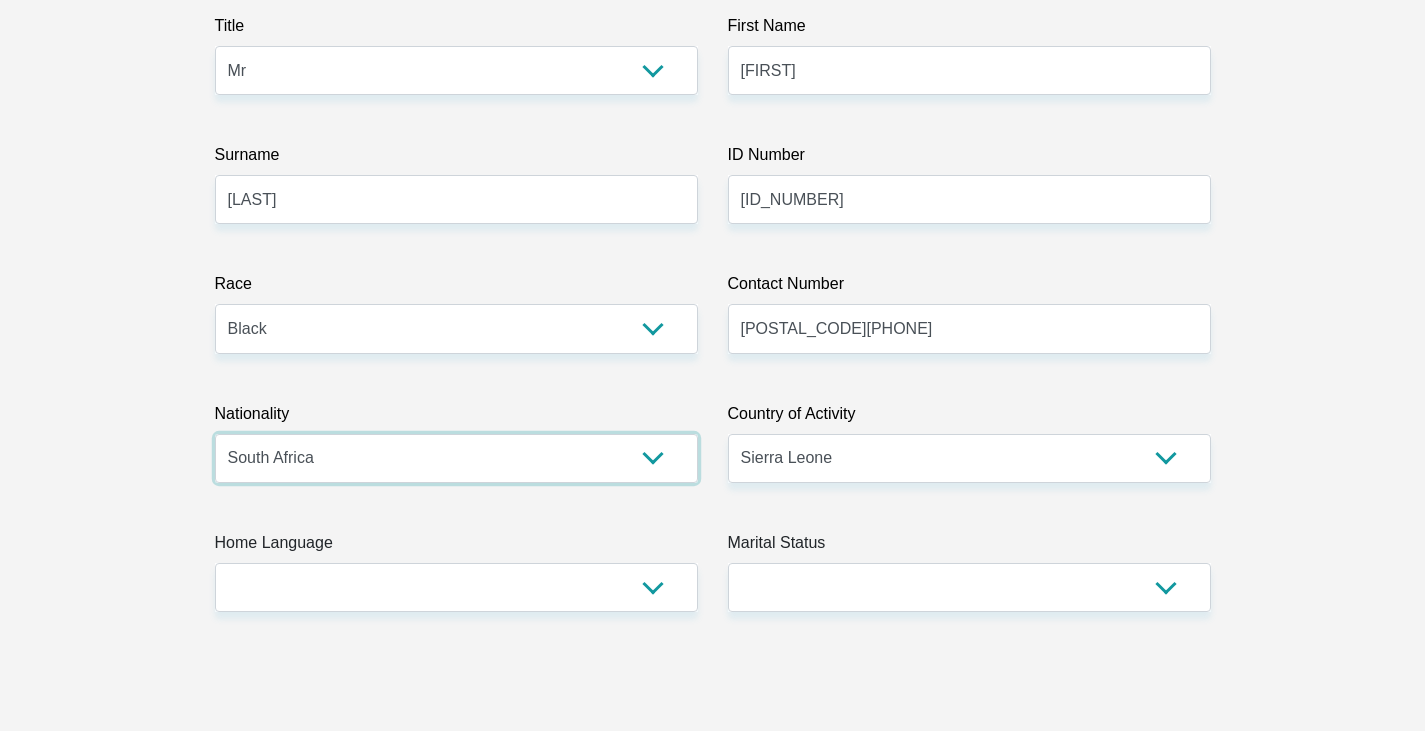 click on "South Africa
Afghanistan
Aland Islands
Albania
Algeria
America Samoa
American Virgin Islands
Andorra
Angola
Anguilla
Antarctica
Antigua and Barbuda
Argentina
Armenia
Aruba
Ascension Island
Australia
Austria
Azerbaijan
Bahamas
Bahrain
Bangladesh
Barbados
Chad" at bounding box center [456, 458] 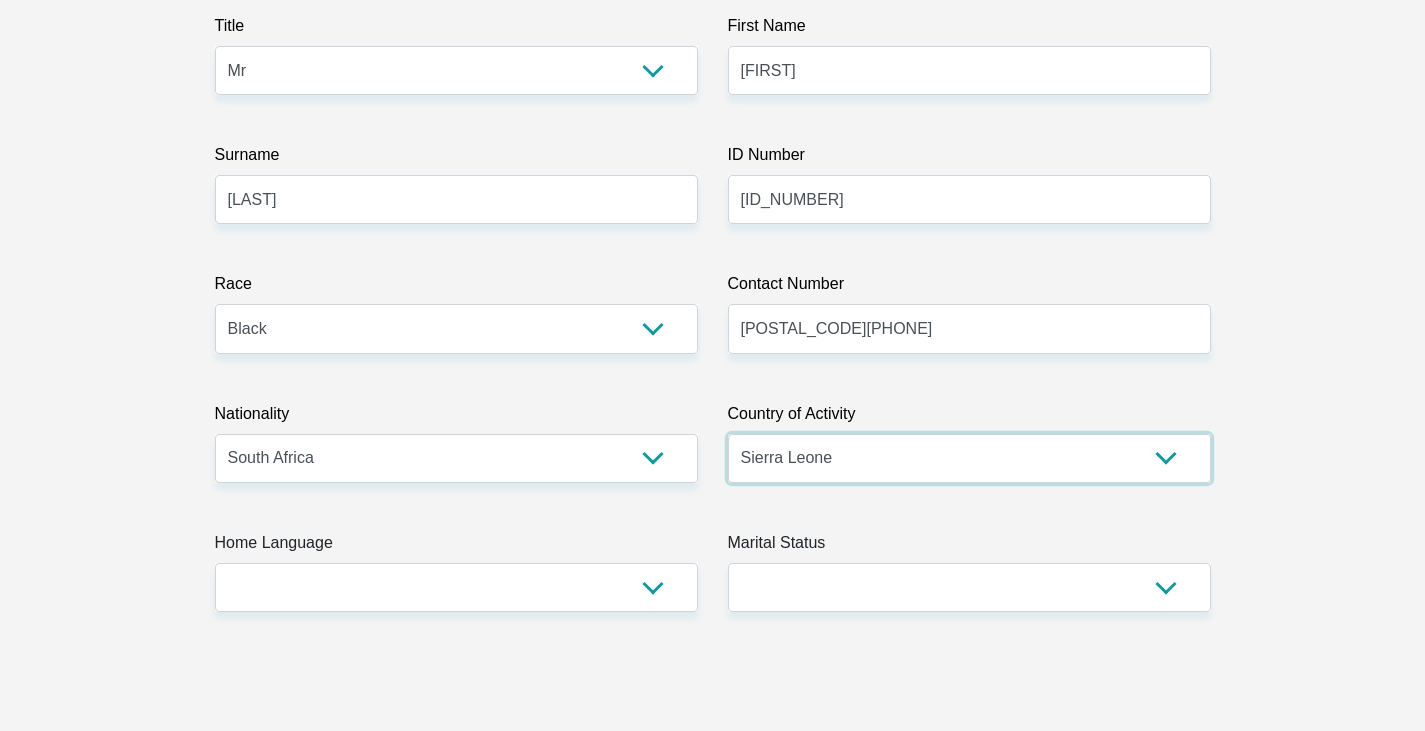 click on "South Africa
Afghanistan
Aland Islands
Albania
Algeria
America Samoa
American Virgin Islands
Andorra
Angola
Anguilla
Antarctica
Antigua and Barbuda
Argentina
Armenia
Aruba
Ascension Island
Australia
Austria
Azerbaijan
Chad" at bounding box center (969, 458) 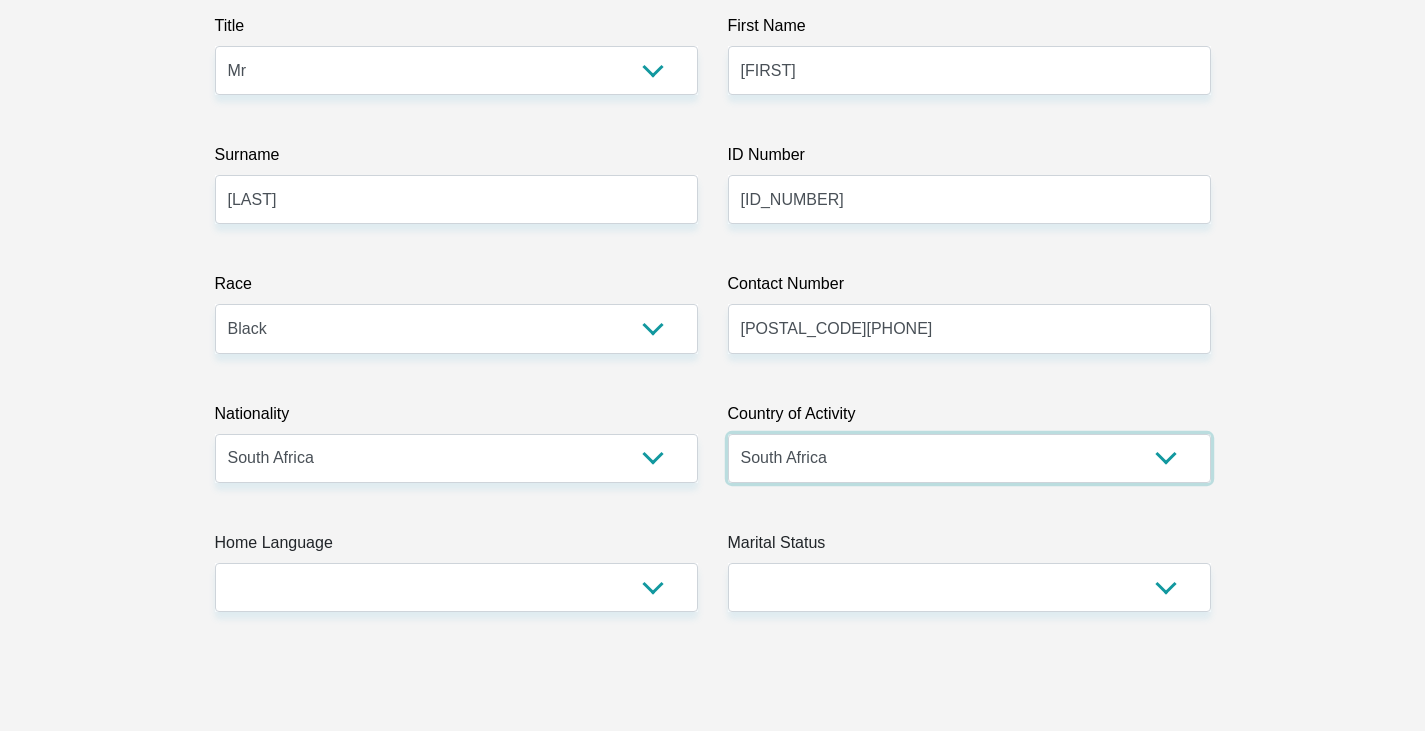 click on "South Africa
Afghanistan
Aland Islands
Albania
Algeria
America Samoa
American Virgin Islands
Andorra
Angola
Anguilla
Antarctica
Antigua and Barbuda
Argentina
Armenia
Aruba
Ascension Island
Australia
Austria
Azerbaijan
Chad" at bounding box center [969, 458] 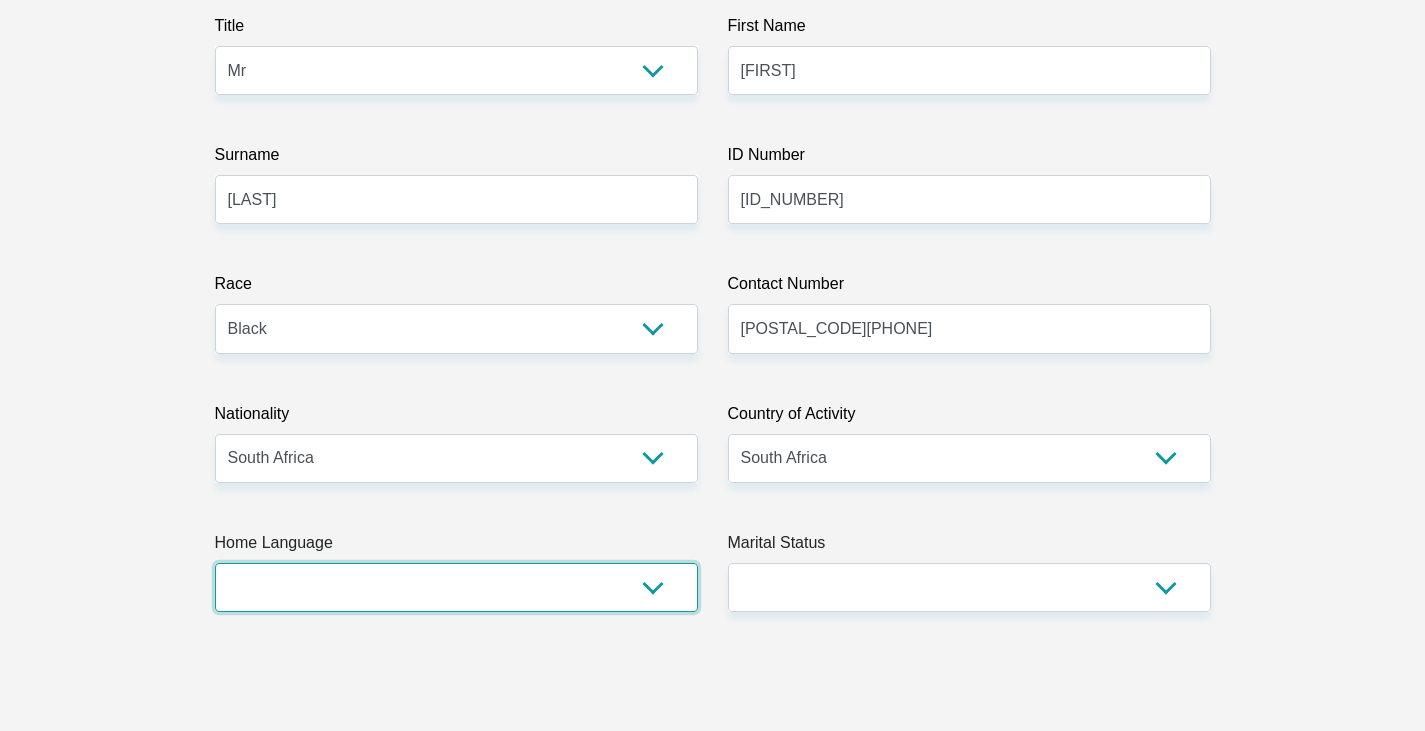 click on "Afrikaans
English
Sepedi
South Ndebele
Southern Sotho
Swati
Tsonga
Tswana
Venda
Xhosa
Zulu
Other" at bounding box center (456, 587) 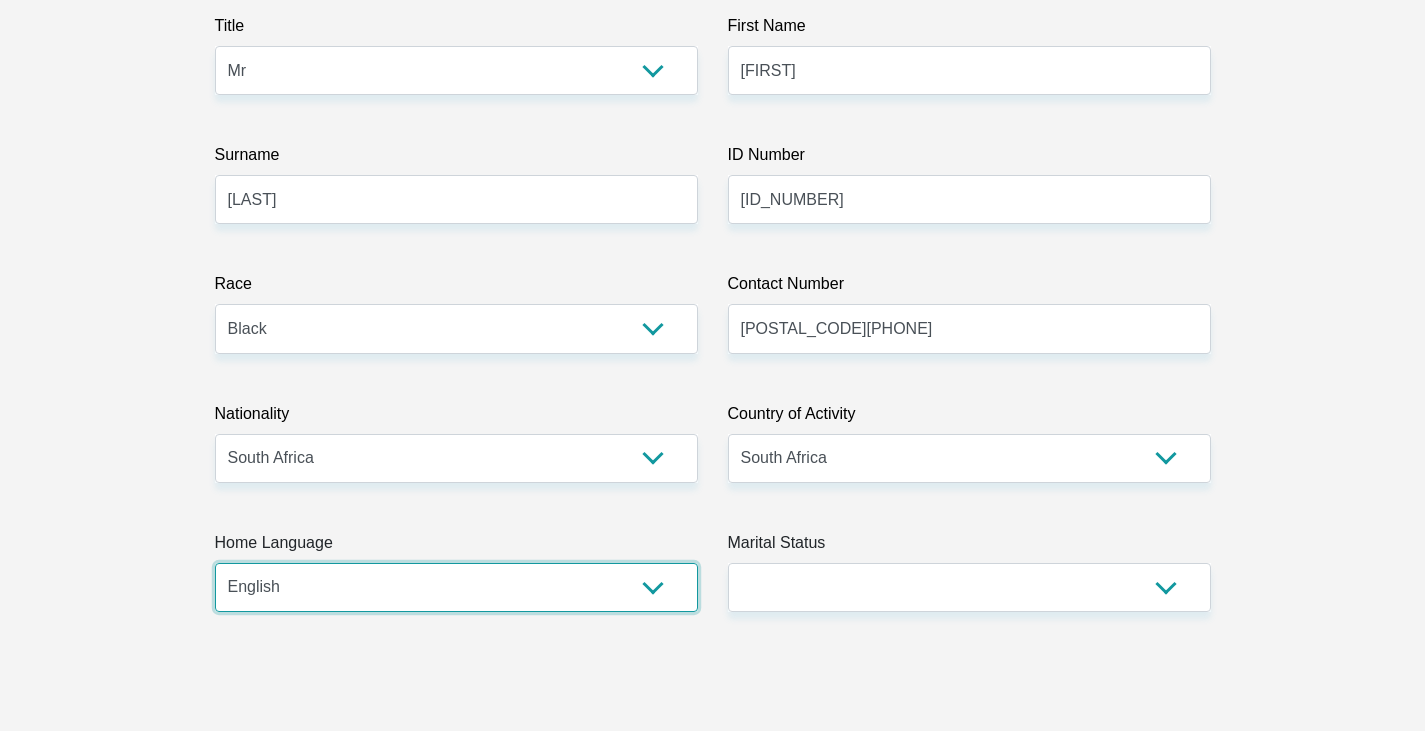 click on "Afrikaans
English
Sepedi
South Ndebele
Southern Sotho
Swati
Tsonga
Tswana
Venda
Xhosa
Zulu
Other" at bounding box center (456, 587) 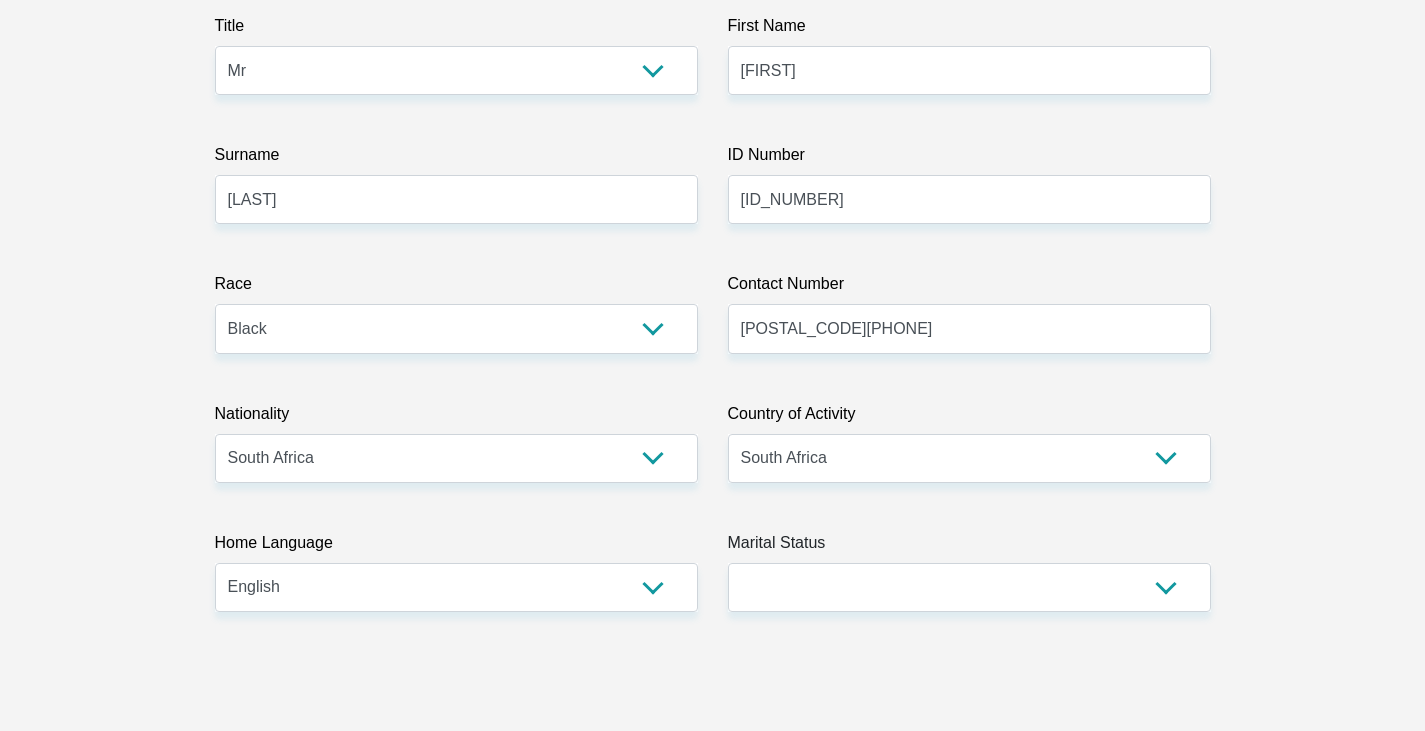 click on "Title
Mr
Ms
Mrs
Dr
Other
First Name
Lwanda
Surname
Makhubu
ID Number
0009245472080
Please input valid ID number
Race
Black
Coloured
Indian
White
Other
Contact Number
0834016678
Please input valid contact number
Nationality
South Africa
Afghanistan
Aland Islands  Albania  Algeria" at bounding box center (713, 3267) 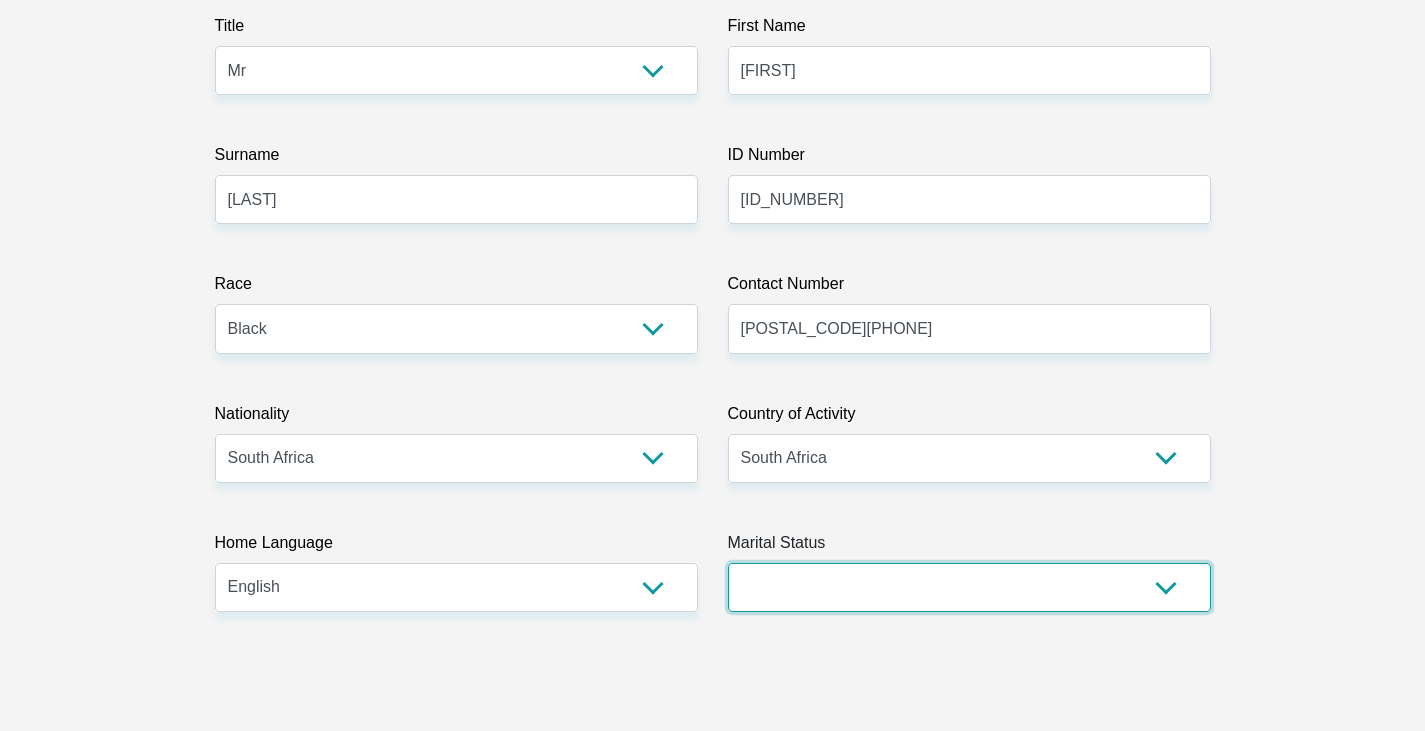 click on "Married ANC
Single
Divorced
Widowed
Married COP or Customary Law" at bounding box center [969, 587] 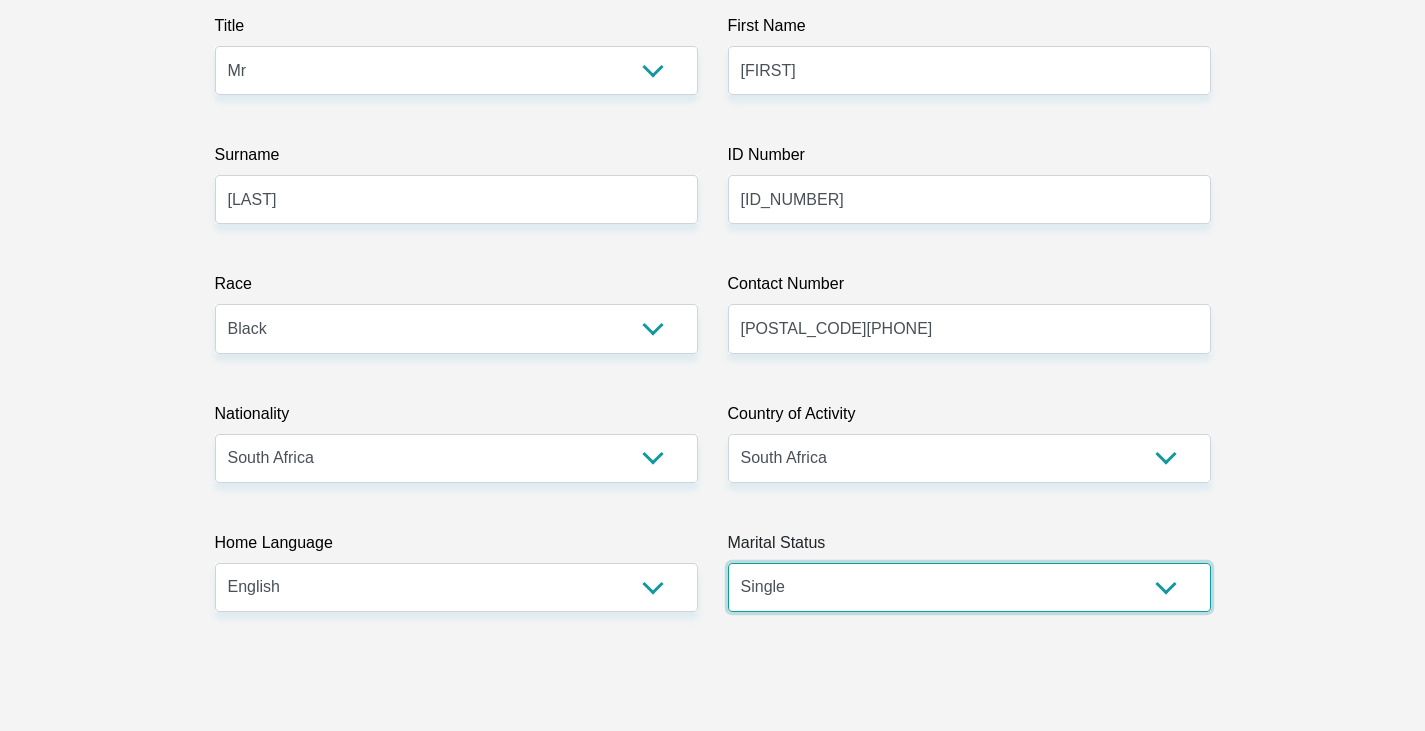 click on "Married ANC
Single
Divorced
Widowed
Married COP or Customary Law" at bounding box center [969, 587] 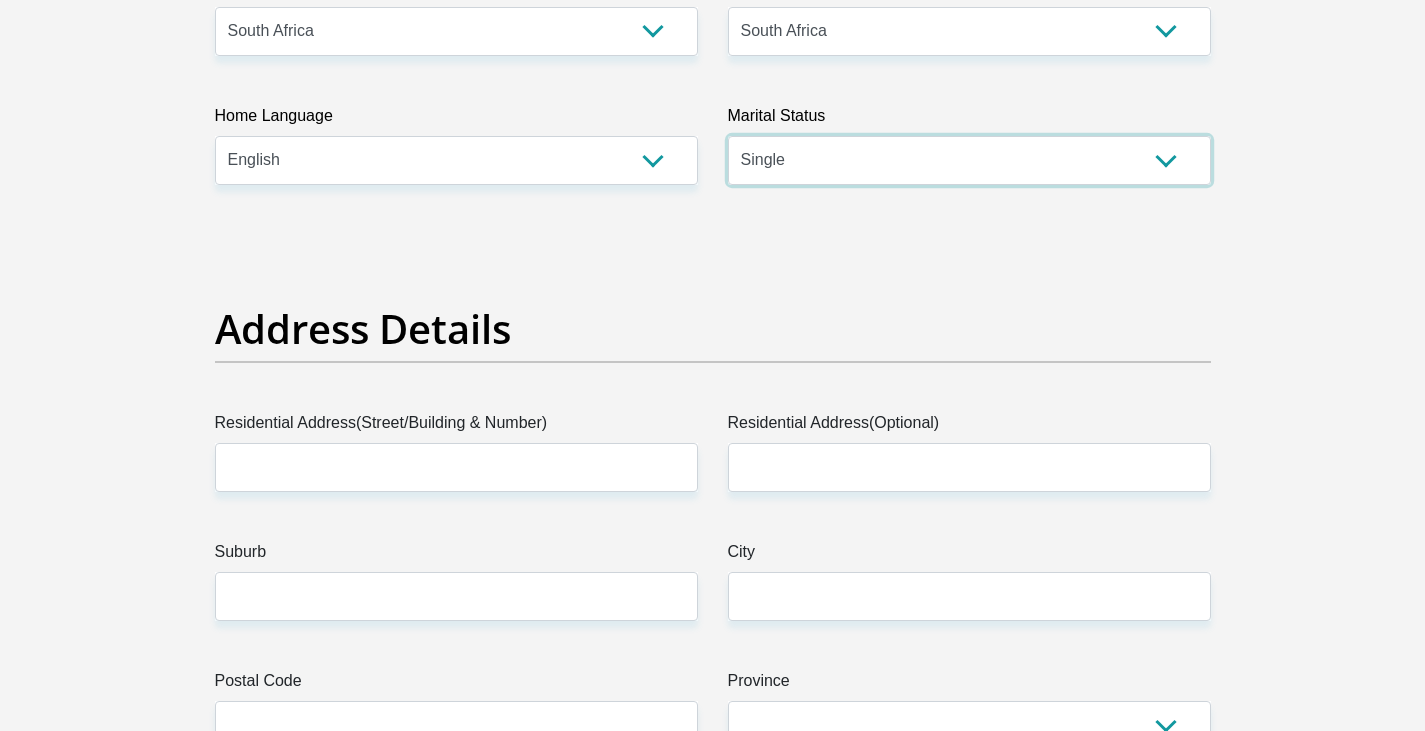 scroll, scrollTop: 800, scrollLeft: 0, axis: vertical 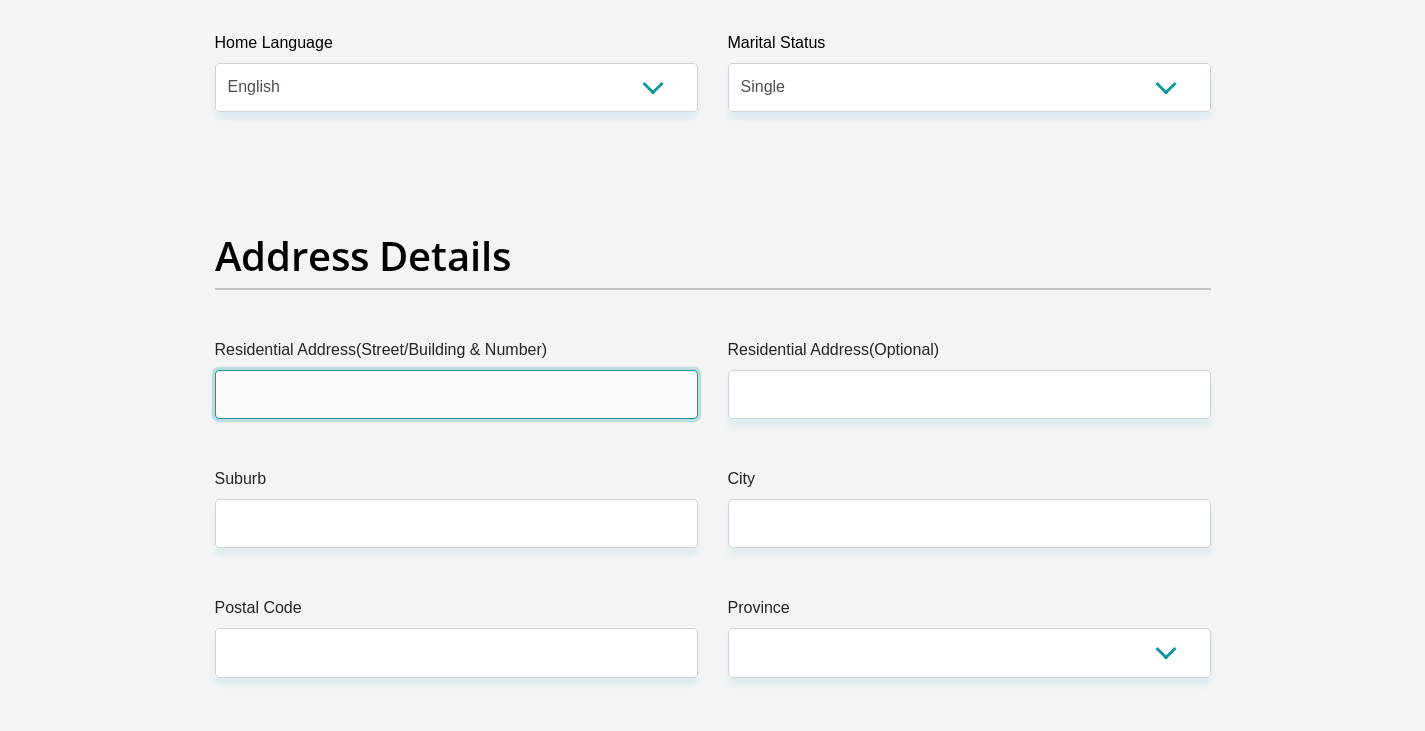 click on "Residential Address(Street/Building & Number)" at bounding box center [456, 394] 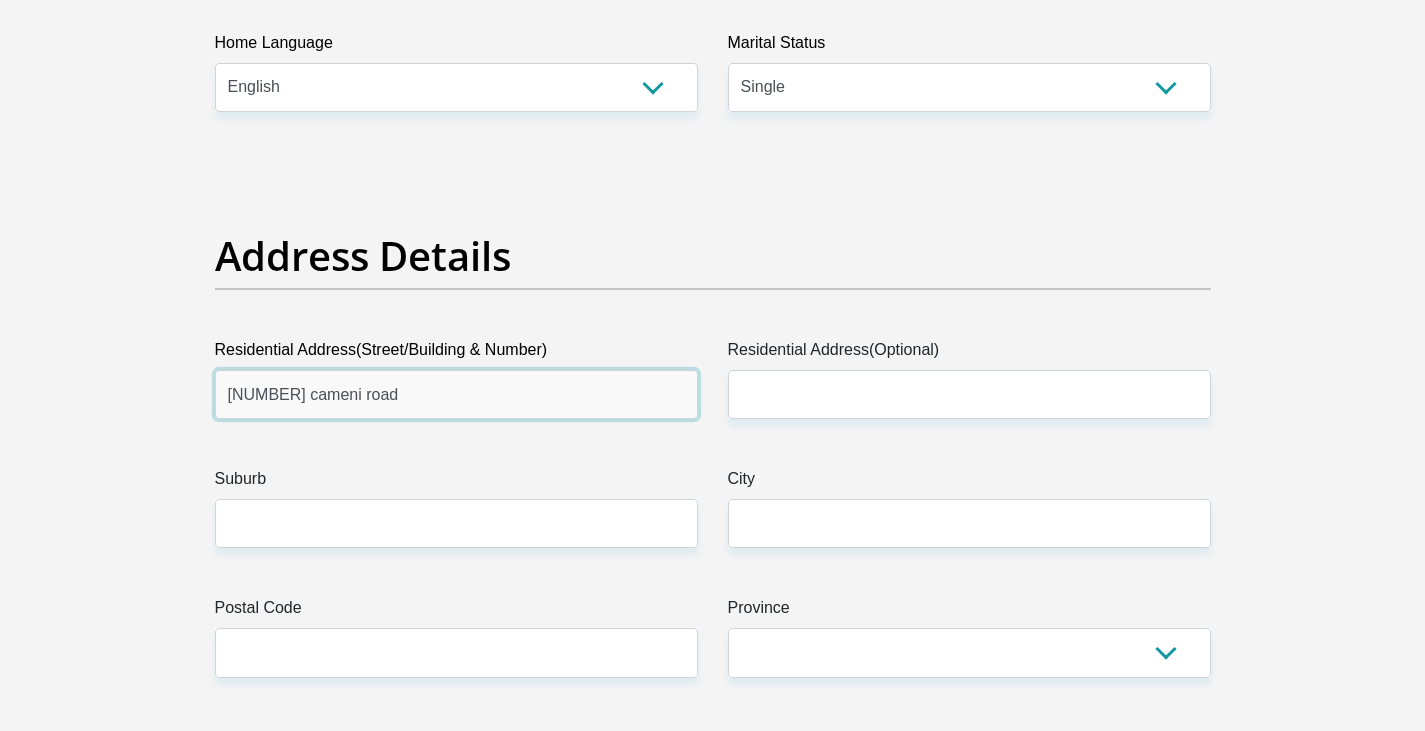 type on "37 cameni road" 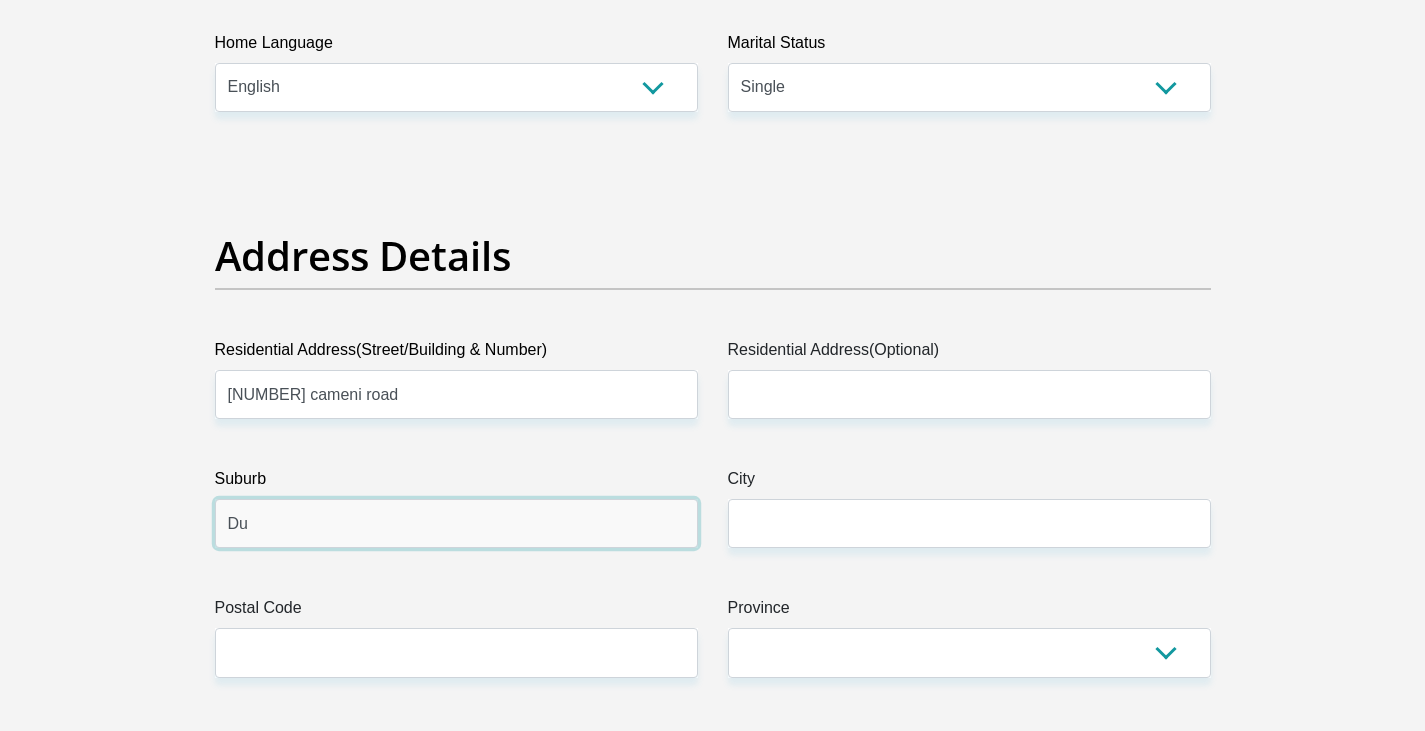 type on "D" 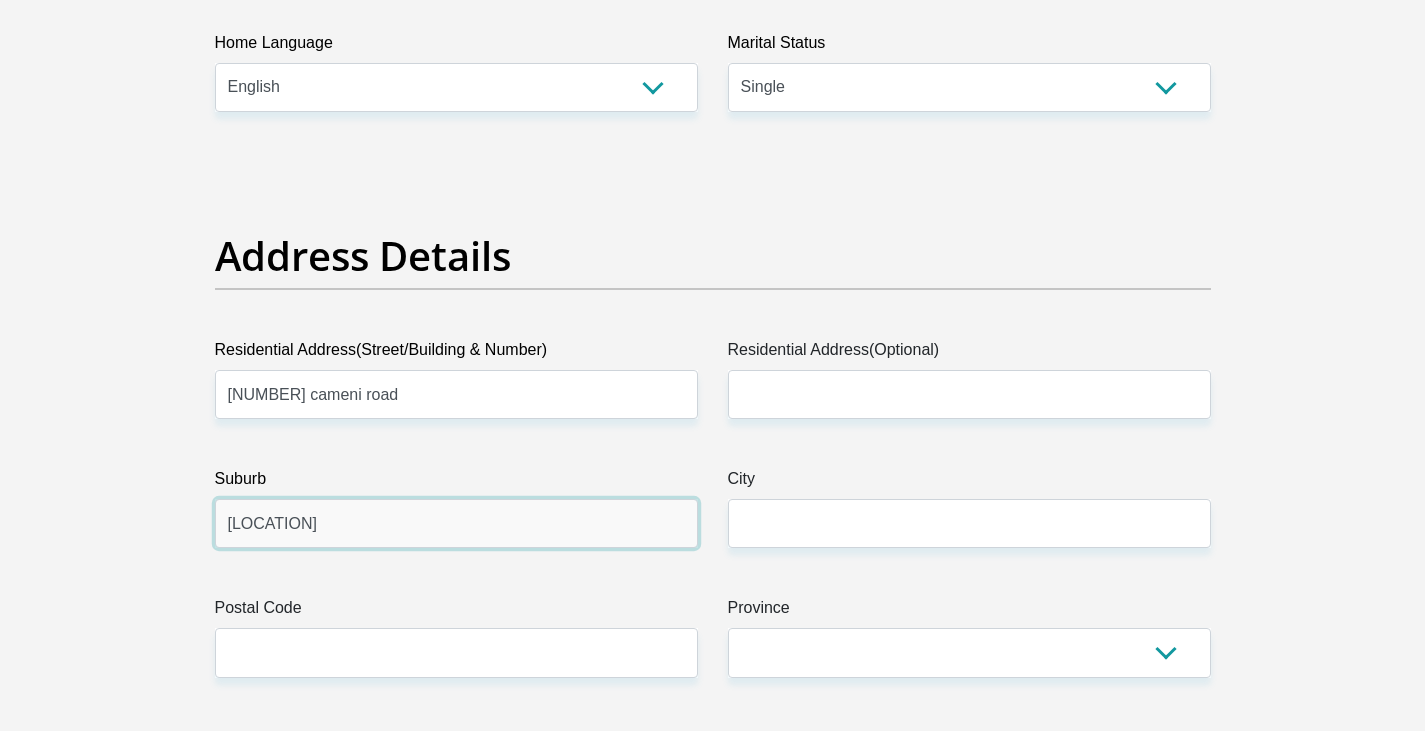 type on "Kwamashu" 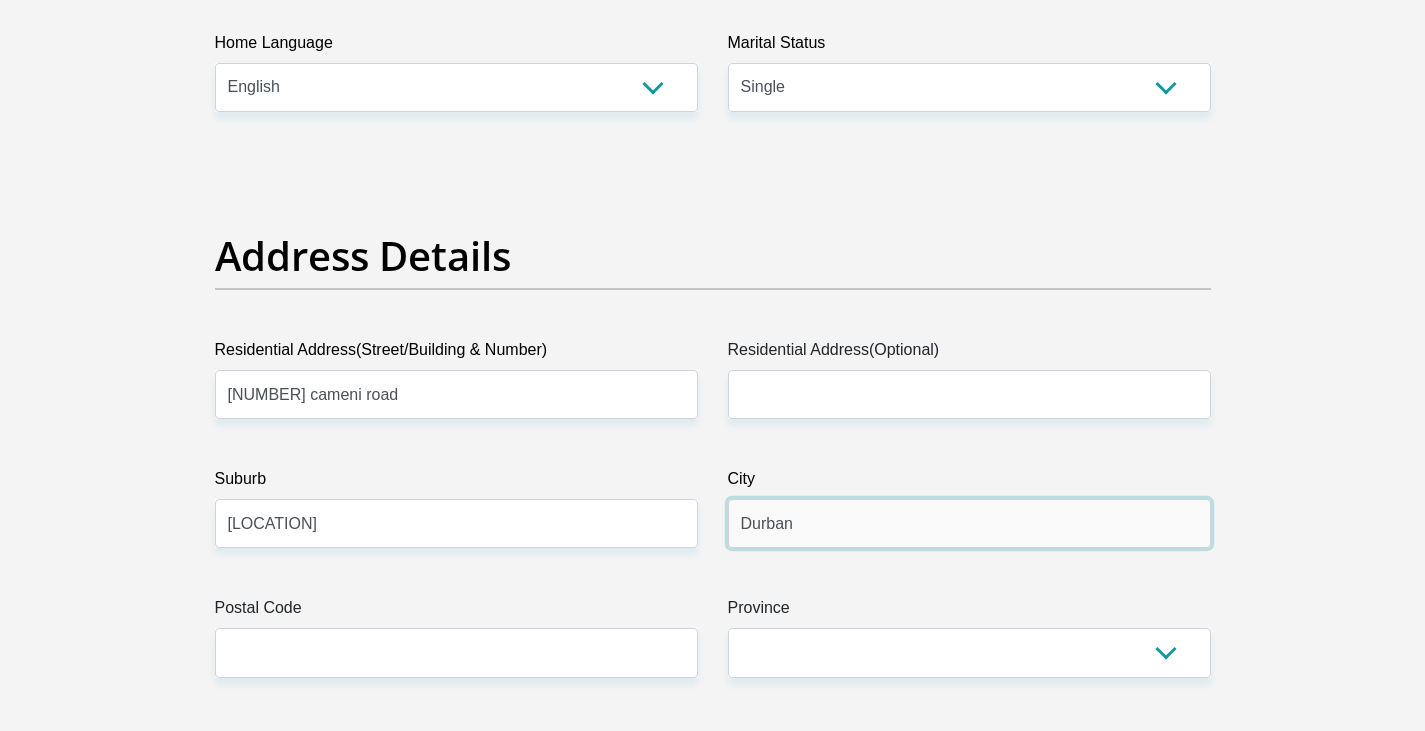type on "Durban" 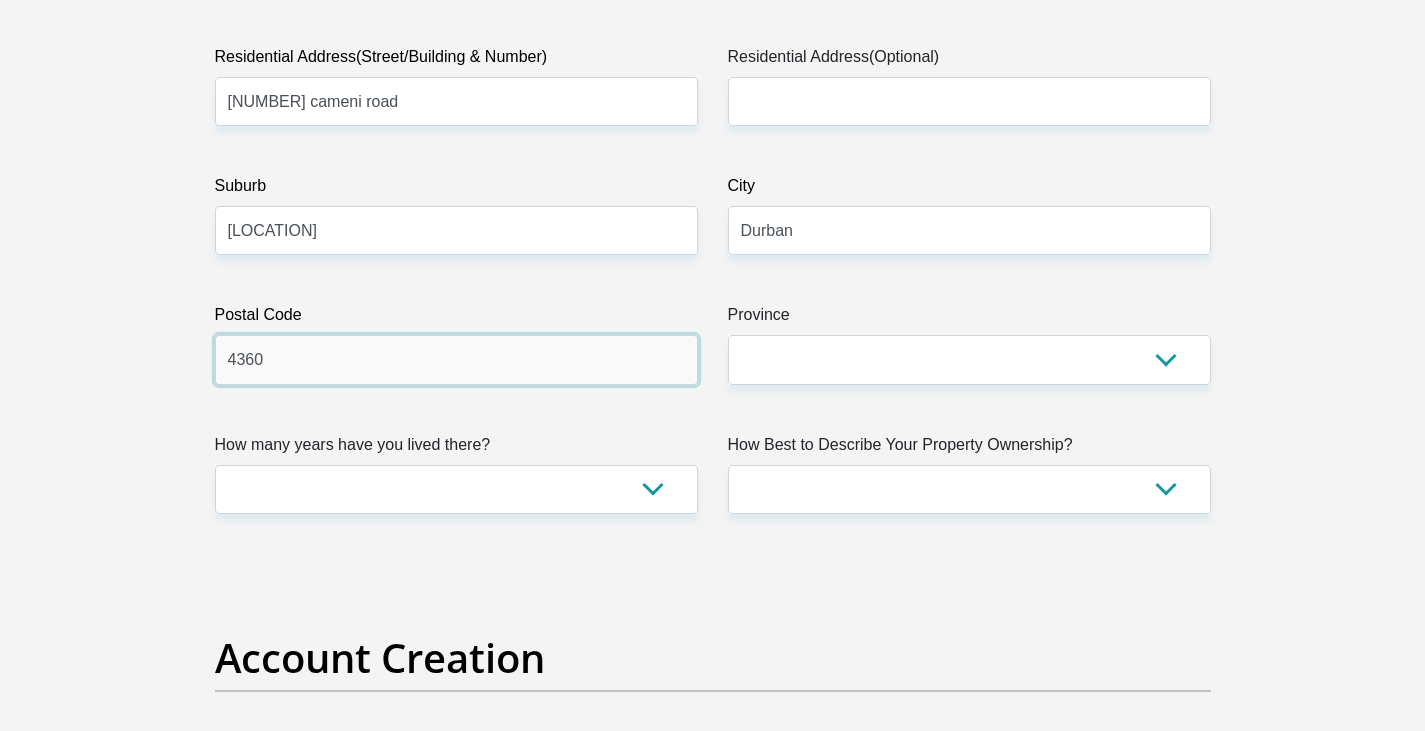 scroll, scrollTop: 1100, scrollLeft: 0, axis: vertical 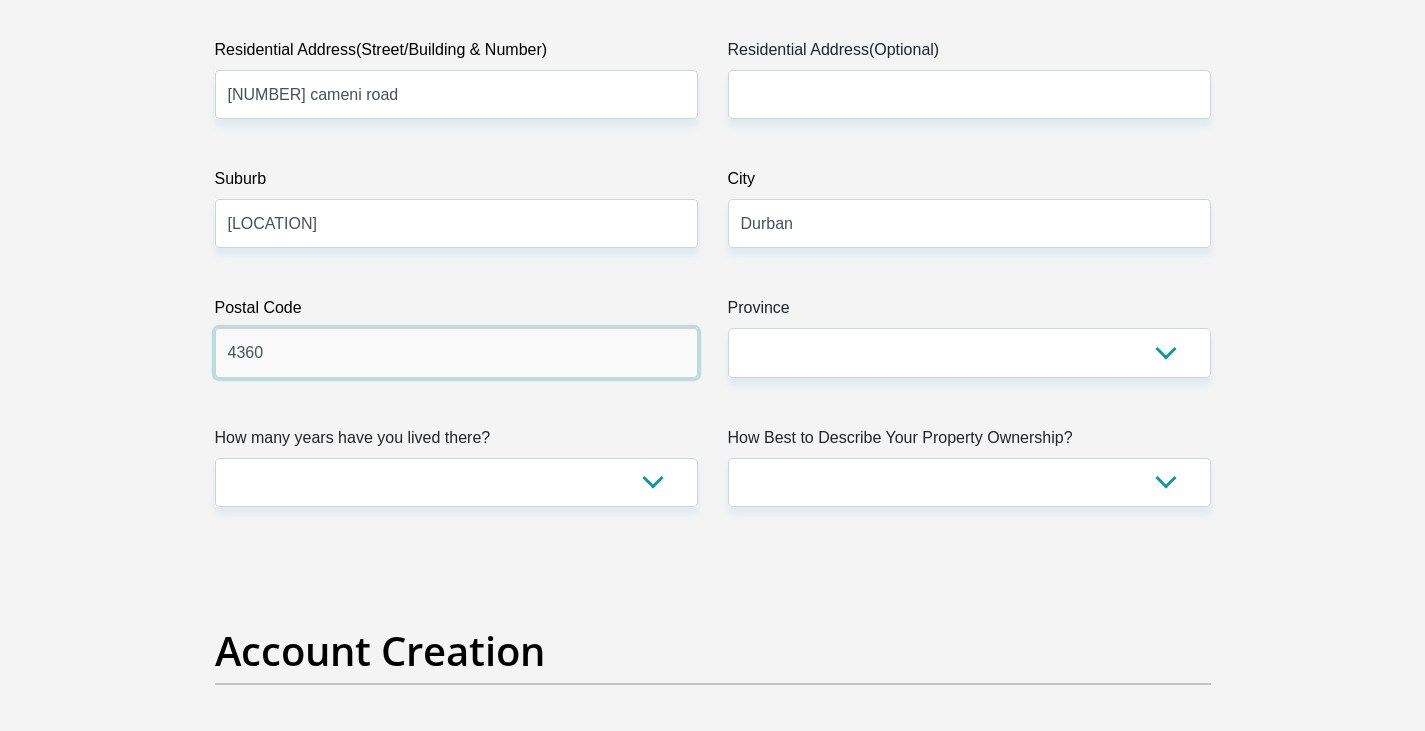 type on "4360" 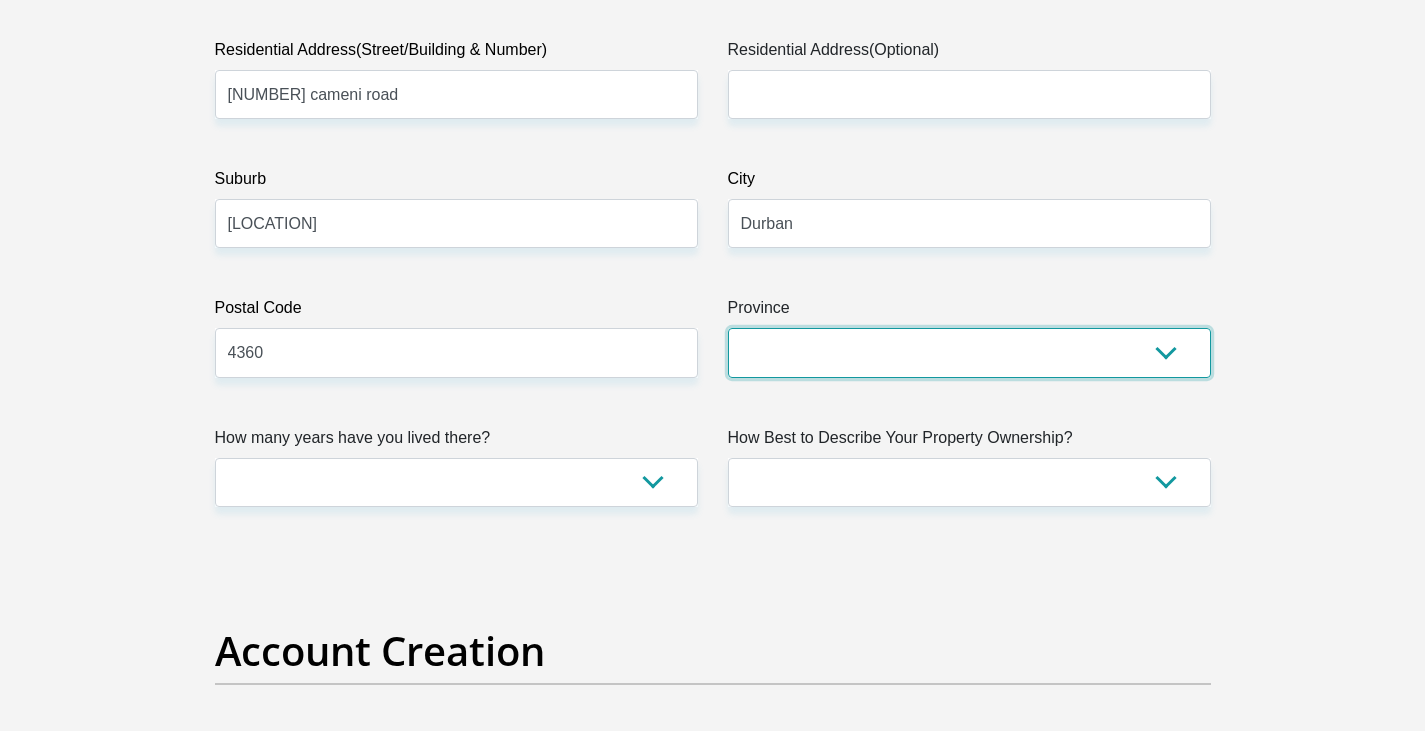 click on "Eastern Cape
Free State
Gauteng
KwaZulu-Natal
Limpopo
Mpumalanga
Northern Cape
North West
Western Cape" at bounding box center (969, 352) 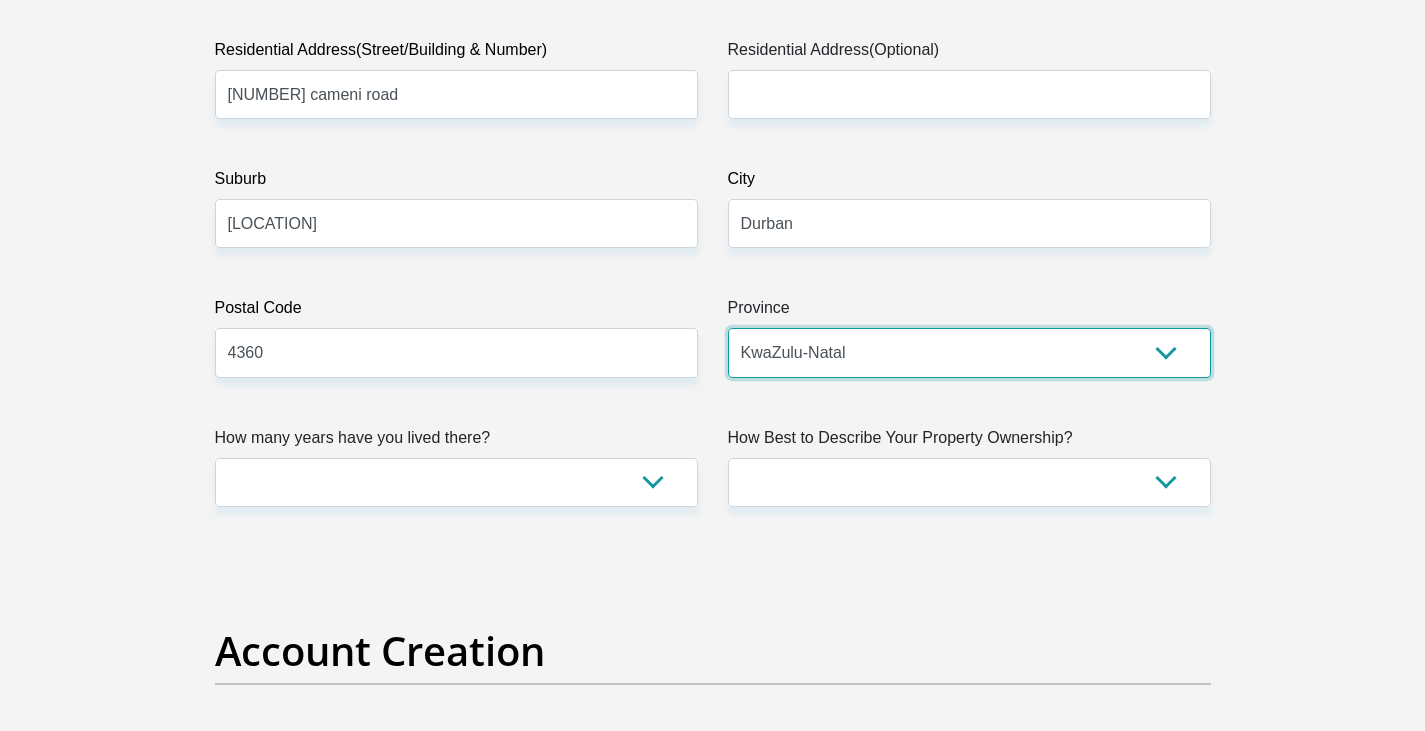 click on "Eastern Cape
Free State
Gauteng
KwaZulu-Natal
Limpopo
Mpumalanga
Northern Cape
North West
Western Cape" at bounding box center (969, 352) 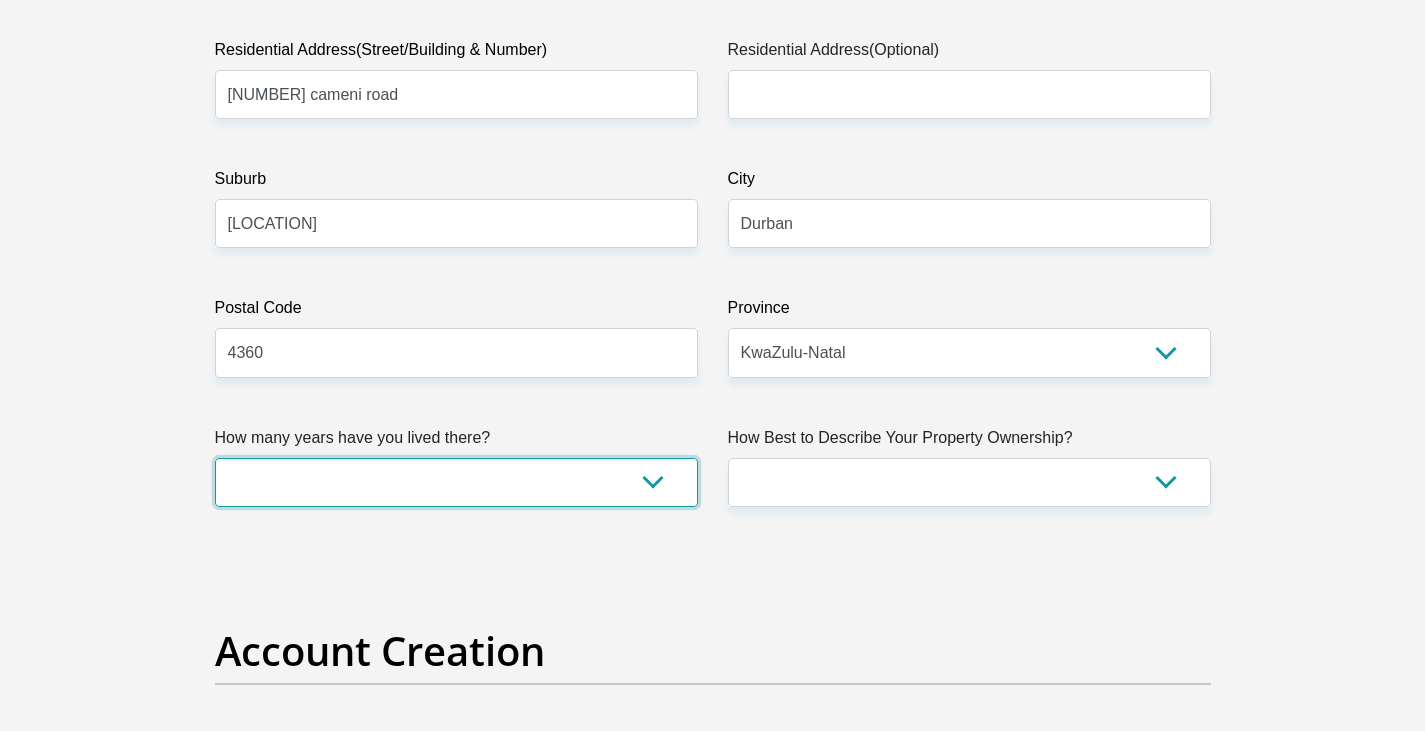 click on "less than 1 year
1-3 years
3-5 years
5+ years" at bounding box center (456, 482) 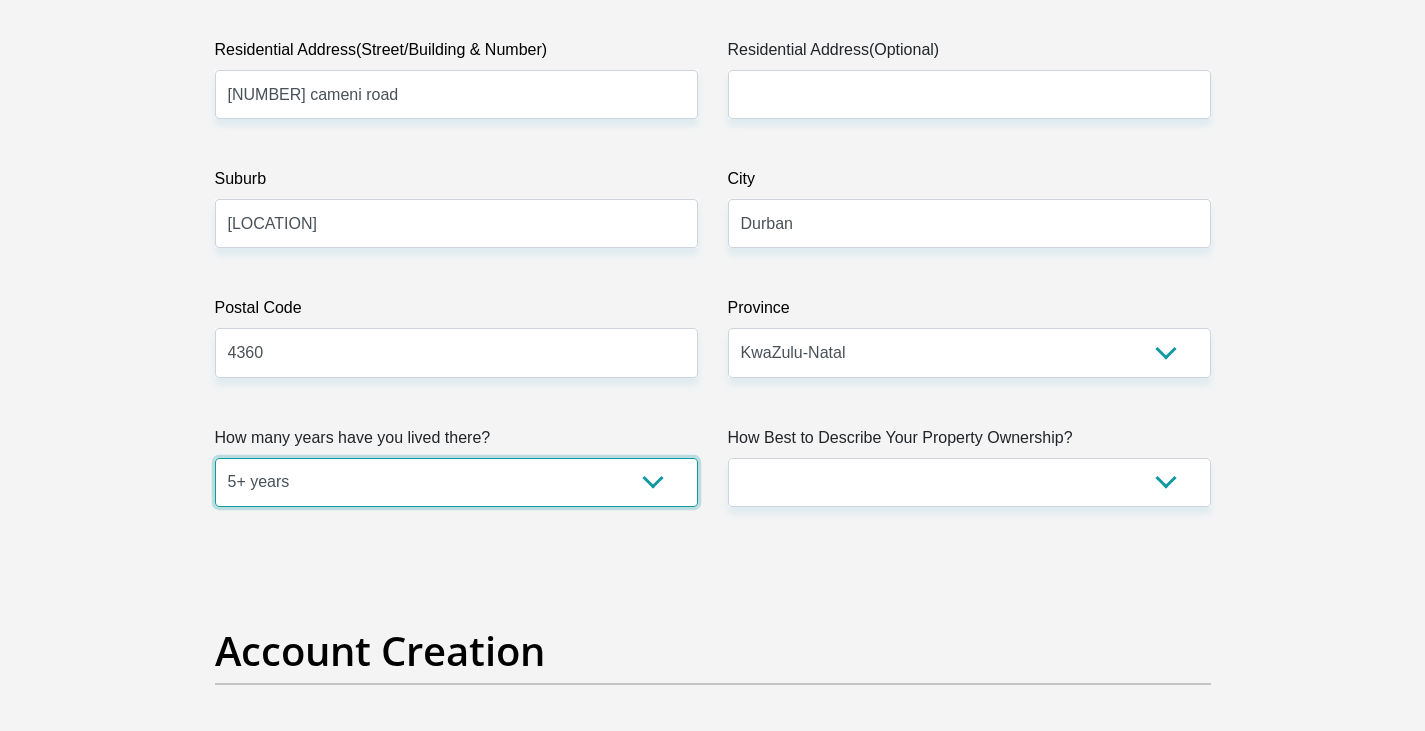 click on "less than 1 year
1-3 years
3-5 years
5+ years" at bounding box center (456, 482) 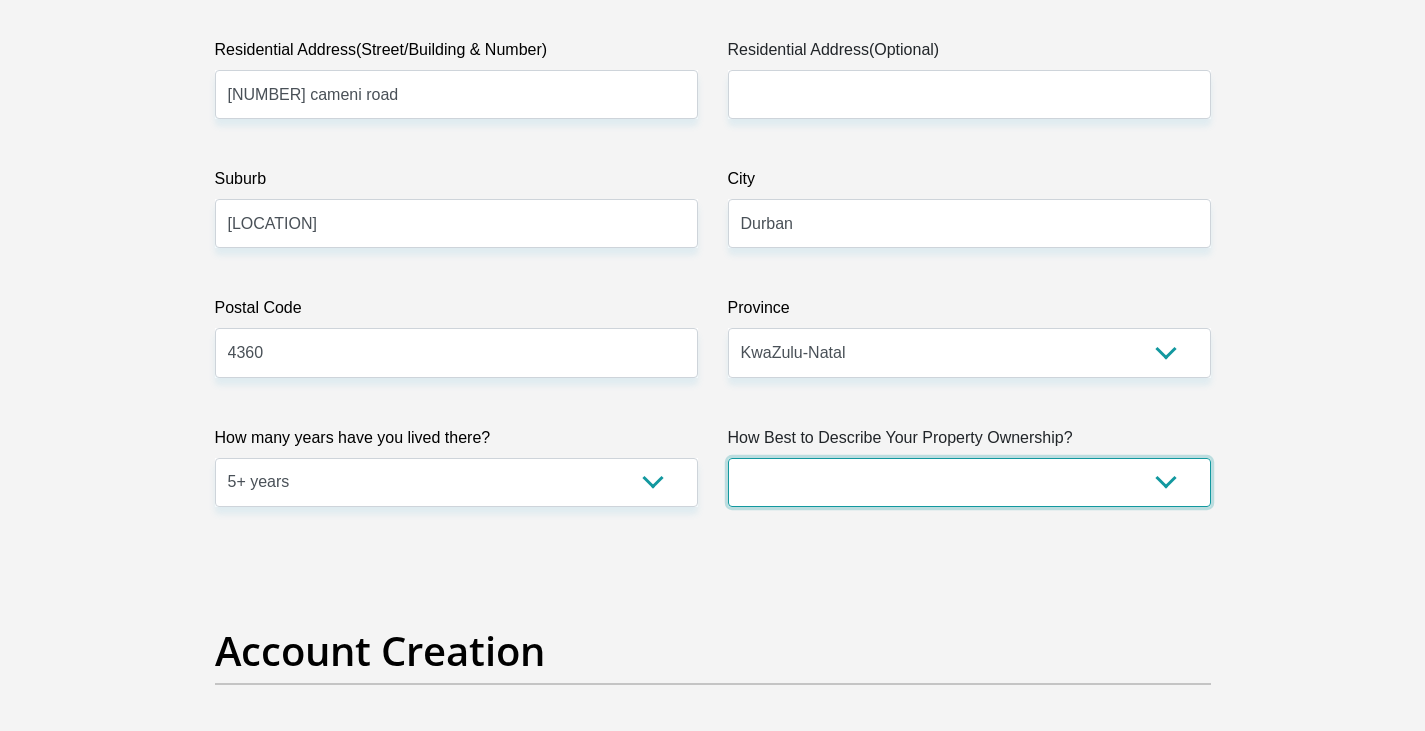 click on "Owned
Rented
Family Owned
Company Dwelling" at bounding box center (969, 482) 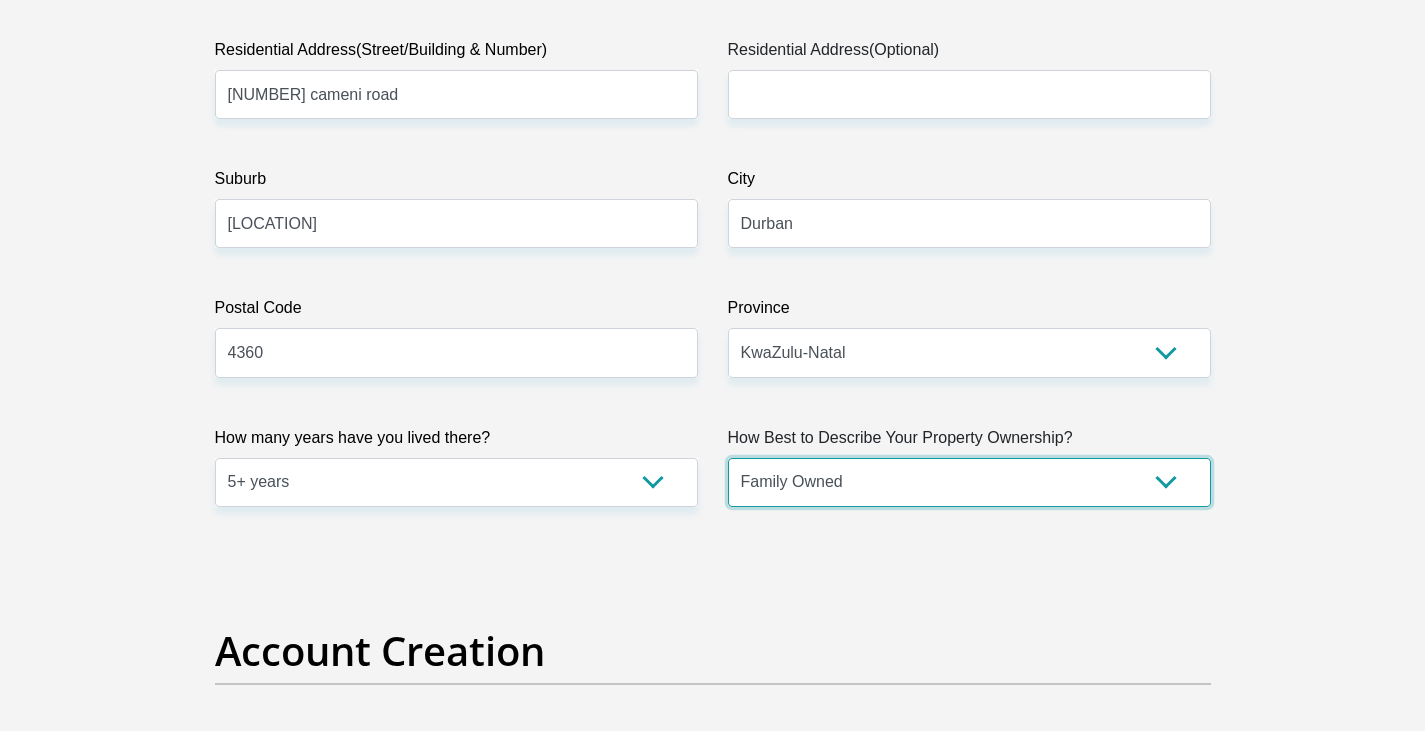 click on "Owned
Rented
Family Owned
Company Dwelling" at bounding box center (969, 482) 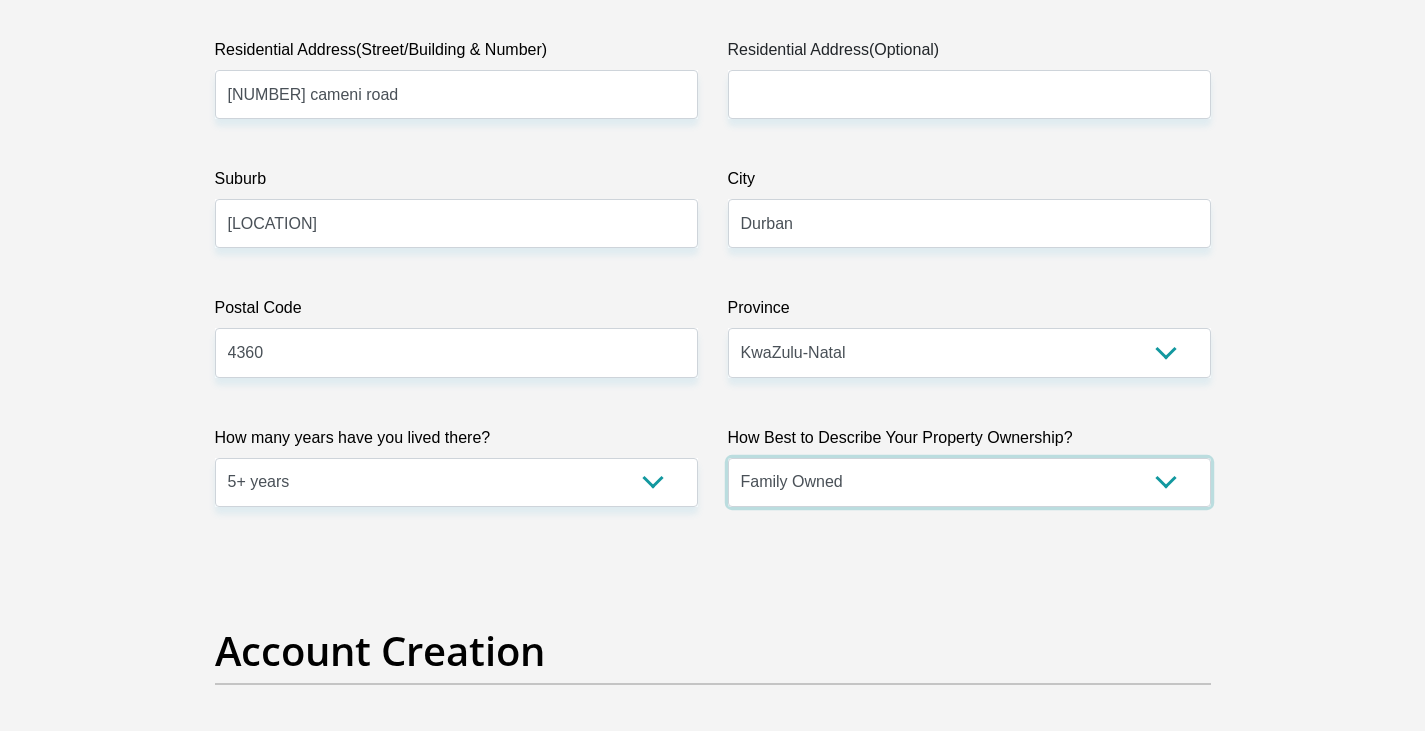 scroll, scrollTop: 1700, scrollLeft: 0, axis: vertical 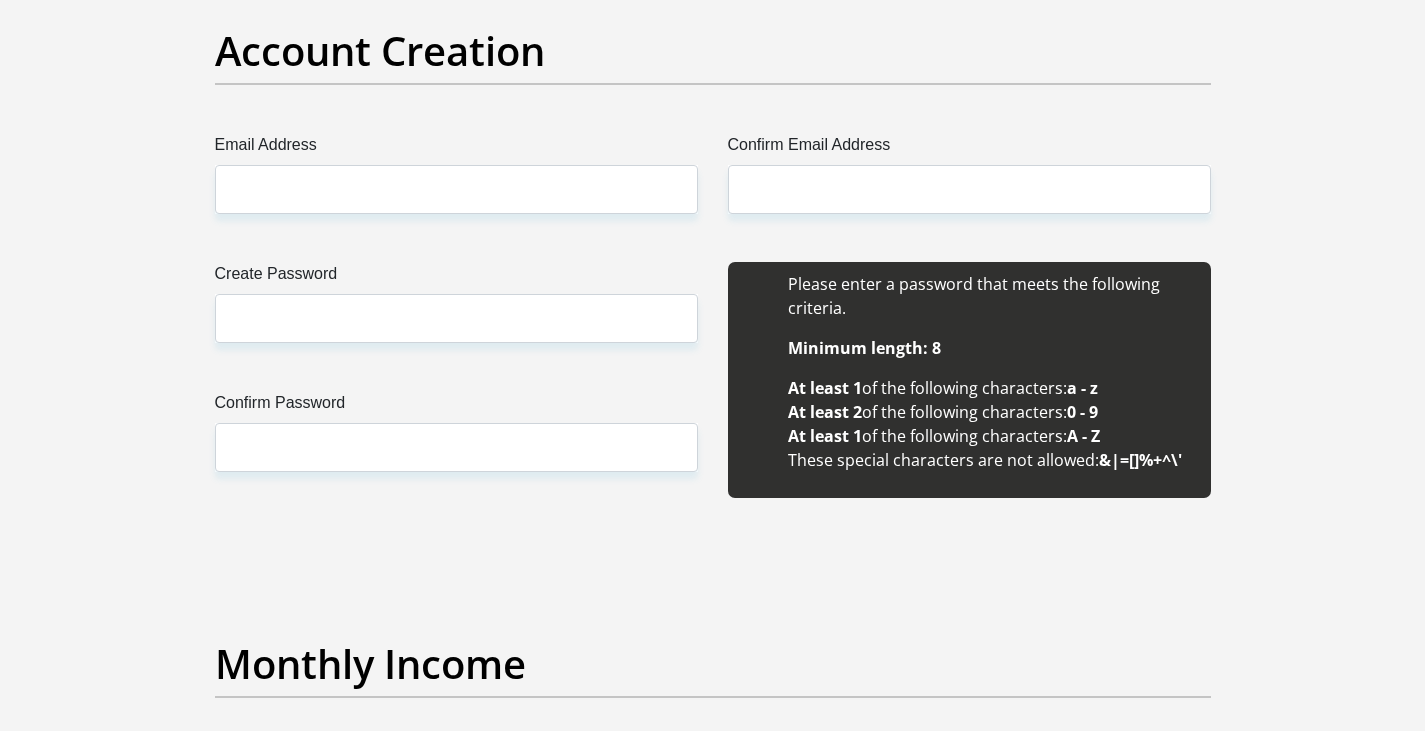 click on "Title
Mr
Ms
Mrs
Dr
Other
First Name
Lwanda
Surname
Makhubu
ID Number
0009245472080
Please input valid ID number
Race
Black
Coloured
Indian
White
Other
Contact Number
0834016678
Please input valid contact number
Nationality
South Africa
Afghanistan
Aland Islands  Albania  Algeria" at bounding box center (713, 1867) 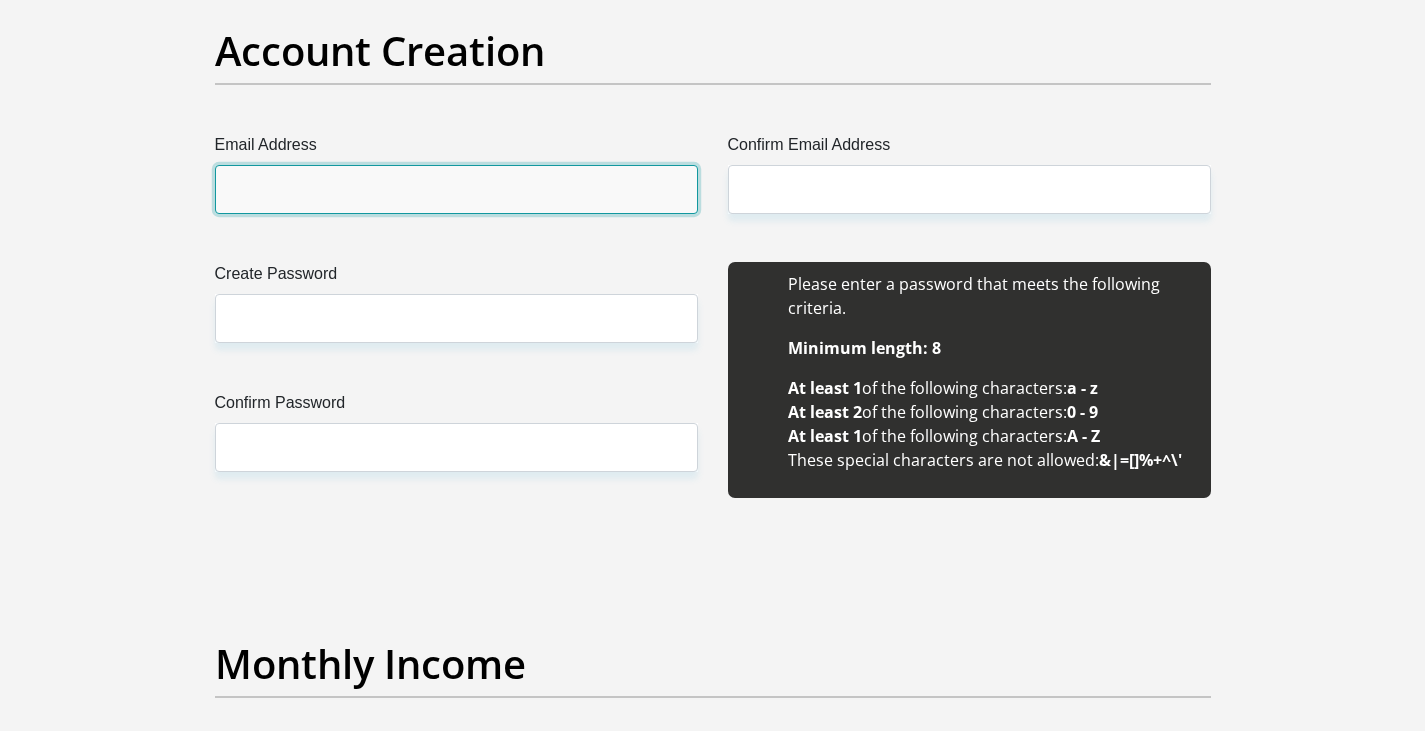 click on "Email Address" at bounding box center [456, 189] 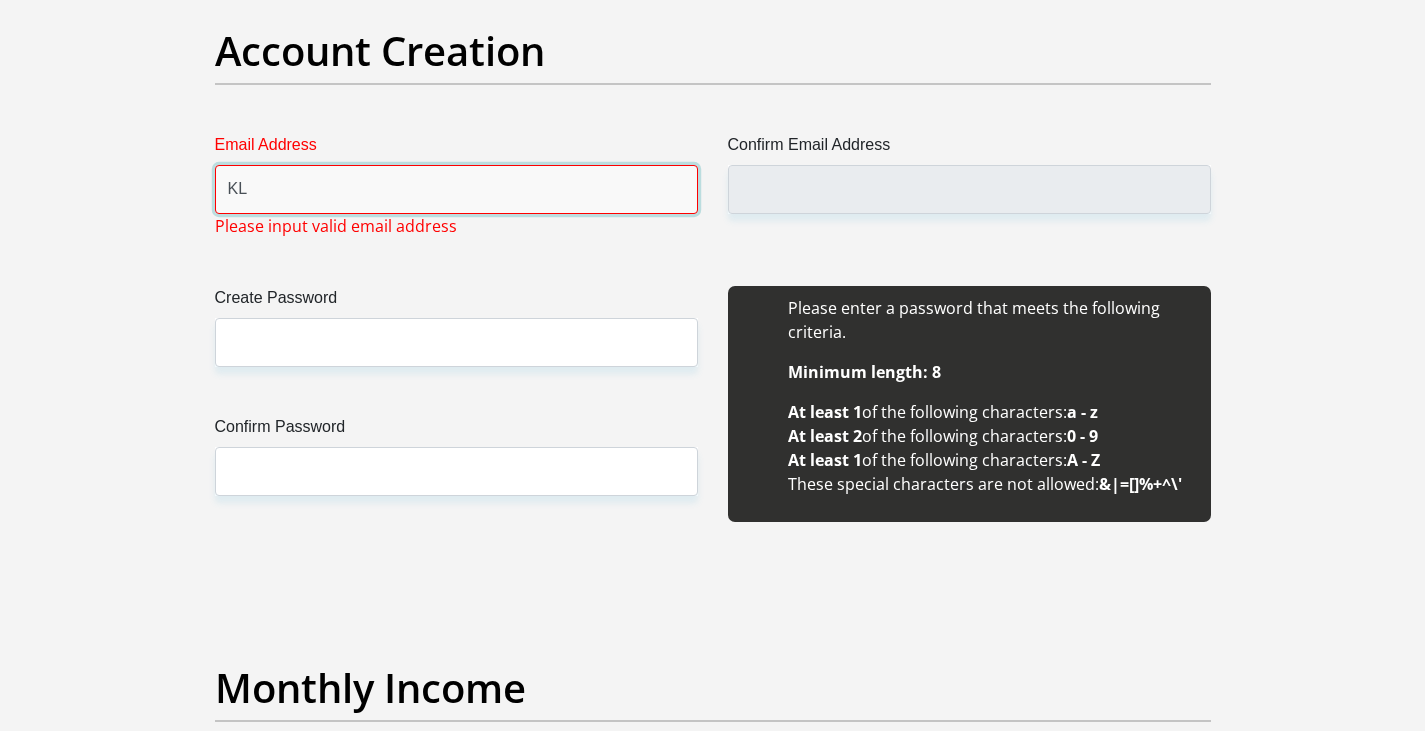 type on "K" 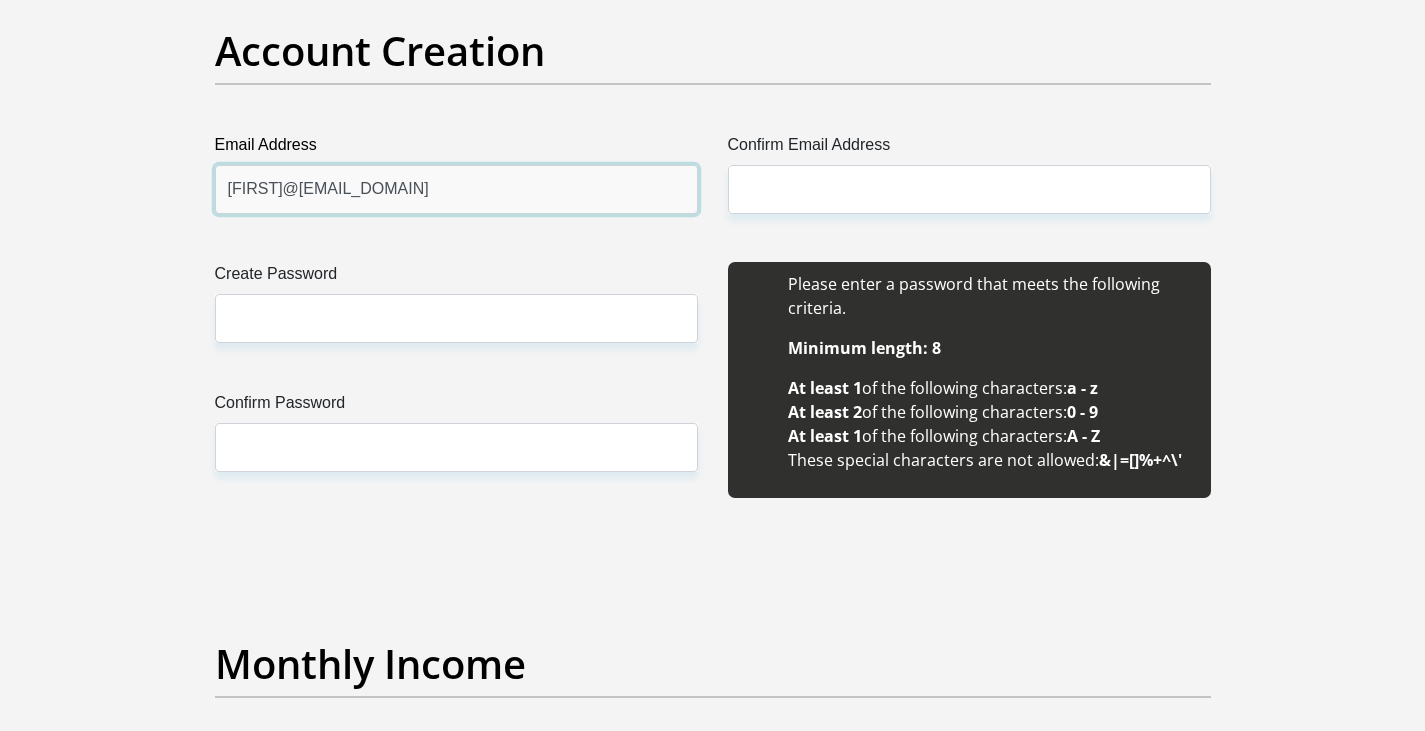 click on "Lwanda.unathi14@gmail.com" at bounding box center [456, 189] 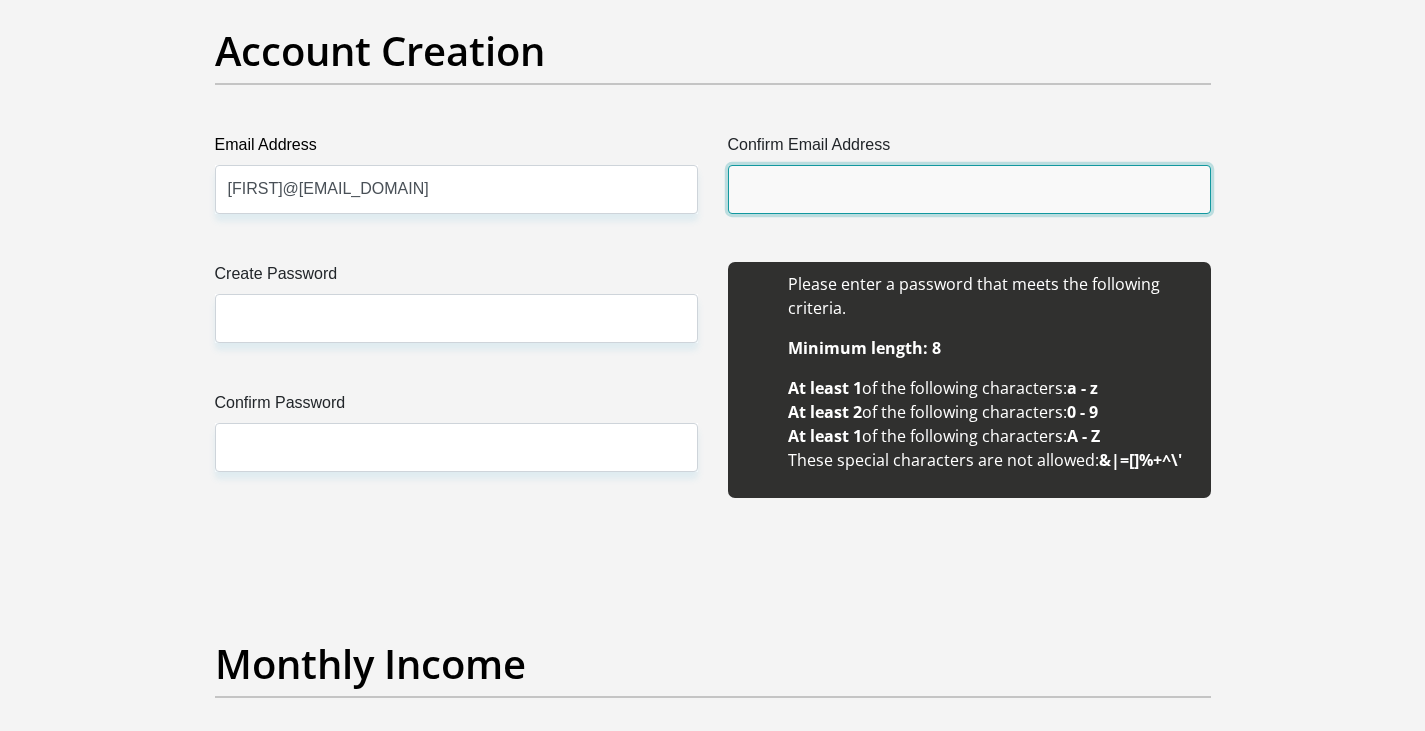 click on "Confirm Email Address" at bounding box center (969, 189) 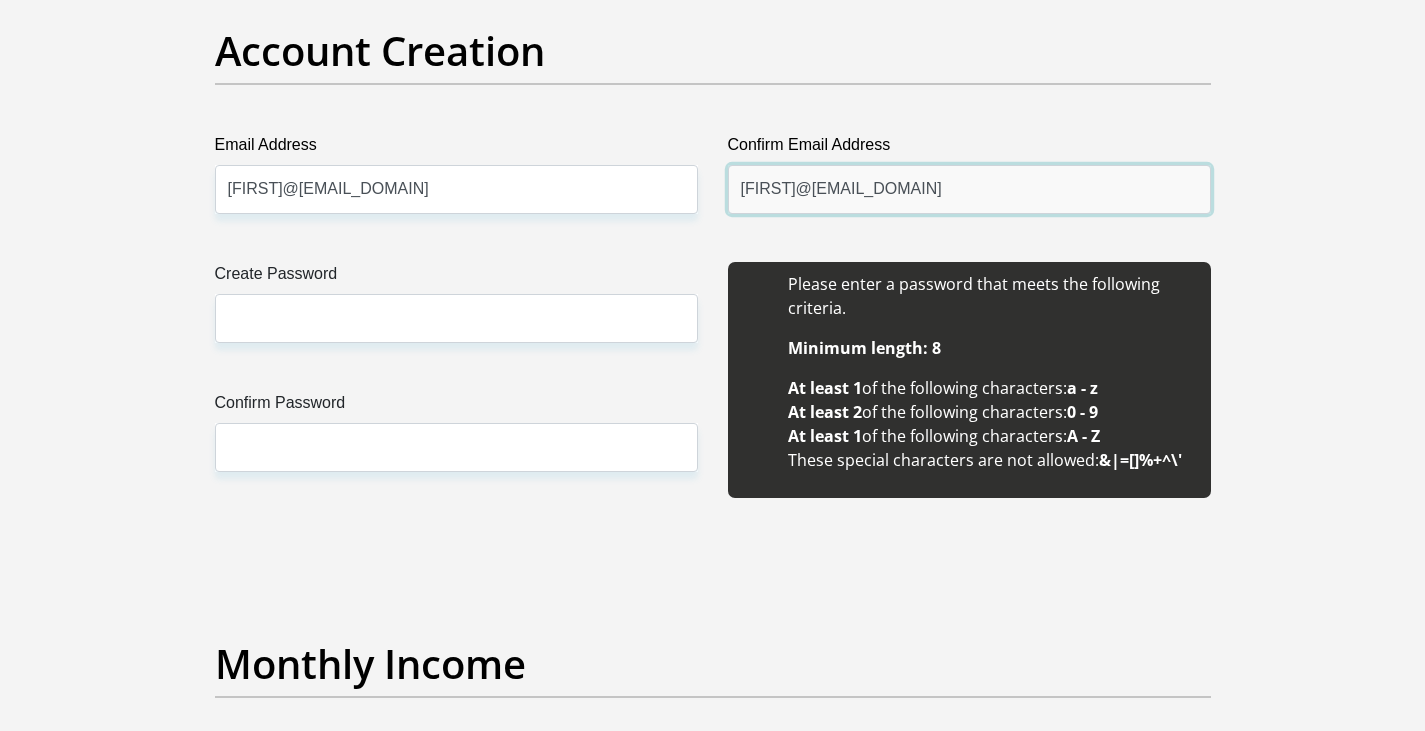 type on "Lwanda.unathi14@gmail.com" 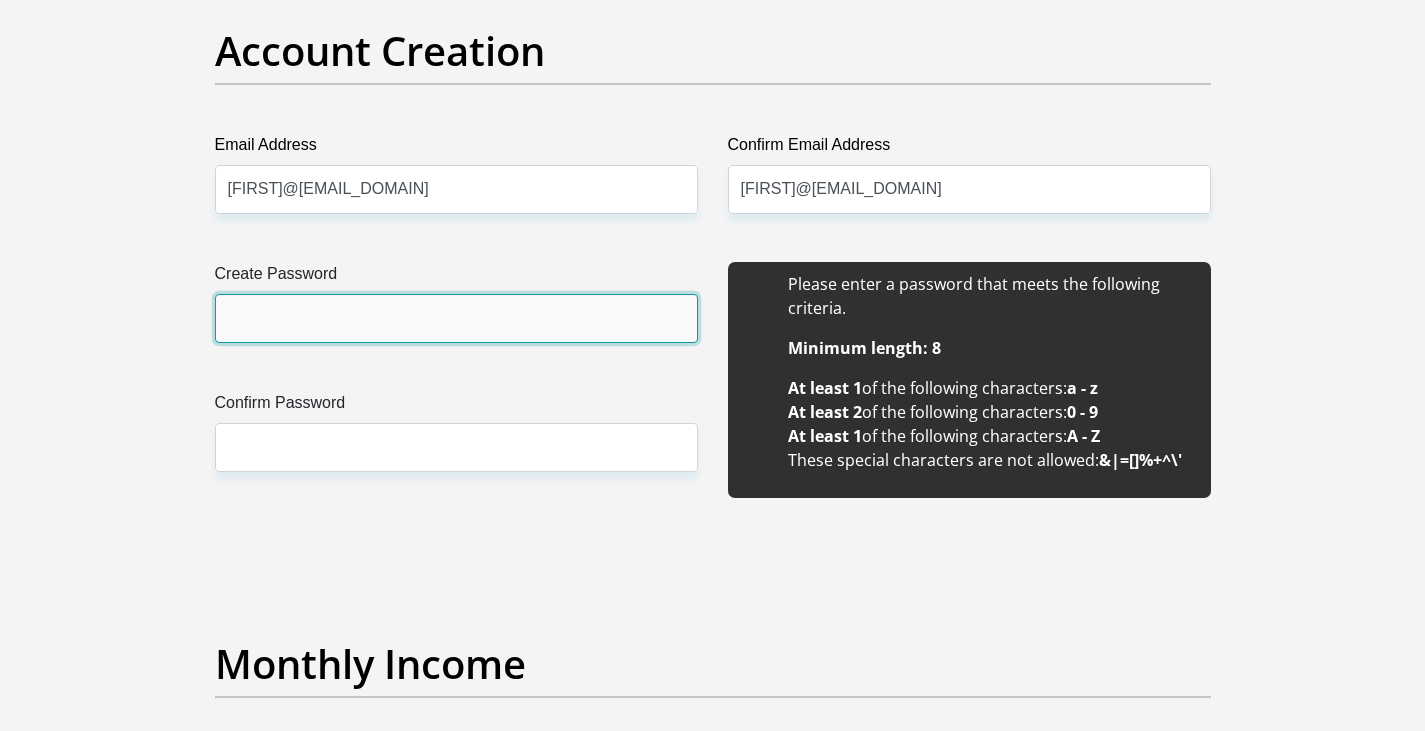 click on "Create Password" at bounding box center (456, 318) 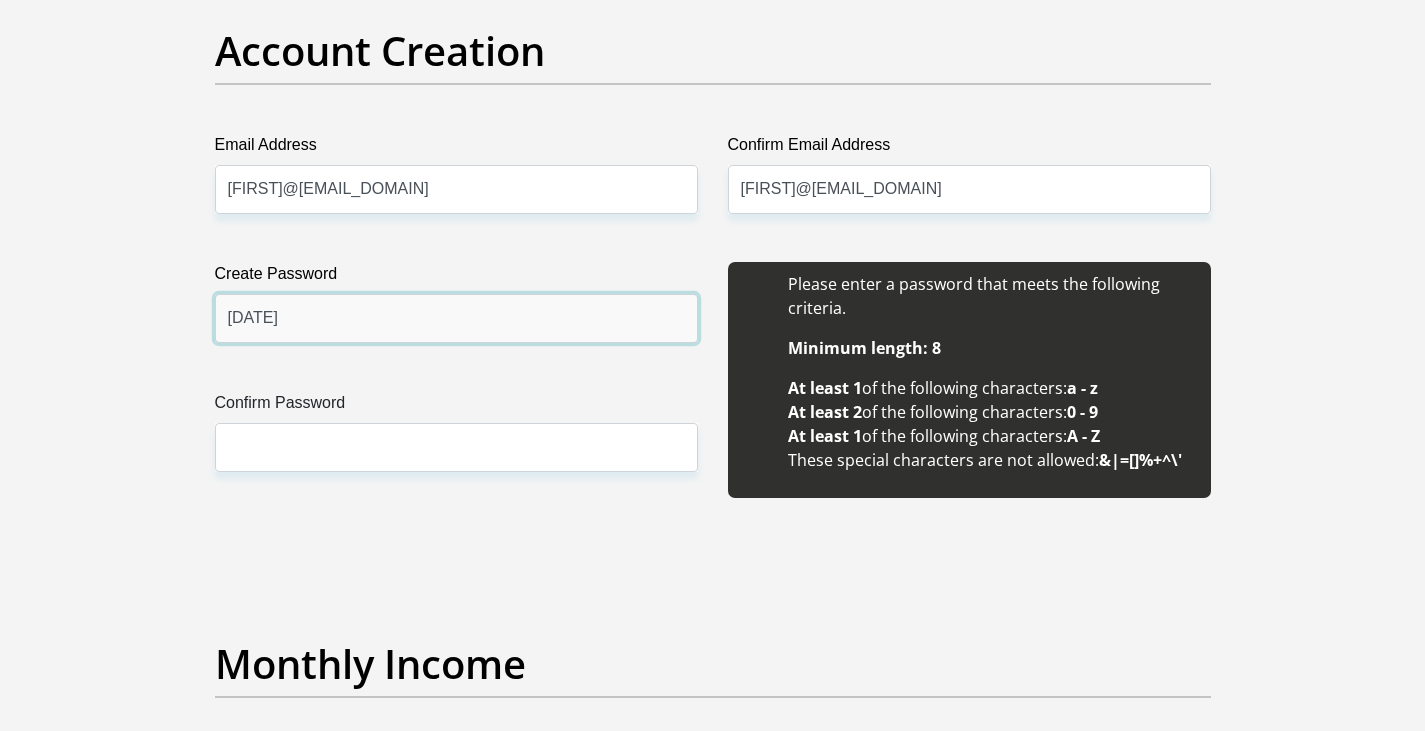 drag, startPoint x: 302, startPoint y: 320, endPoint x: 220, endPoint y: 320, distance: 82 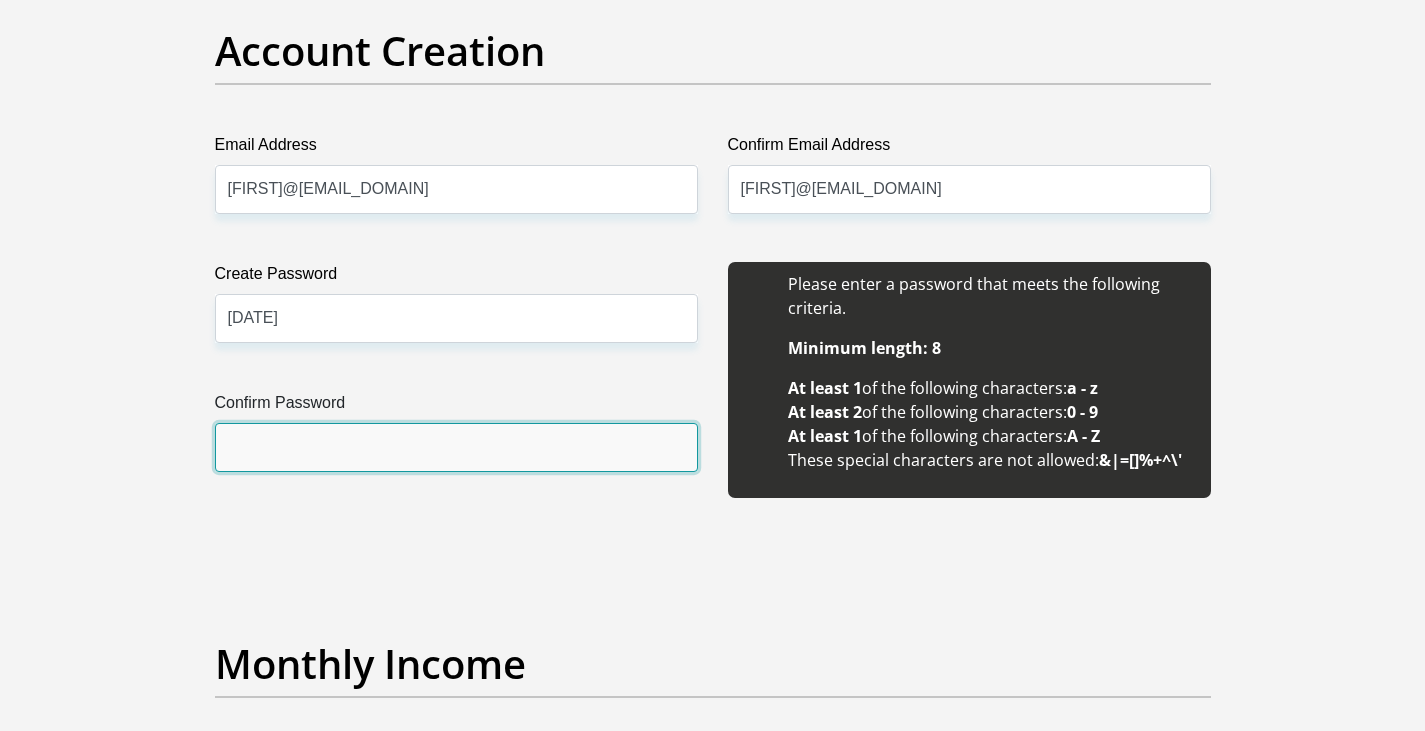click on "Confirm Password" at bounding box center [456, 447] 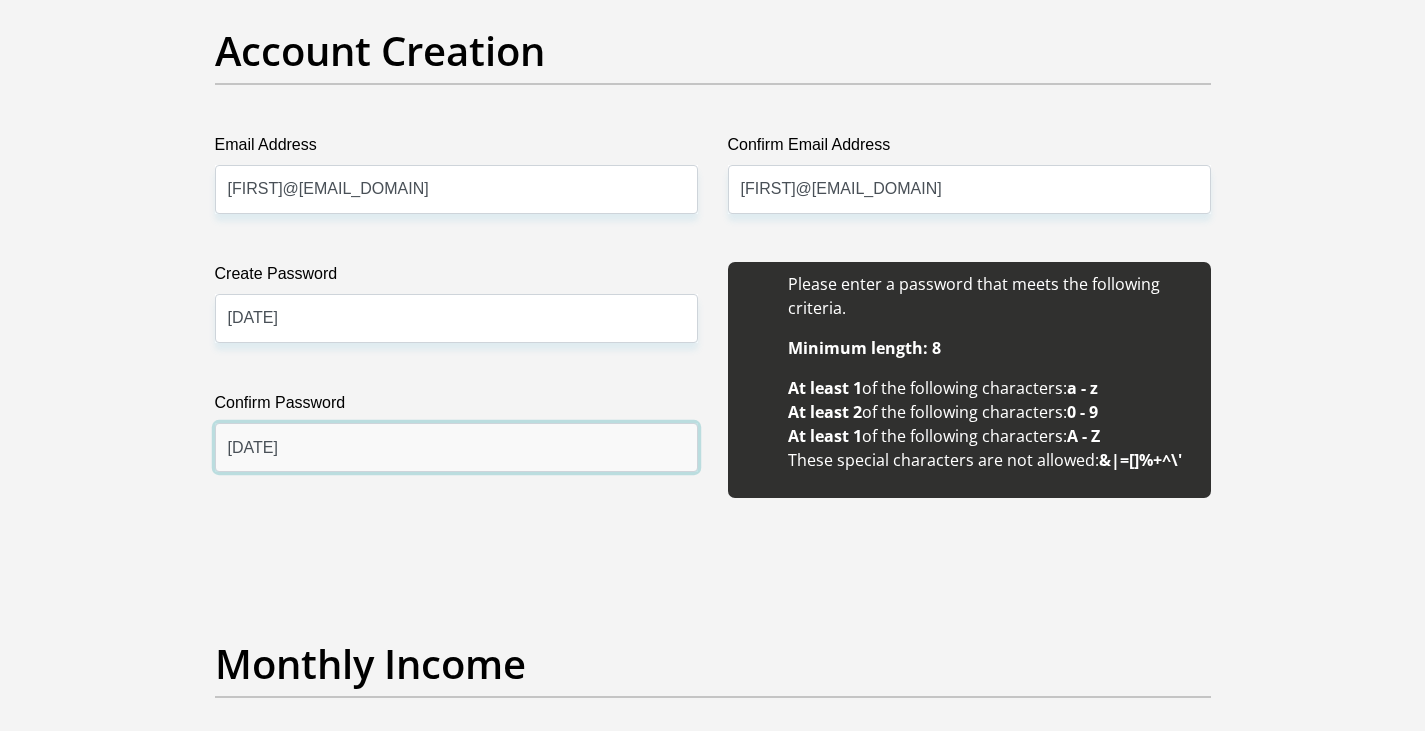type on "Summer@2023" 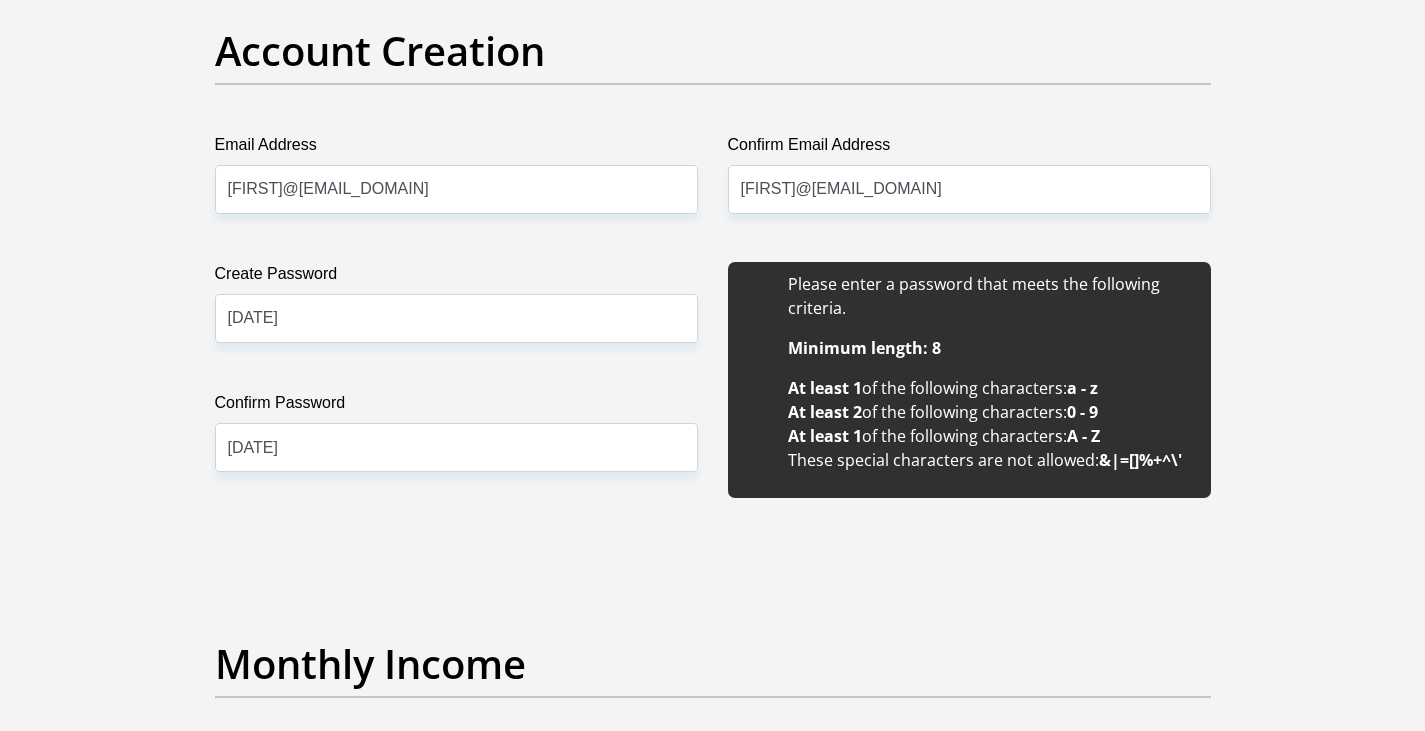 click on "Please enter a password that meets the following criteria." at bounding box center (989, 296) 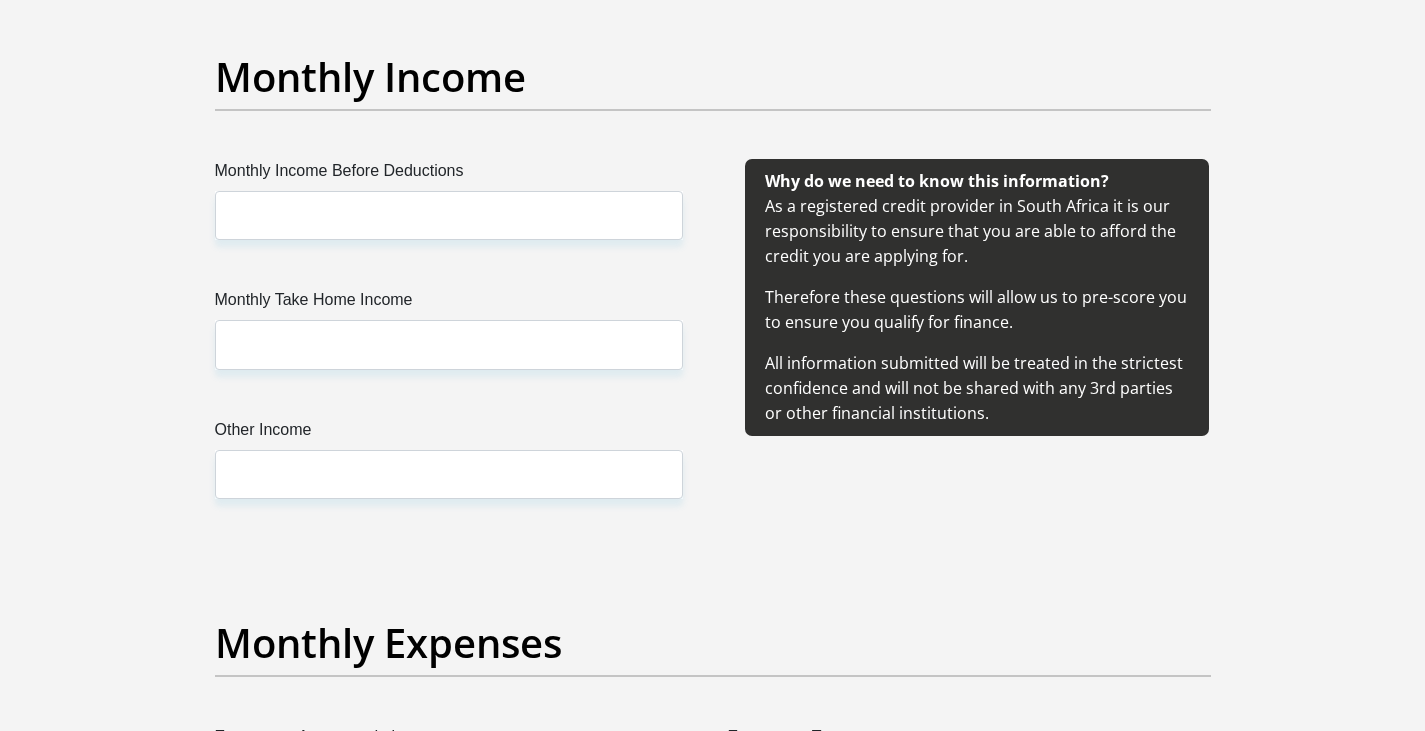 scroll, scrollTop: 2400, scrollLeft: 0, axis: vertical 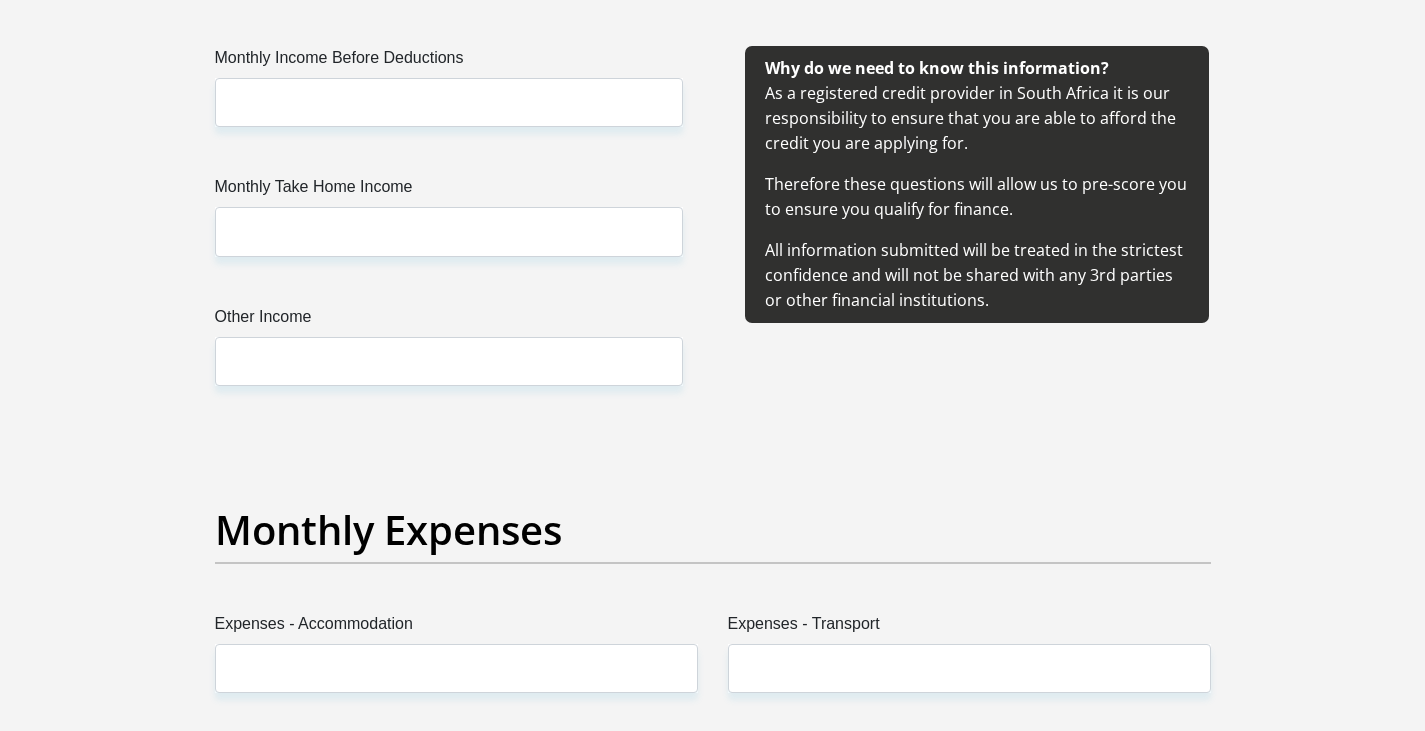 click on "Monthly Income Before Deductions
Monthly Take Home Income
Other Income" at bounding box center (449, 240) 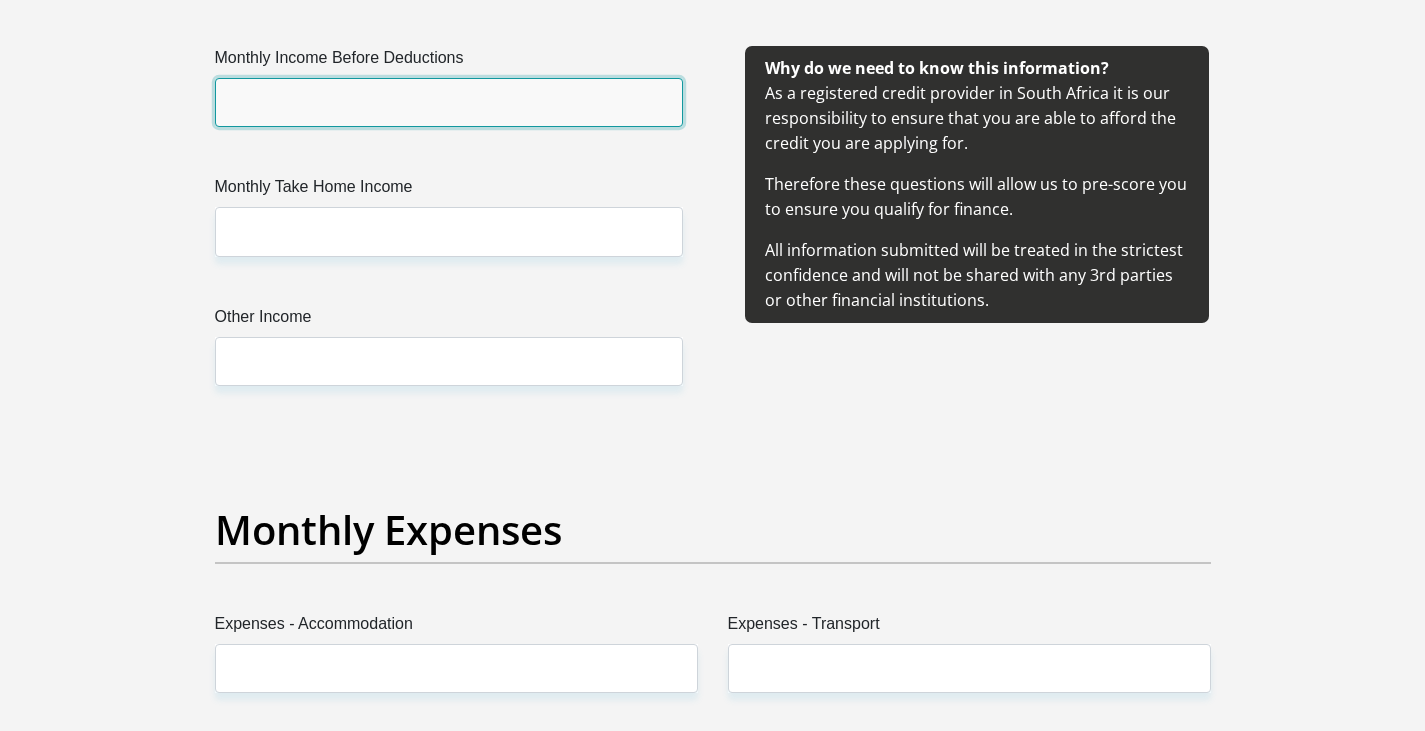 click on "Monthly Income Before Deductions" at bounding box center (449, 102) 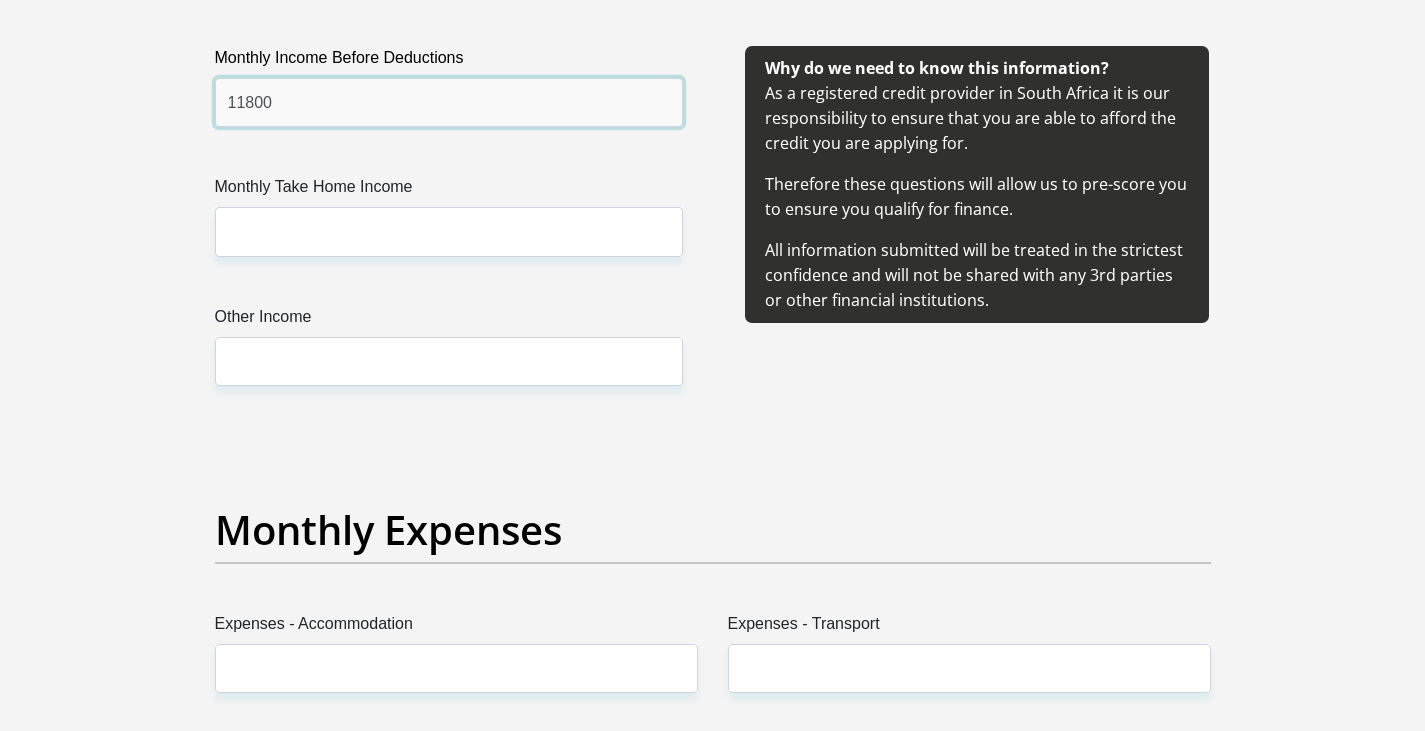type on "11800" 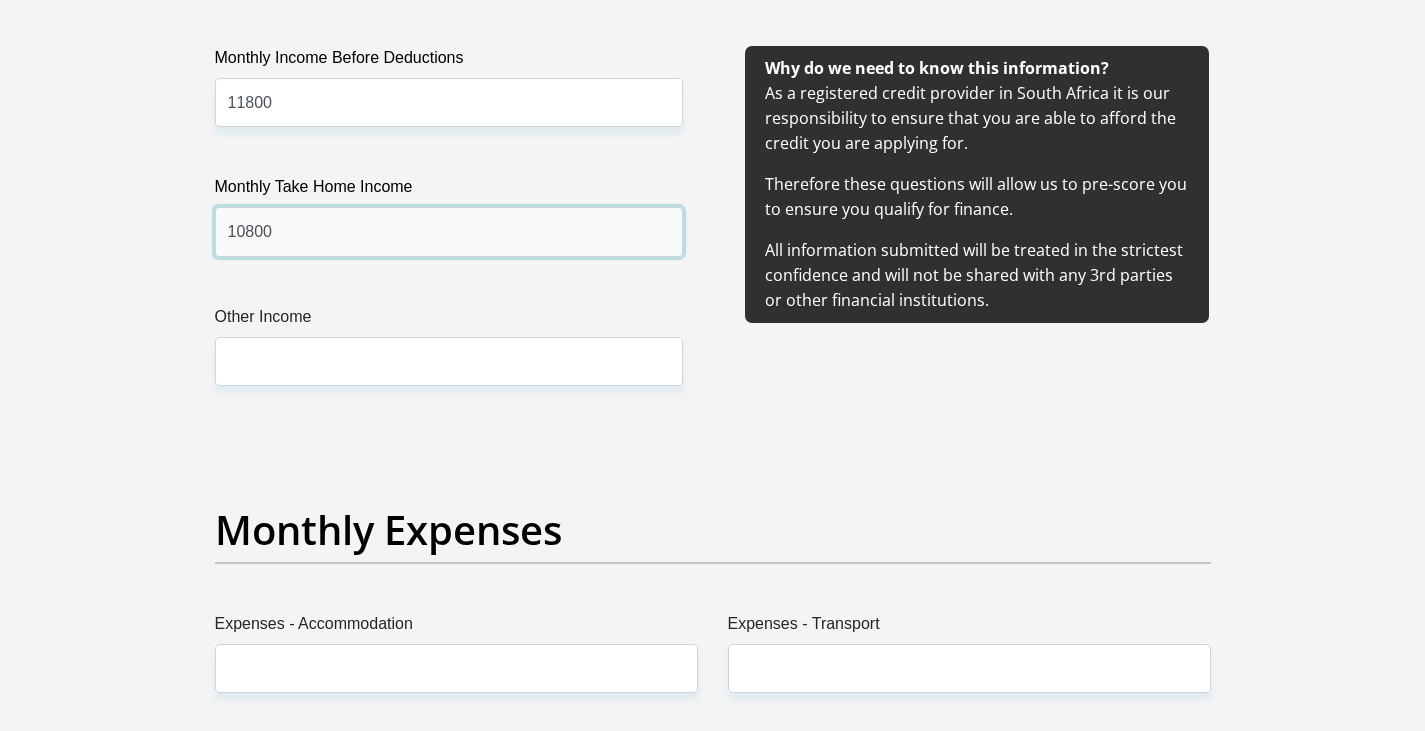type on "10800" 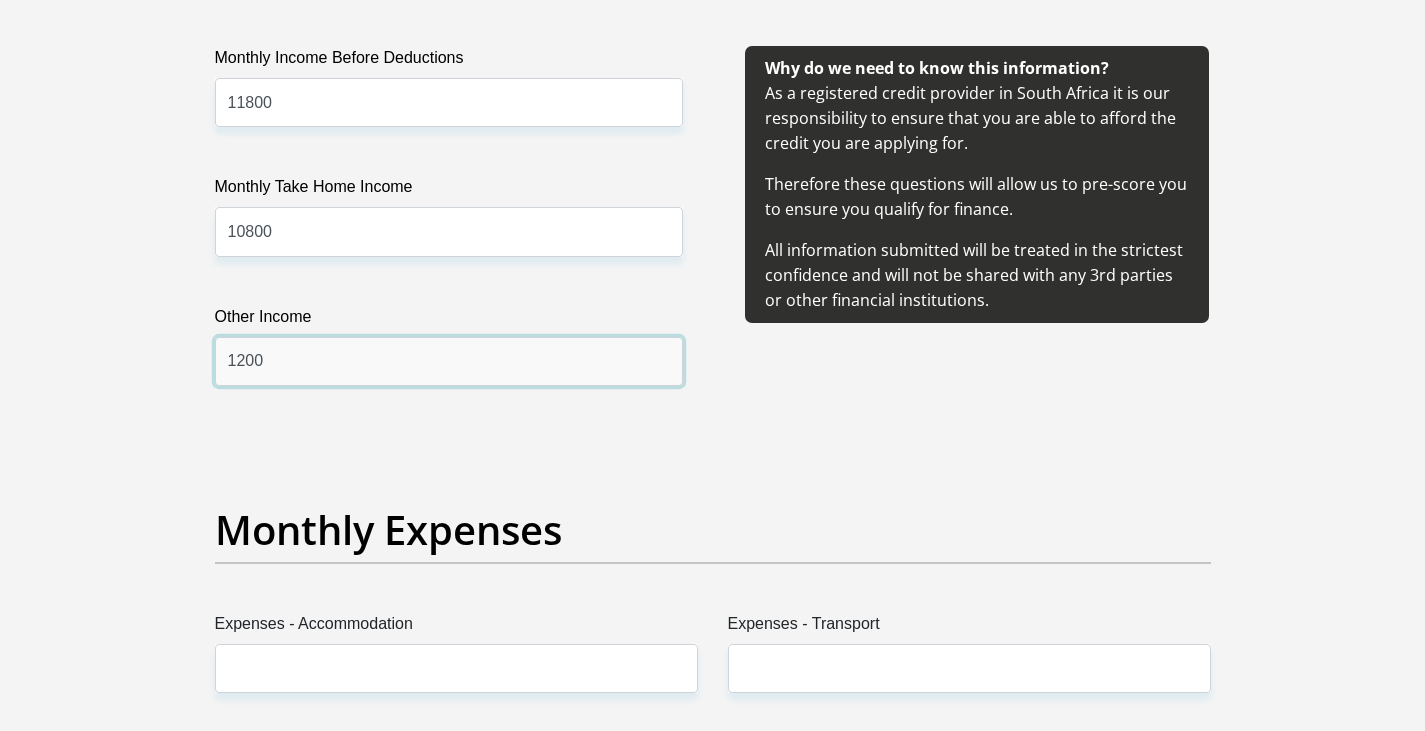 type on "1200" 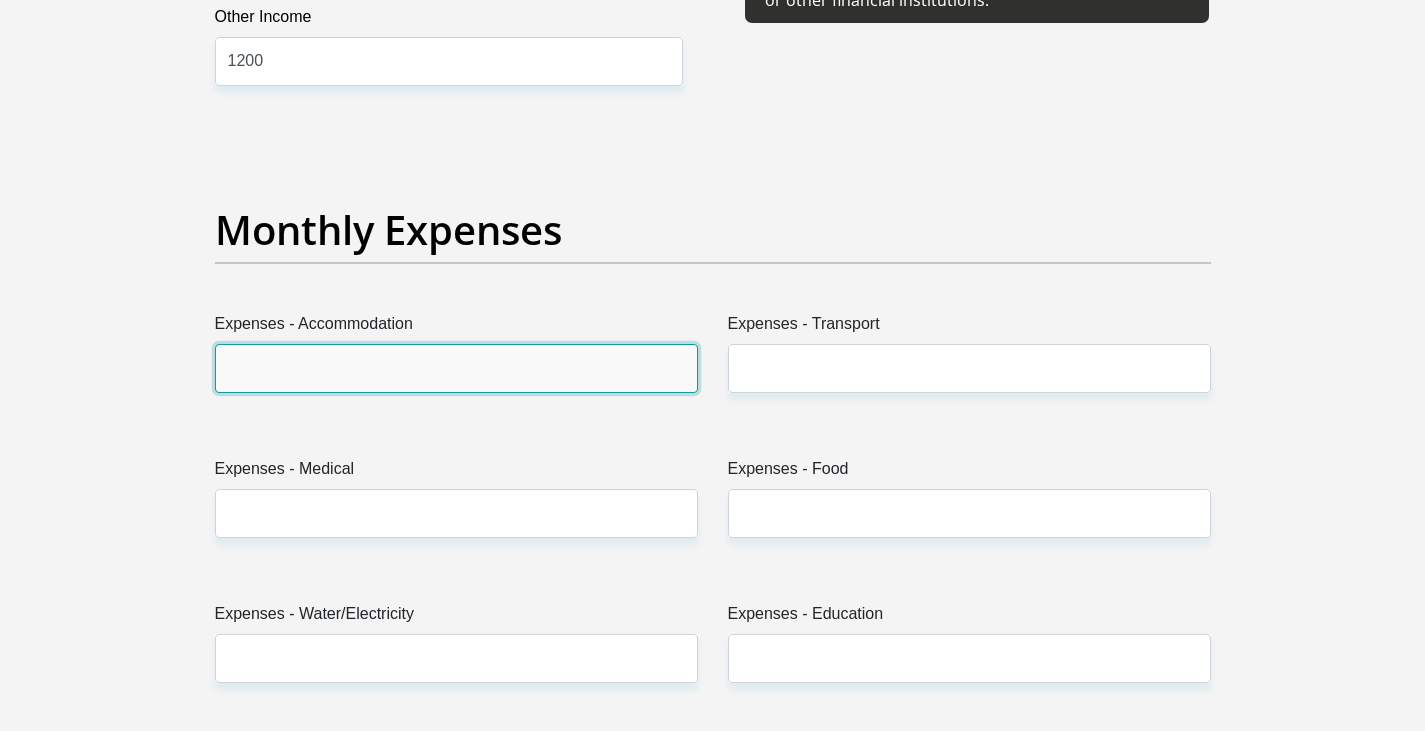 scroll, scrollTop: 2800, scrollLeft: 0, axis: vertical 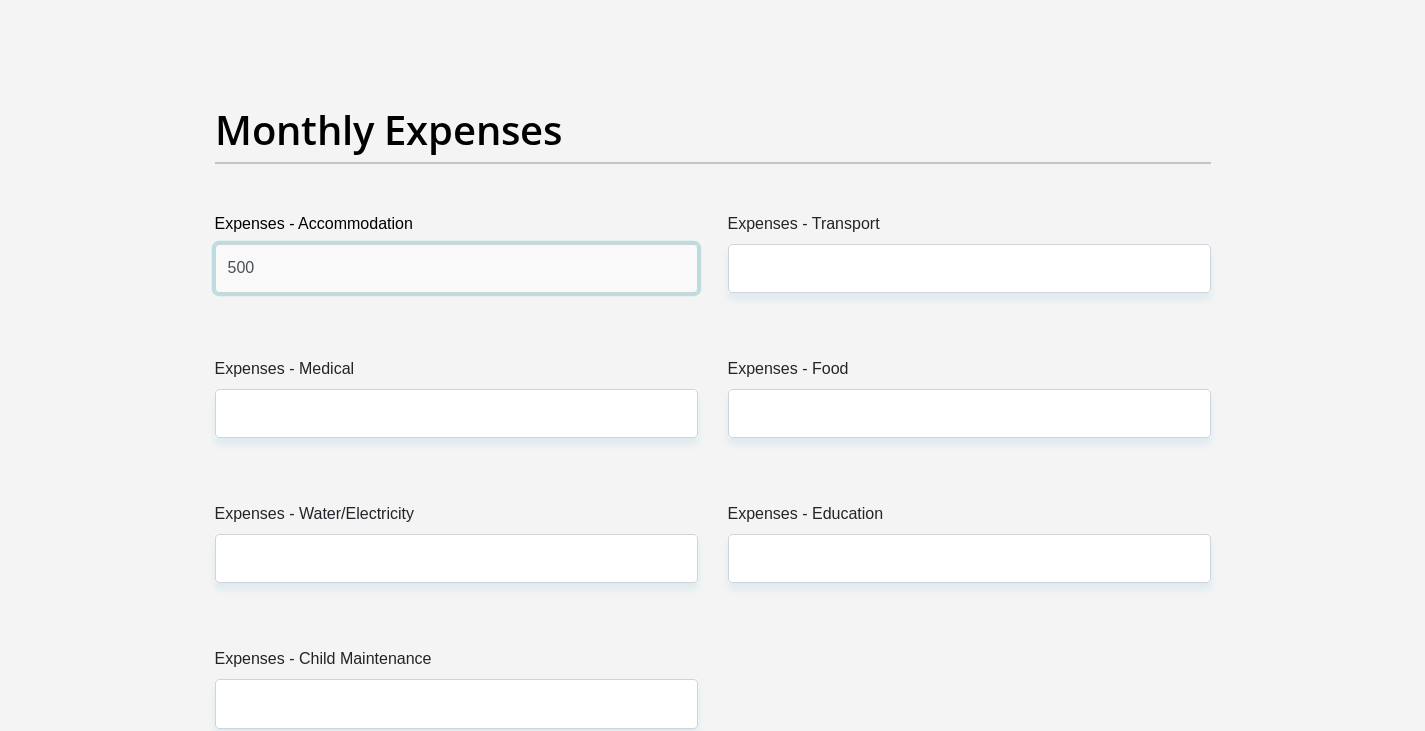 type on "500" 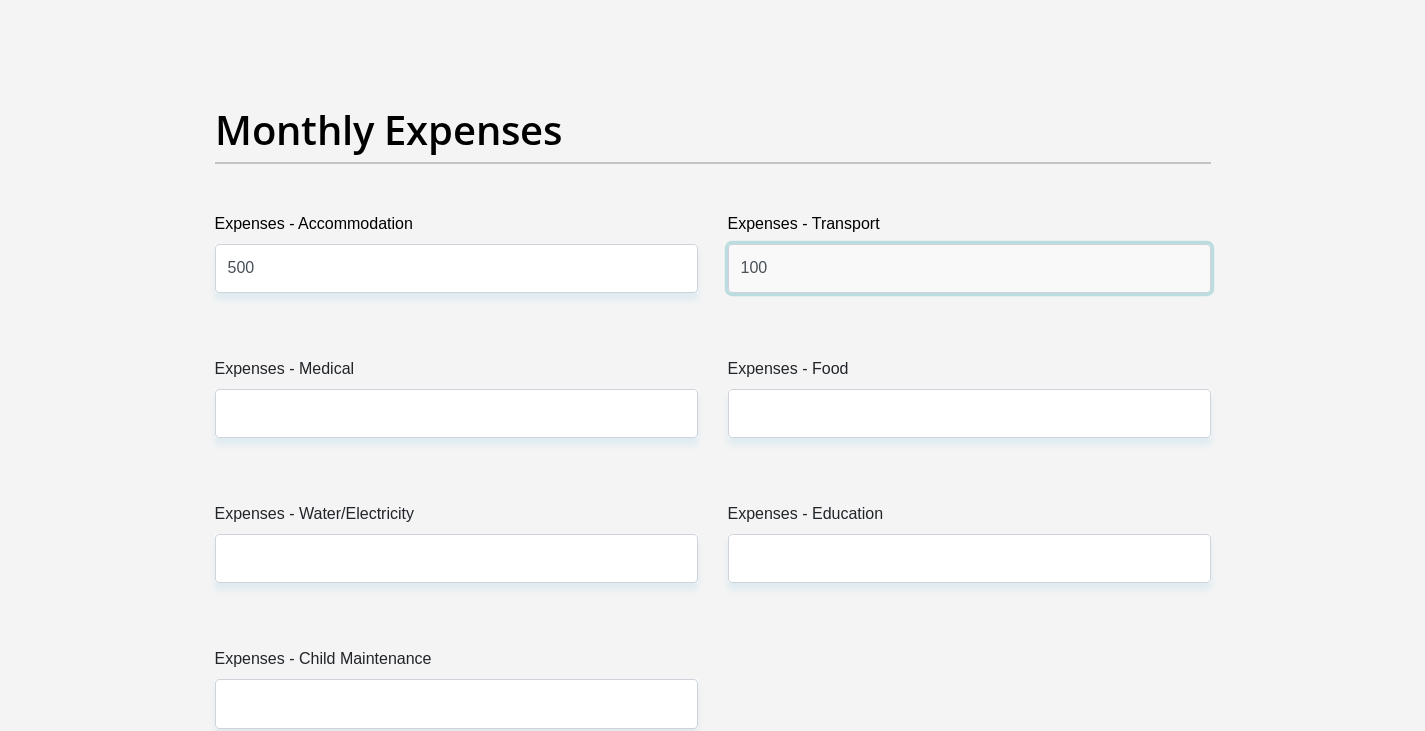 type on "100" 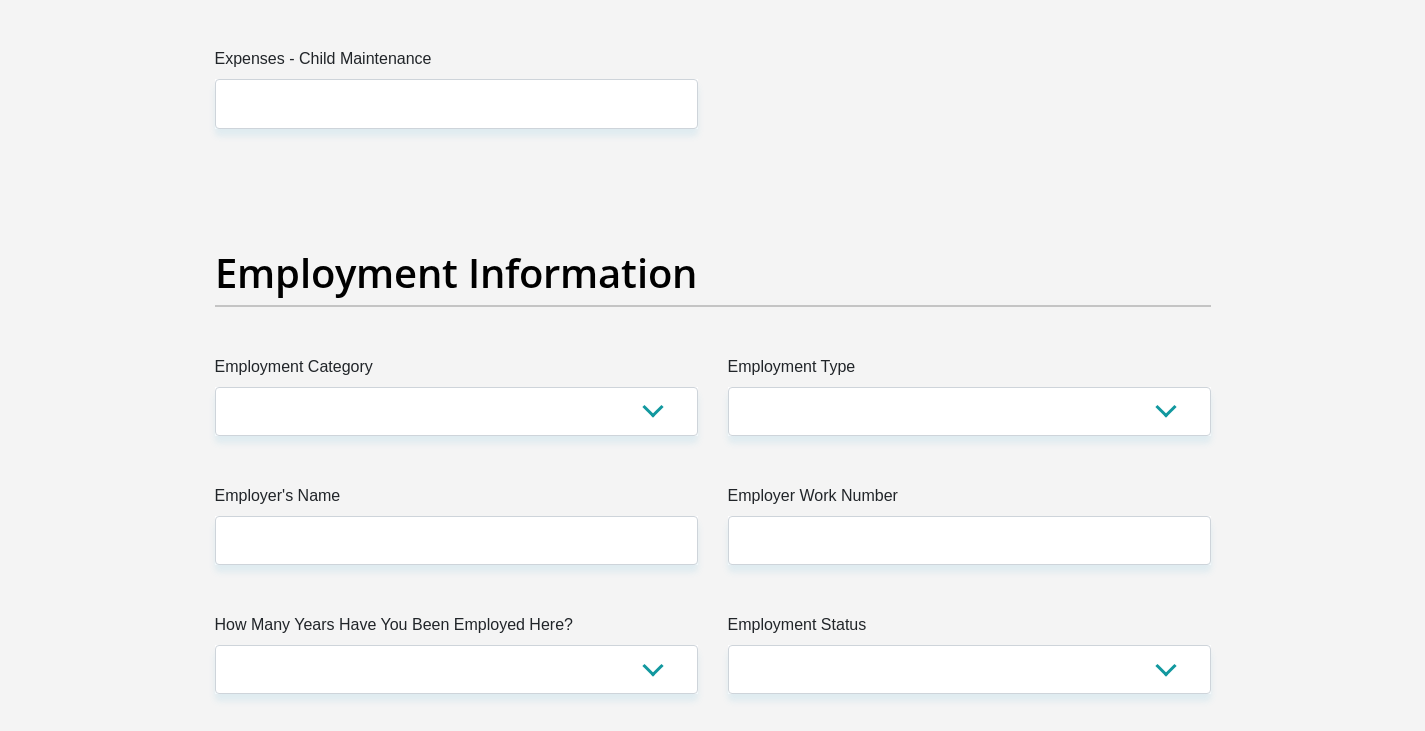 scroll, scrollTop: 3100, scrollLeft: 0, axis: vertical 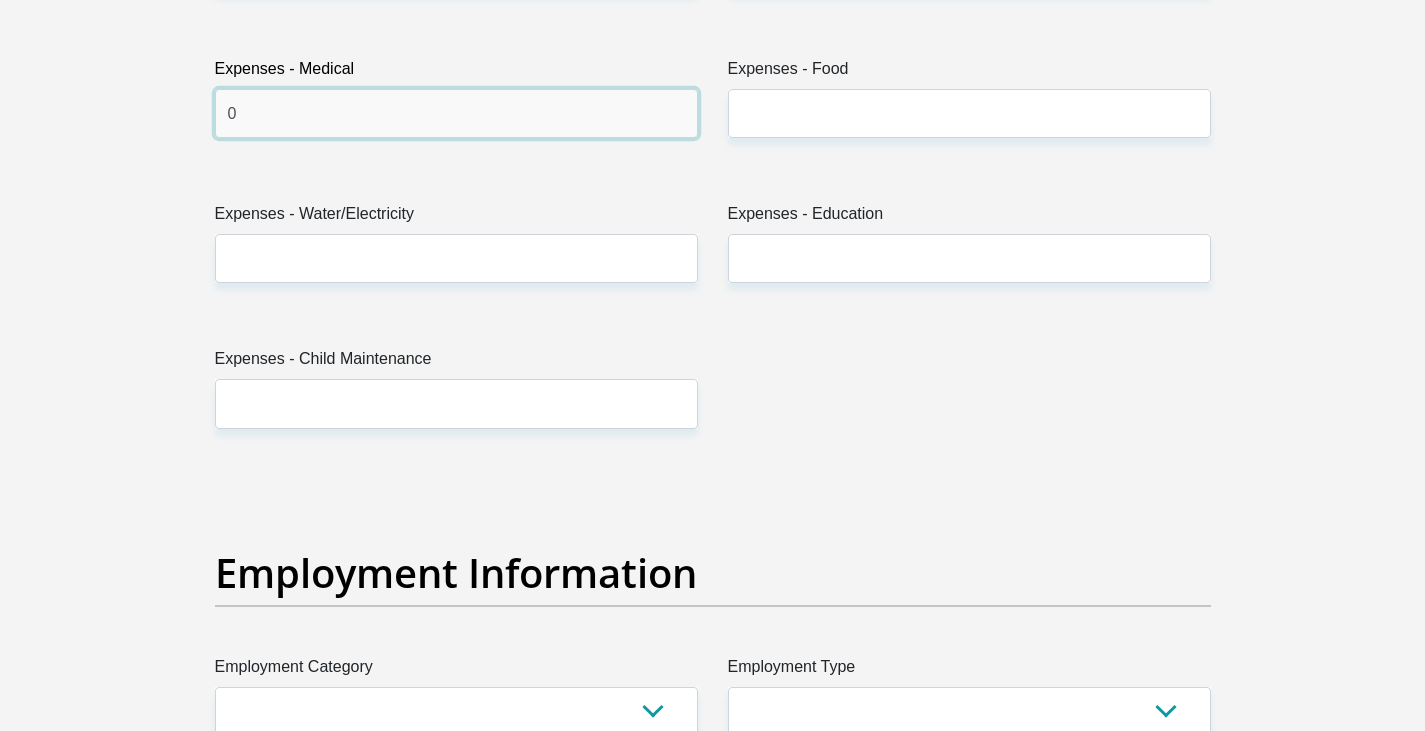 type on "0" 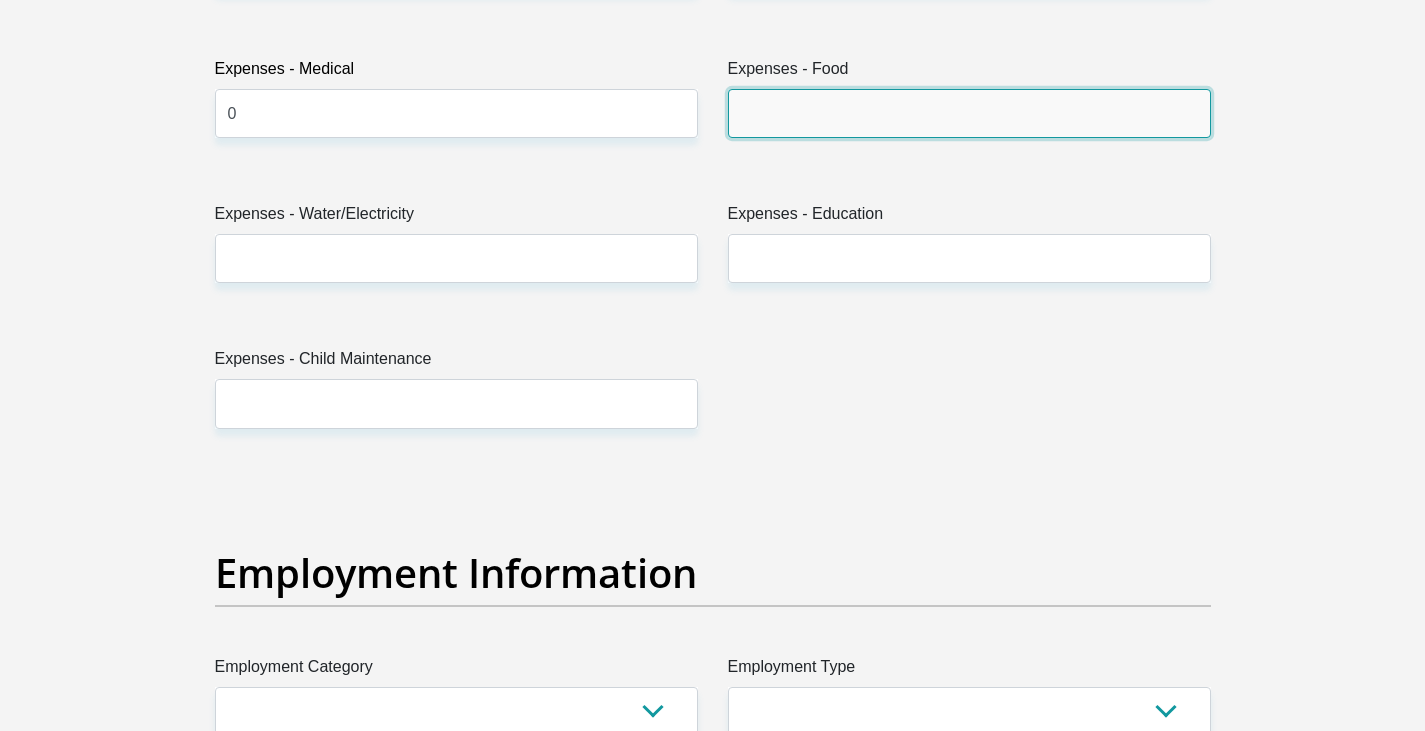 click on "Expenses - Food" at bounding box center [969, 113] 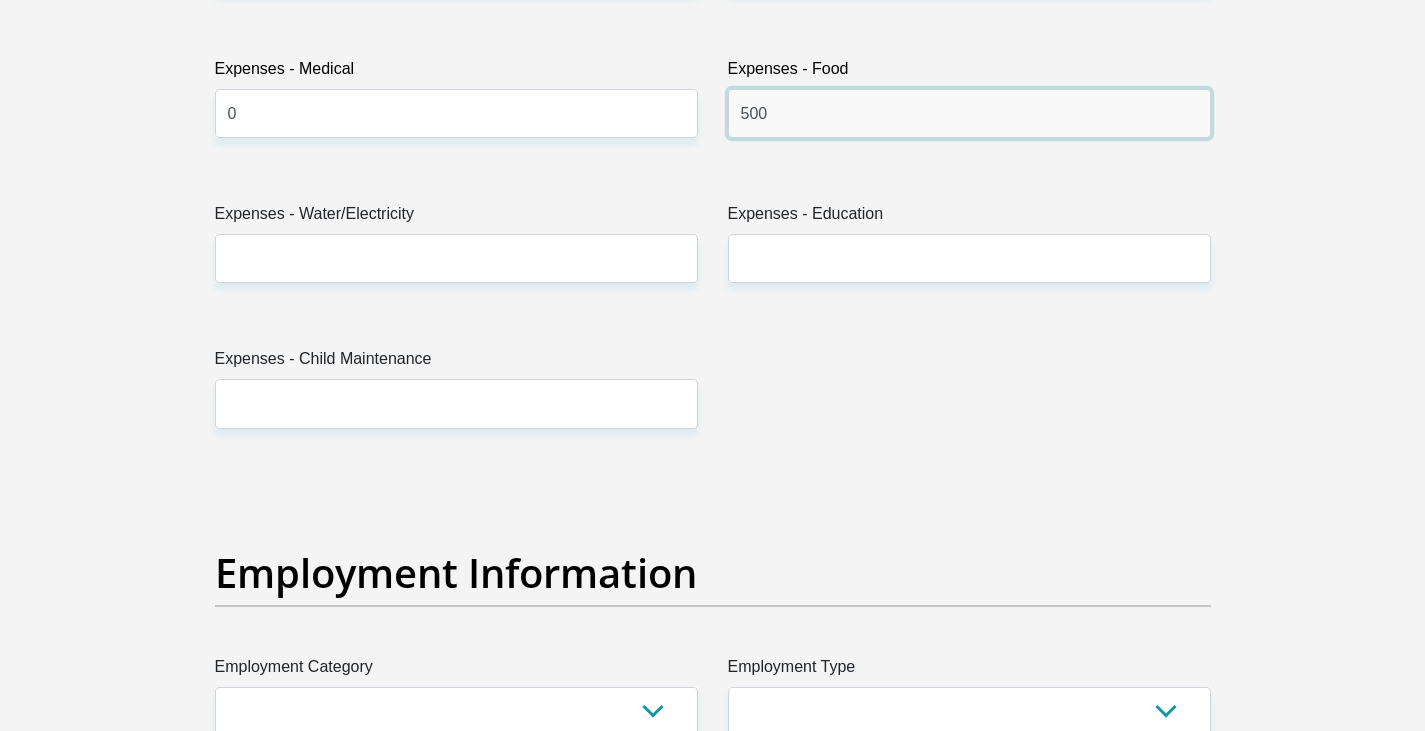 type on "500" 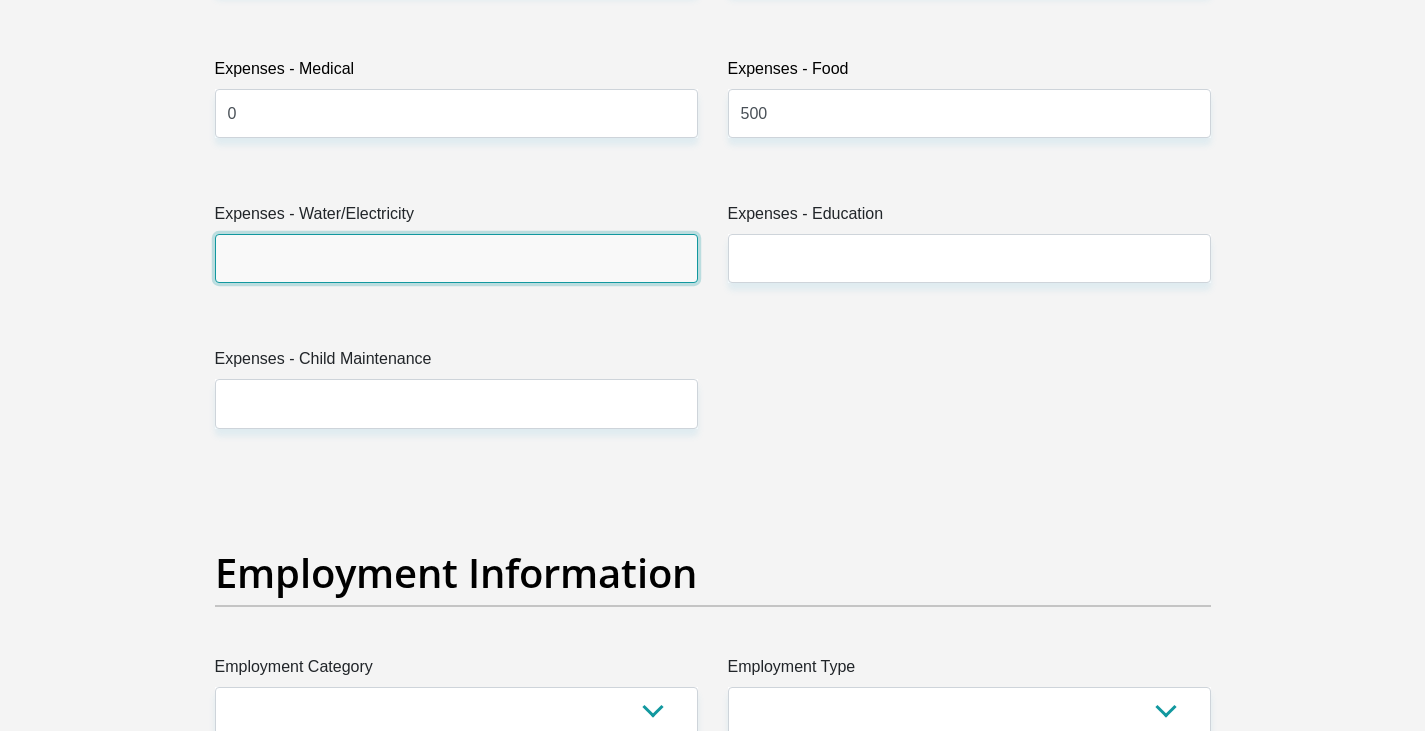 click on "Expenses - Water/Electricity" at bounding box center (456, 258) 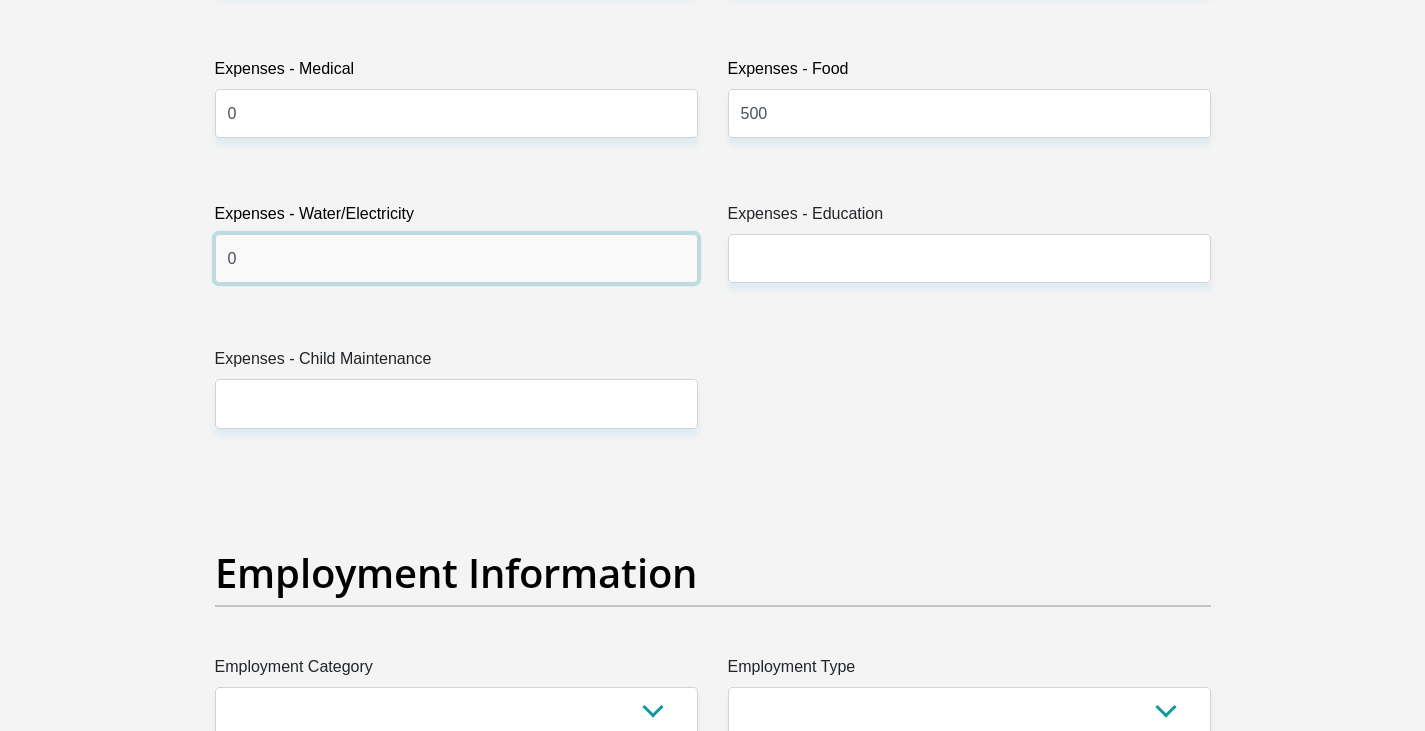 type on "0" 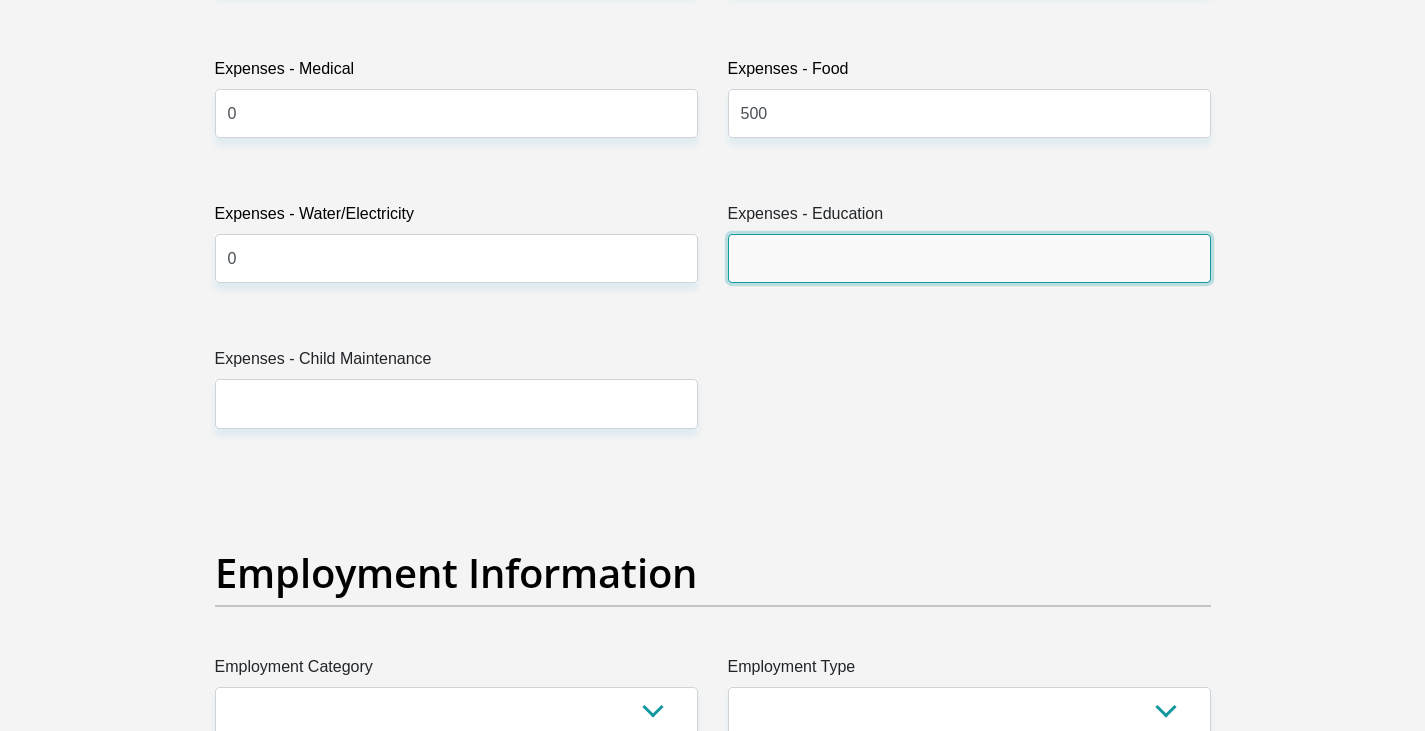 click on "Expenses - Education" at bounding box center [969, 258] 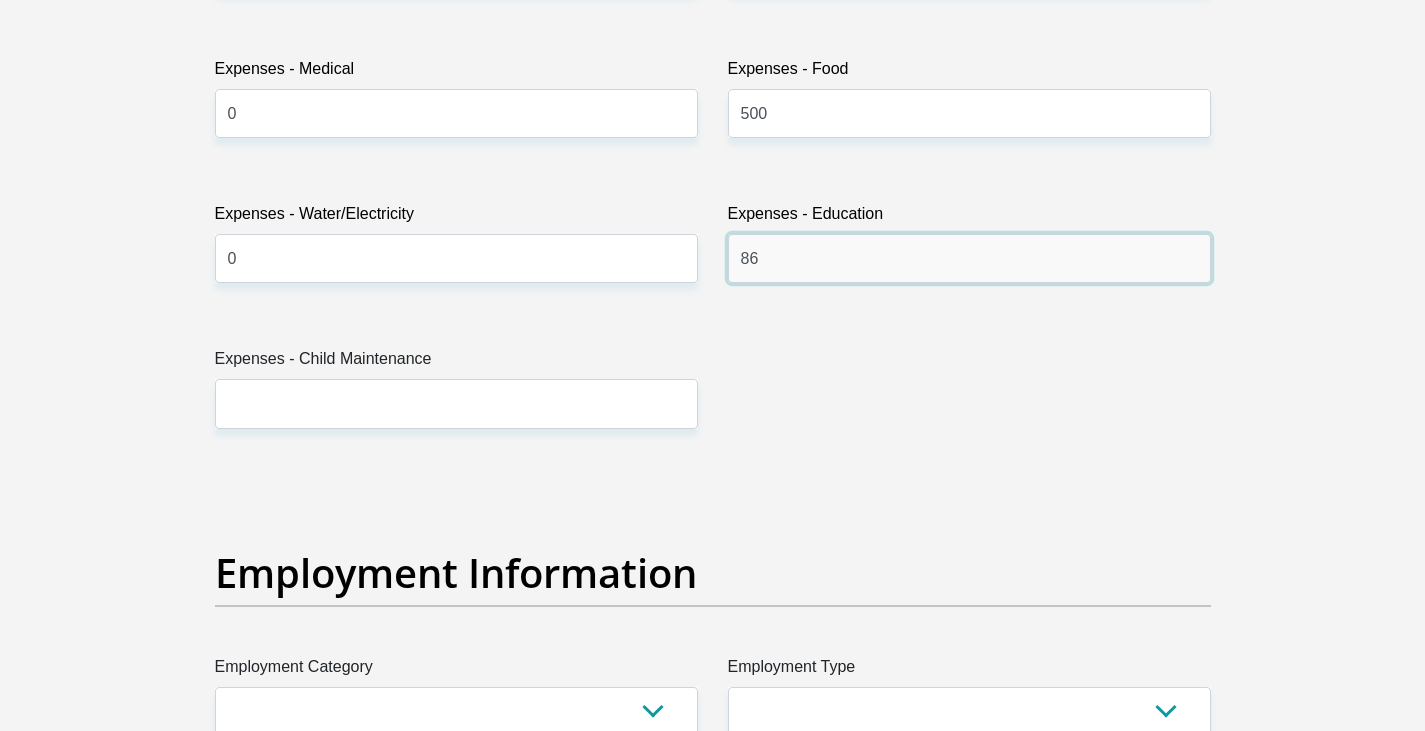 type on "8" 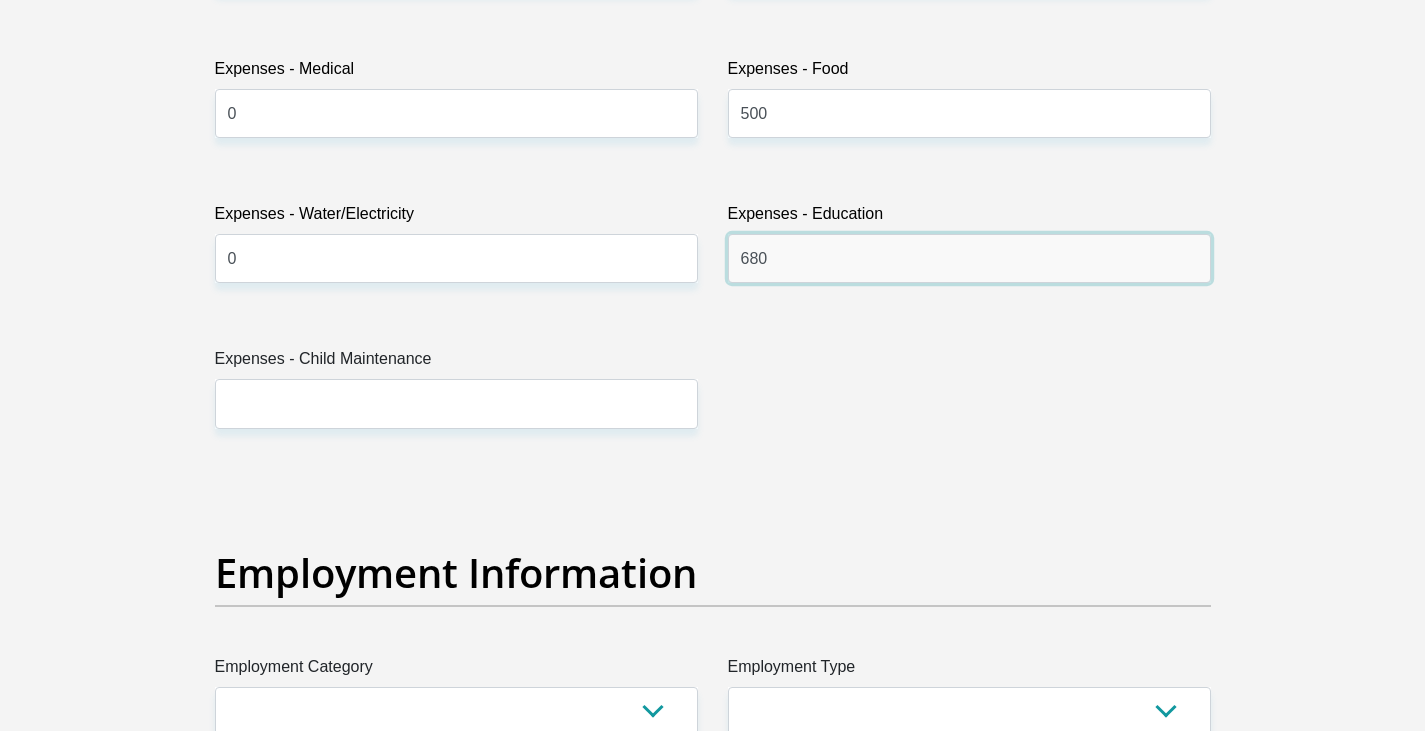 type on "680" 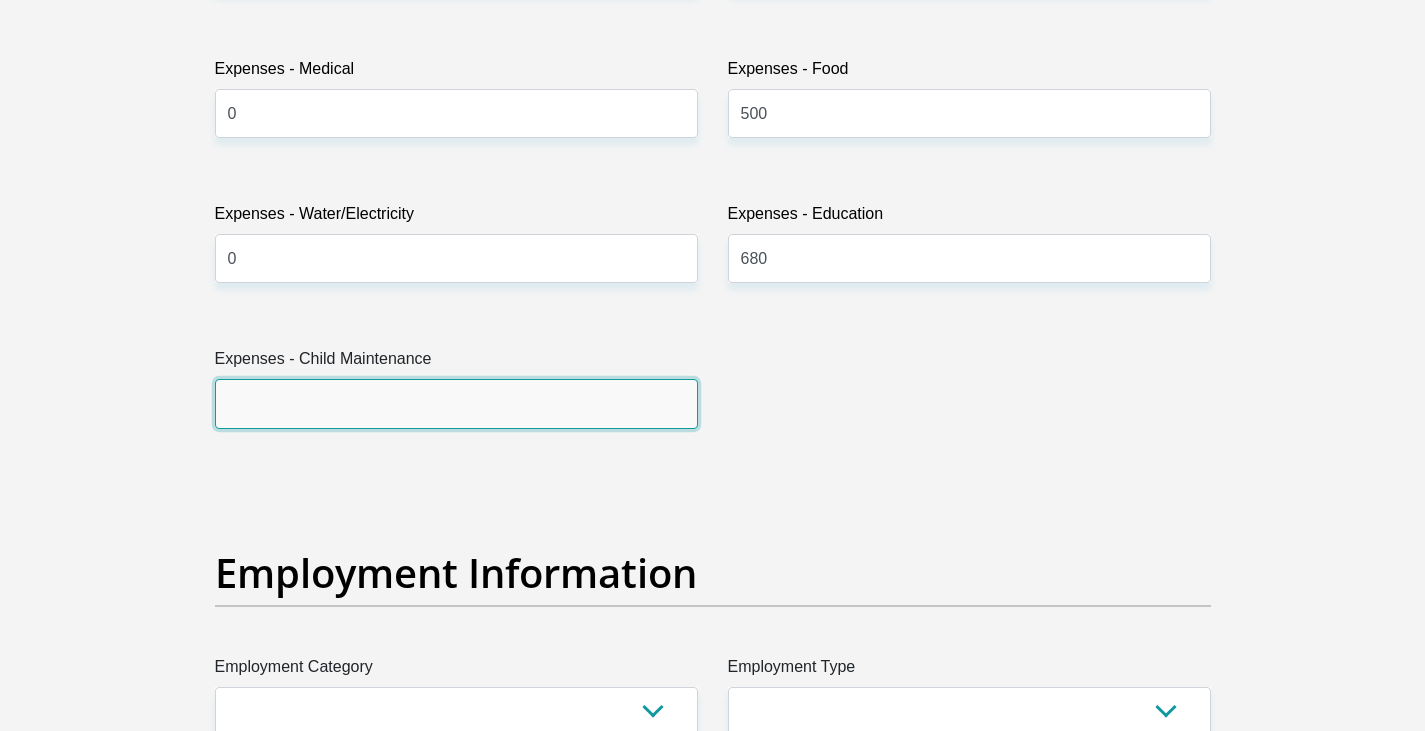 click on "Expenses - Child Maintenance" at bounding box center [456, 403] 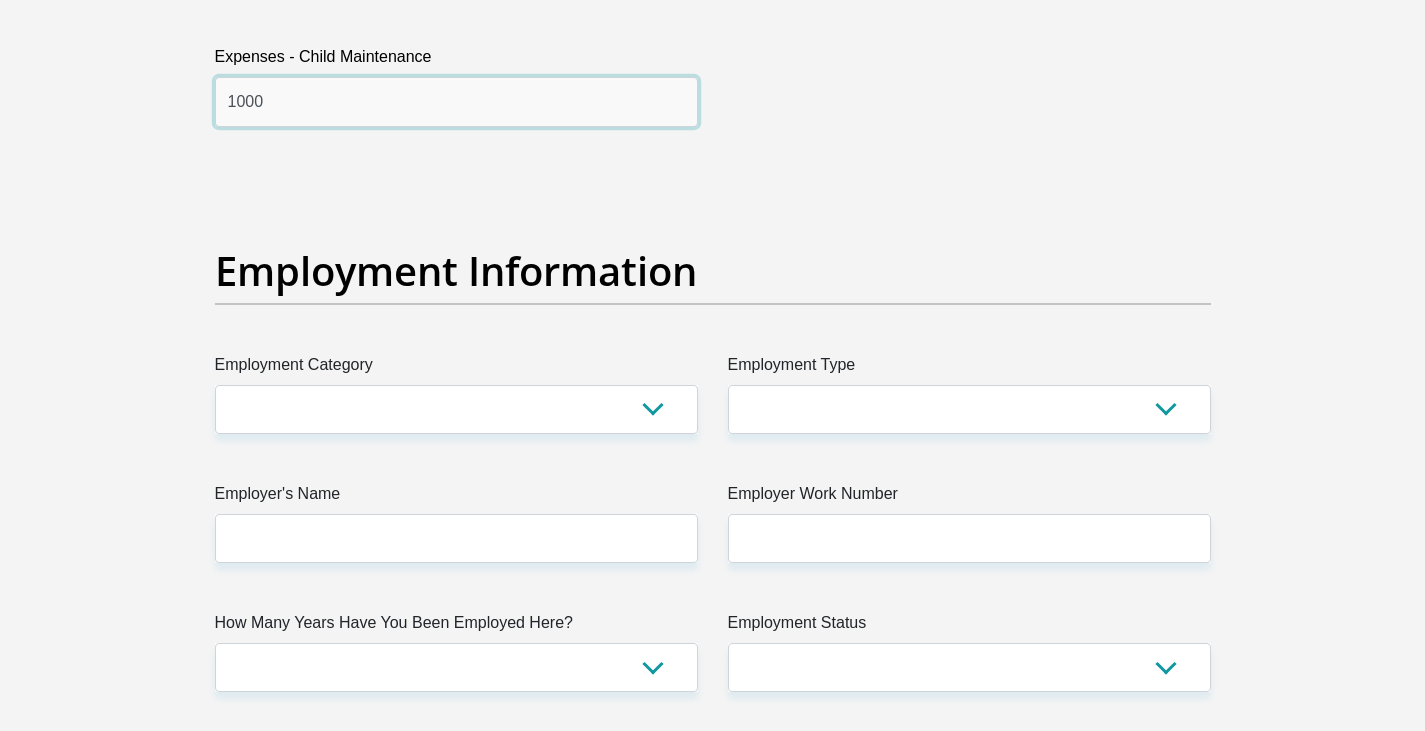 scroll, scrollTop: 3500, scrollLeft: 0, axis: vertical 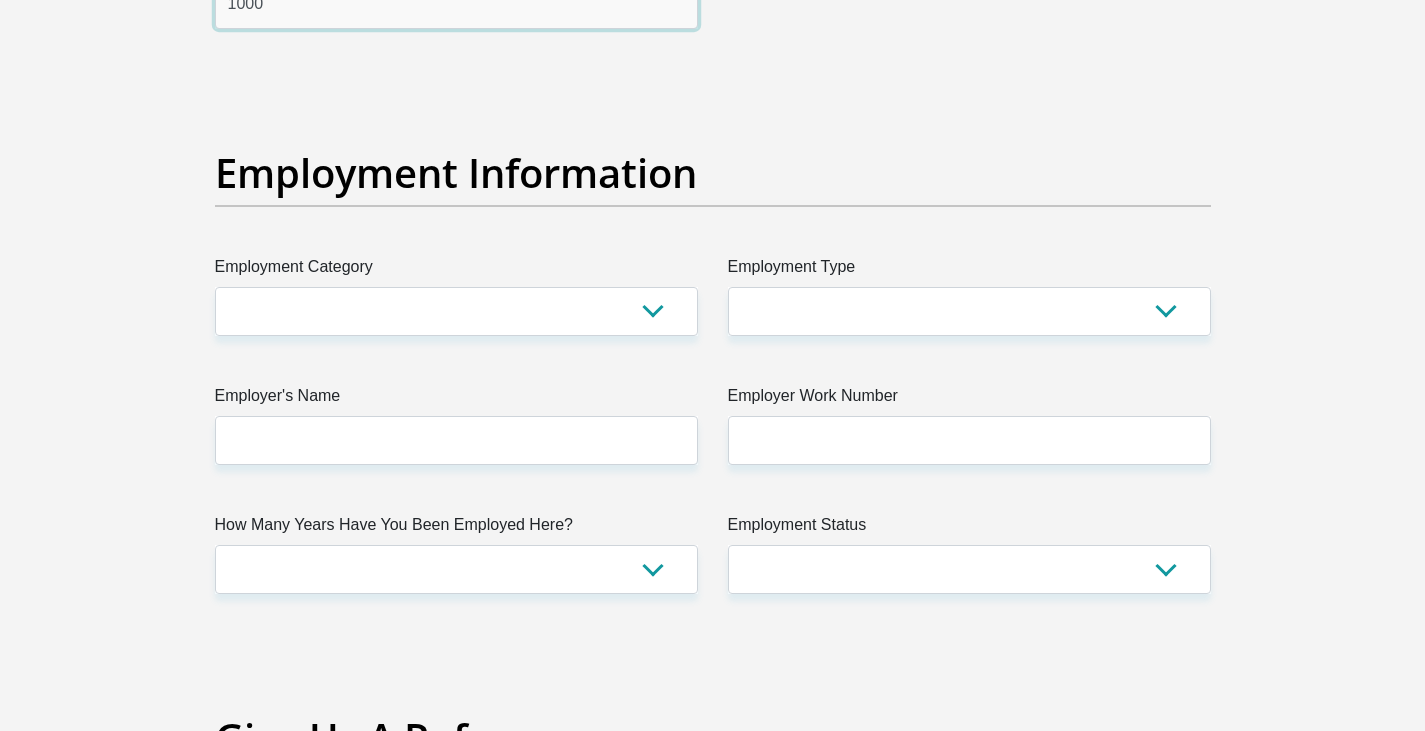 type on "1000" 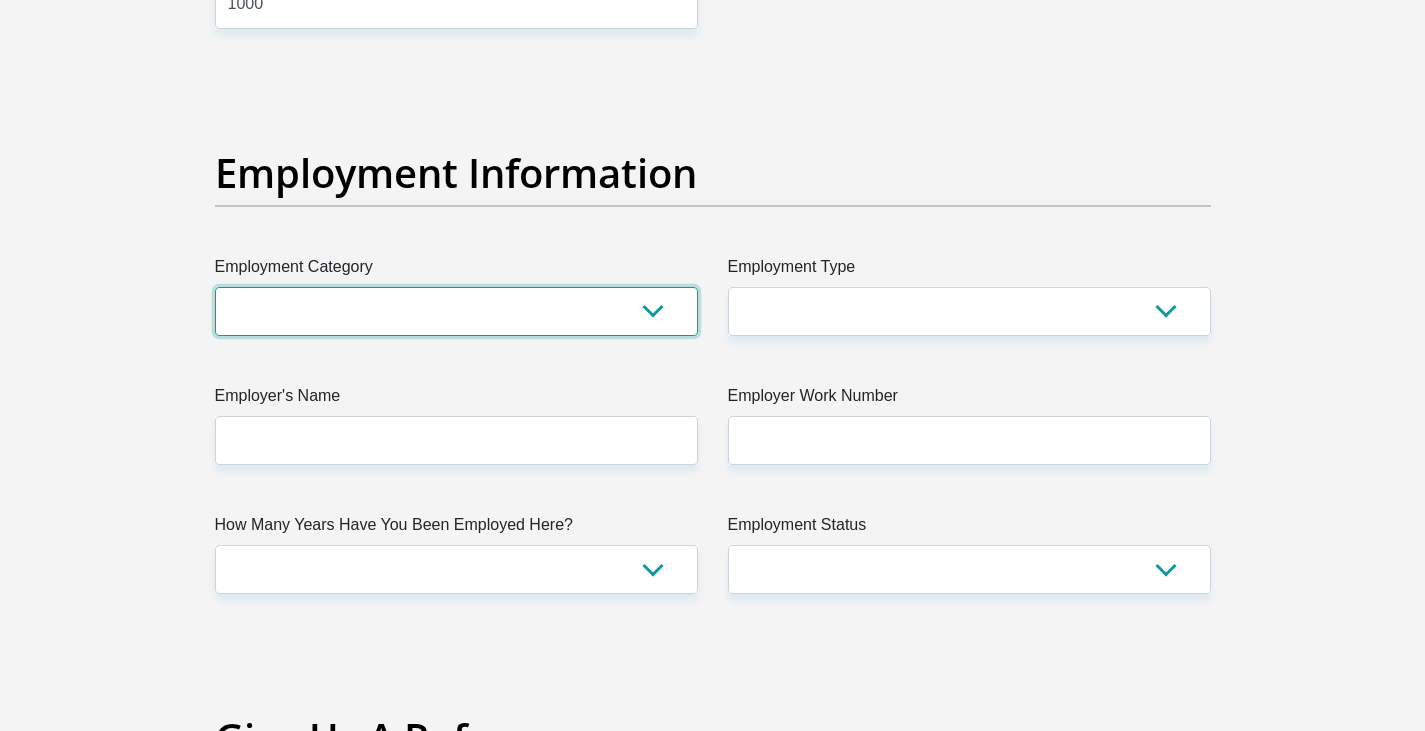 click on "AGRICULTURE
ALCOHOL & TOBACCO
CONSTRUCTION MATERIALS
METALLURGY
EQUIPMENT FOR RENEWABLE ENERGY
SPECIALIZED CONTRACTORS
CAR
GAMING (INCL. INTERNET
OTHER WHOLESALE
UNLICENSED PHARMACEUTICALS
CURRENCY EXCHANGE HOUSES
OTHER FINANCIAL INSTITUTIONS & INSURANCE
REAL ESTATE AGENTS
OIL & GAS
OTHER MATERIALS (E.G. IRON ORE)
PRECIOUS STONES & PRECIOUS METALS
POLITICAL ORGANIZATIONS
RELIGIOUS ORGANIZATIONS(NOT SECTS)
ACTI. HAVING BUSINESS DEAL WITH PUBLIC ADMINISTRATION
LAUNDROMATS" at bounding box center [456, 311] 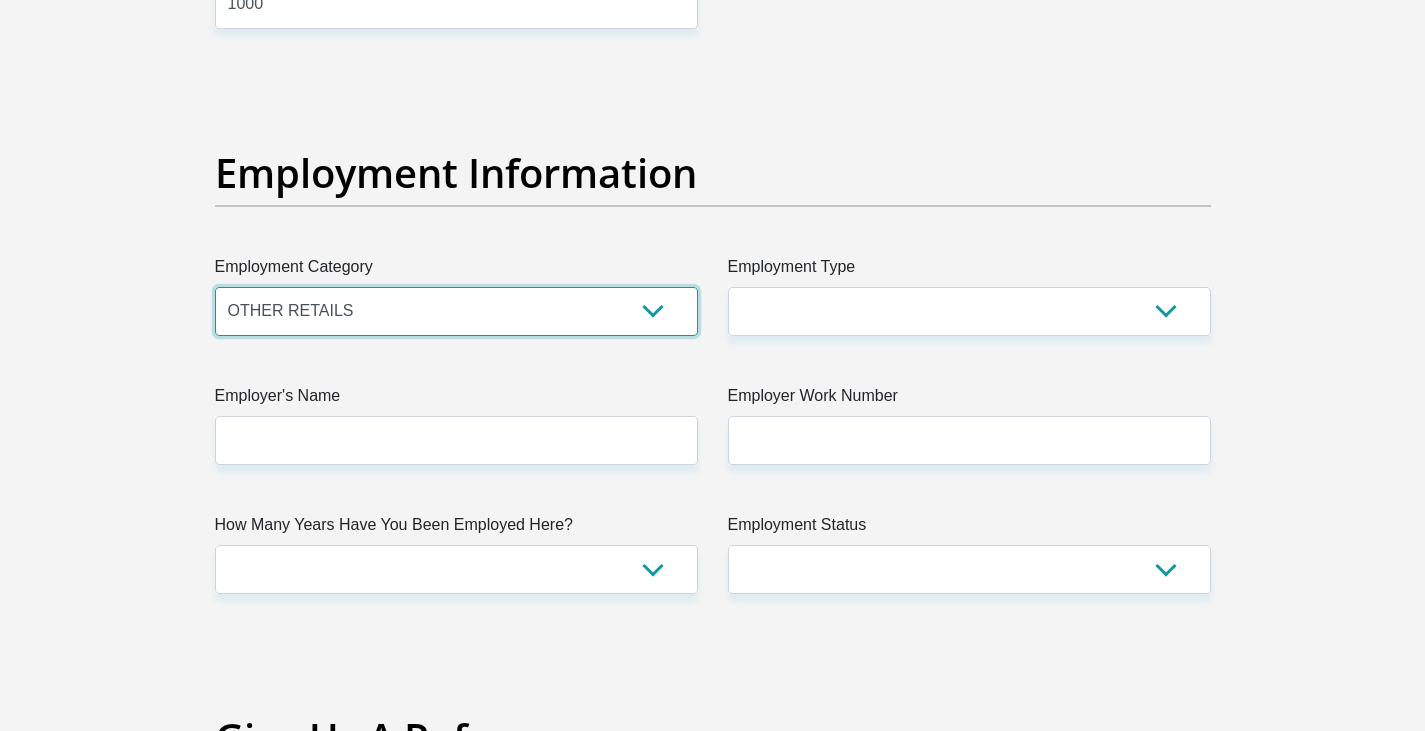 click on "AGRICULTURE
ALCOHOL & TOBACCO
CONSTRUCTION MATERIALS
METALLURGY
EQUIPMENT FOR RENEWABLE ENERGY
SPECIALIZED CONTRACTORS
CAR
GAMING (INCL. INTERNET
OTHER WHOLESALE
UNLICENSED PHARMACEUTICALS
CURRENCY EXCHANGE HOUSES
OTHER FINANCIAL INSTITUTIONS & INSURANCE
REAL ESTATE AGENTS
OIL & GAS
OTHER MATERIALS (E.G. IRON ORE)
PRECIOUS STONES & PRECIOUS METALS
POLITICAL ORGANIZATIONS
RELIGIOUS ORGANIZATIONS(NOT SECTS)
ACTI. HAVING BUSINESS DEAL WITH PUBLIC ADMINISTRATION
LAUNDROMATS" at bounding box center (456, 311) 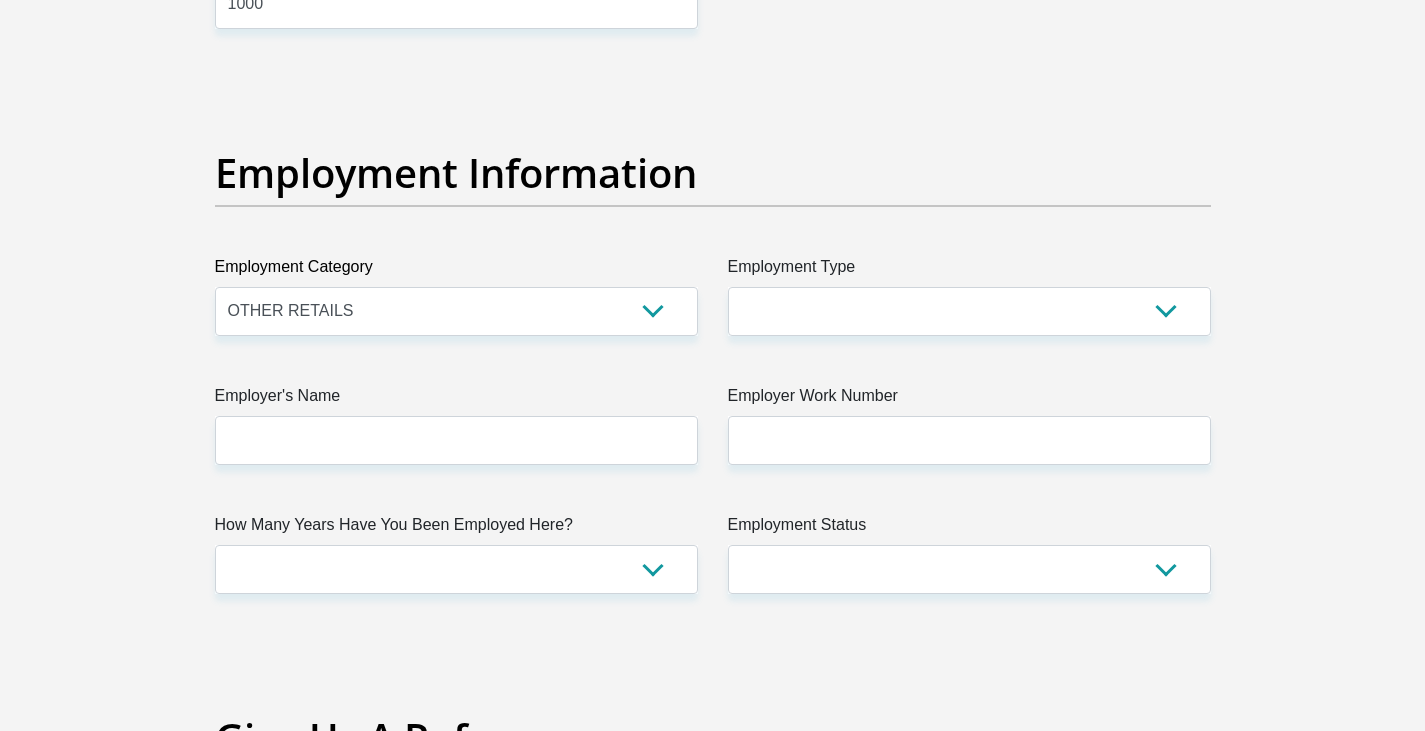 click on "Title
Mr
Ms
Mrs
Dr
Other
First Name
Lwanda
Surname
Makhubu
ID Number
0009245472080
Please input valid ID number
Race
Black
Coloured
Indian
White
Other
Contact Number
0834016678
Please input valid contact number
Nationality
South Africa
Afghanistan
Aland Islands  Albania  Algeria" at bounding box center [713, 67] 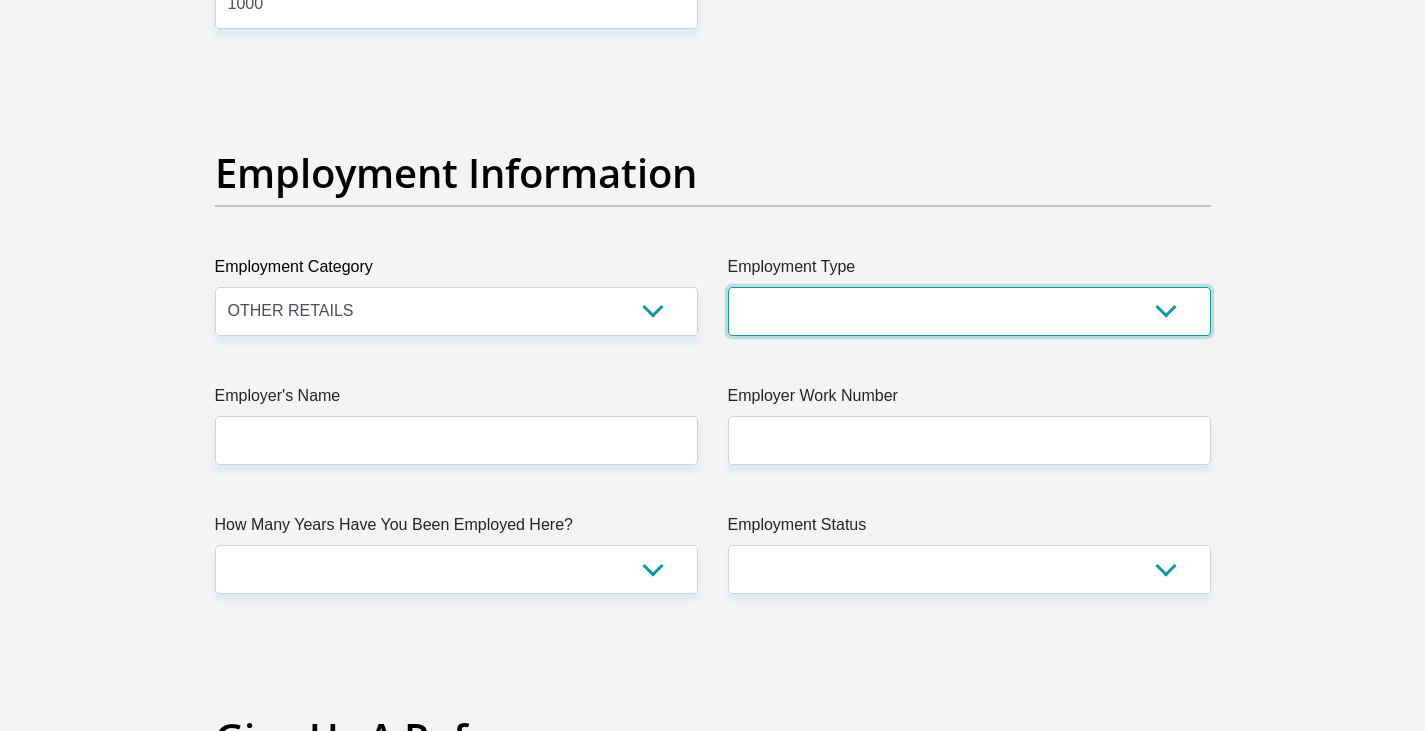 click on "College/Lecturer
Craft Seller
Creative
Driver
Executive
Farmer
Forces - Non Commissioned
Forces - Officer
Hawker
Housewife
Labourer
Licenced Professional
Manager
Miner
Non Licenced Professional
Office Staff/Clerk
Outside Worker
Pensioner
Permanent Teacher
Production/Manufacturing
Sales
Self-Employed
Semi-Professional Worker
Service Industry  Social Worker  Student" at bounding box center [969, 311] 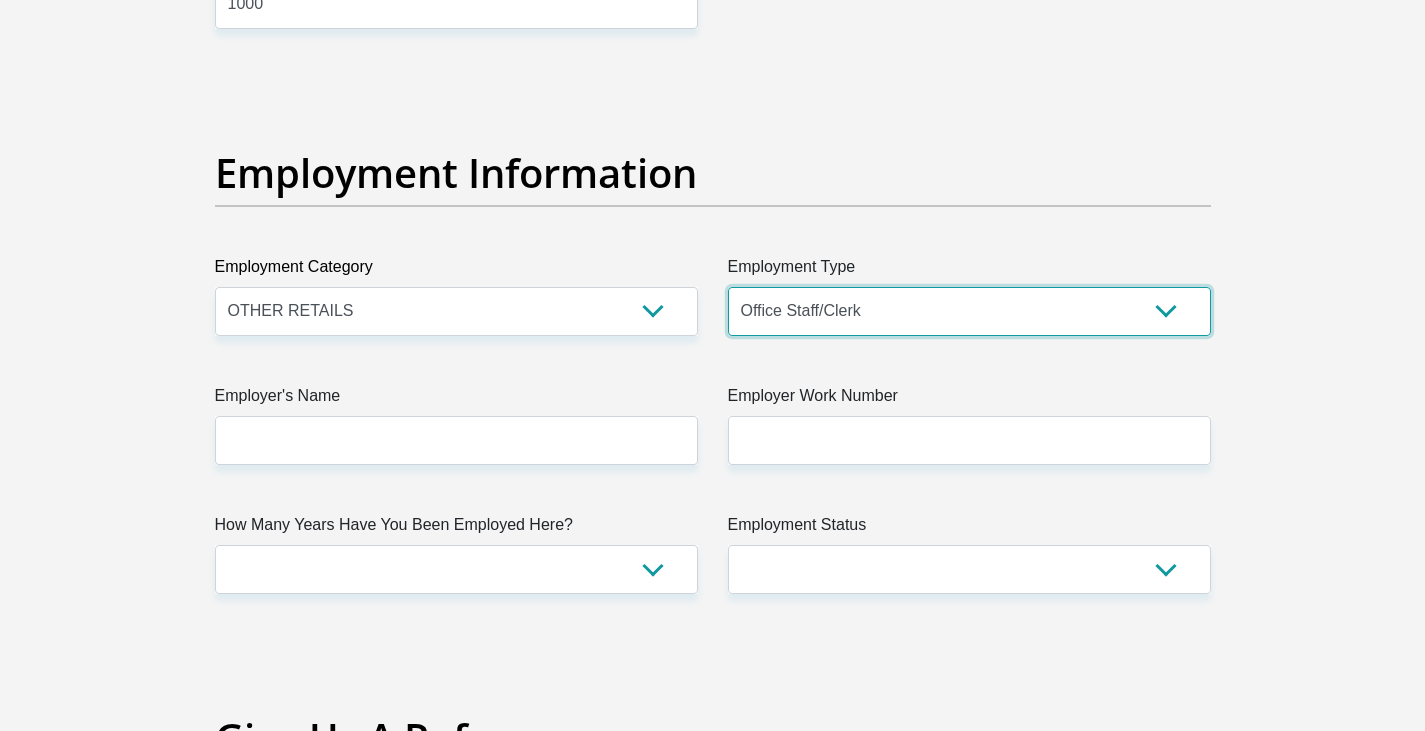 click on "College/Lecturer
Craft Seller
Creative
Driver
Executive
Farmer
Forces - Non Commissioned
Forces - Officer
Hawker
Housewife
Labourer
Licenced Professional
Manager
Miner
Non Licenced Professional
Office Staff/Clerk
Outside Worker
Pensioner
Permanent Teacher
Production/Manufacturing
Sales
Self-Employed
Semi-Professional Worker
Service Industry  Social Worker  Student" at bounding box center (969, 311) 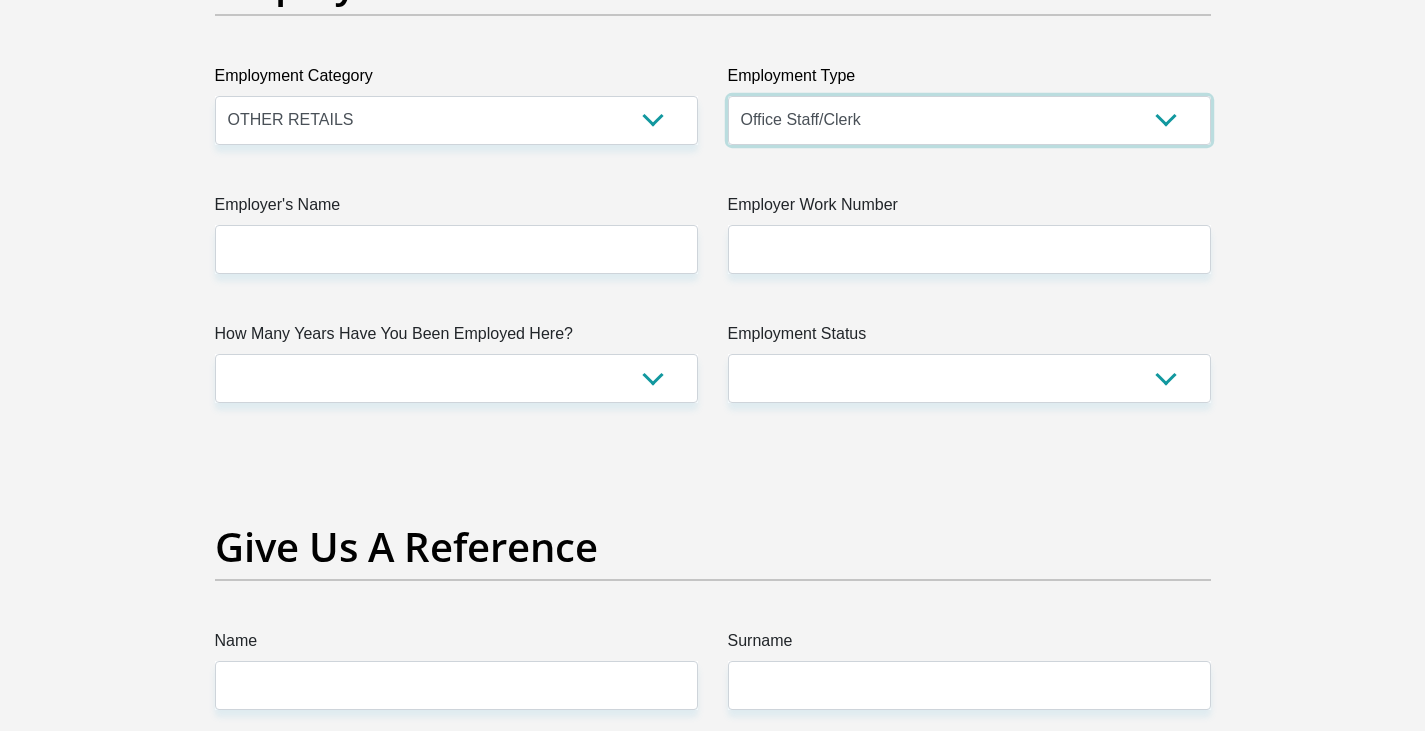 scroll, scrollTop: 3700, scrollLeft: 0, axis: vertical 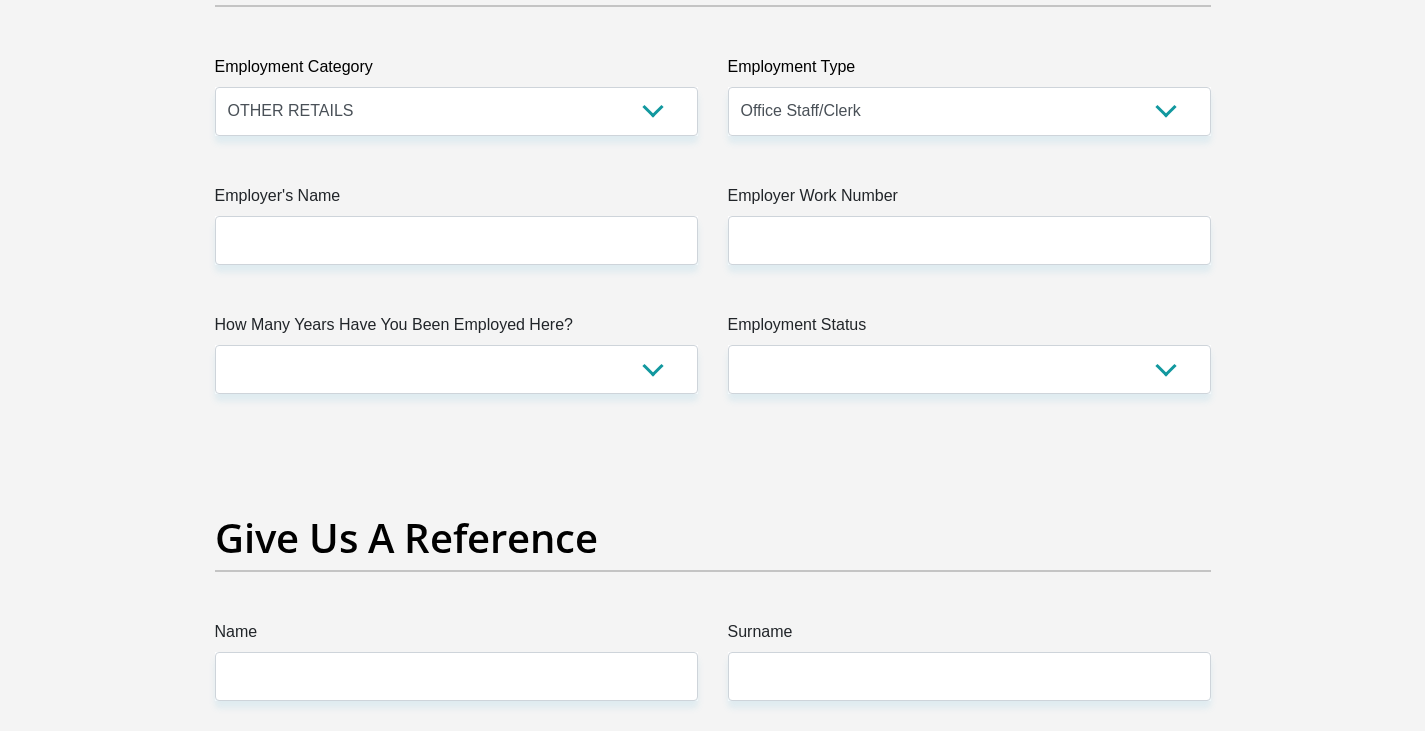 click on "Employer's Name" at bounding box center (456, 200) 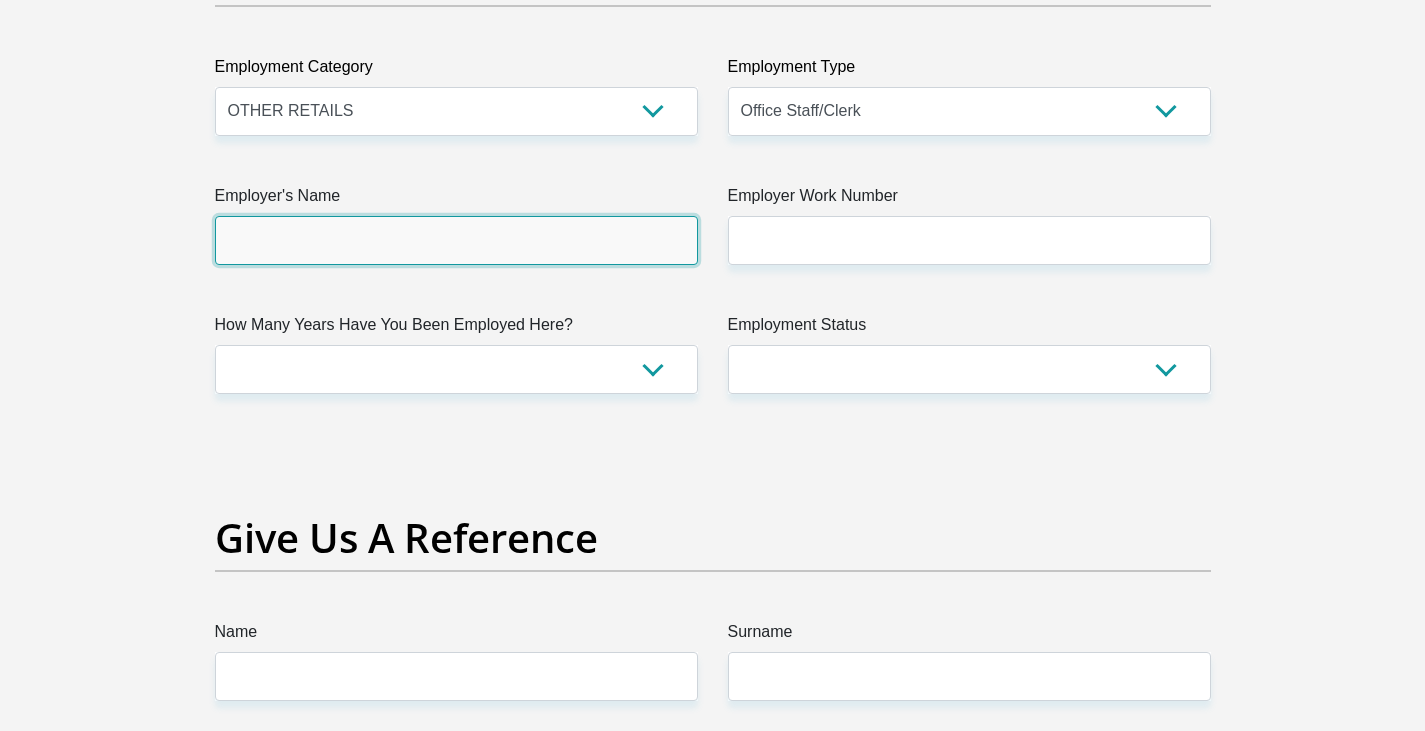 click on "Employer's Name" at bounding box center [456, 240] 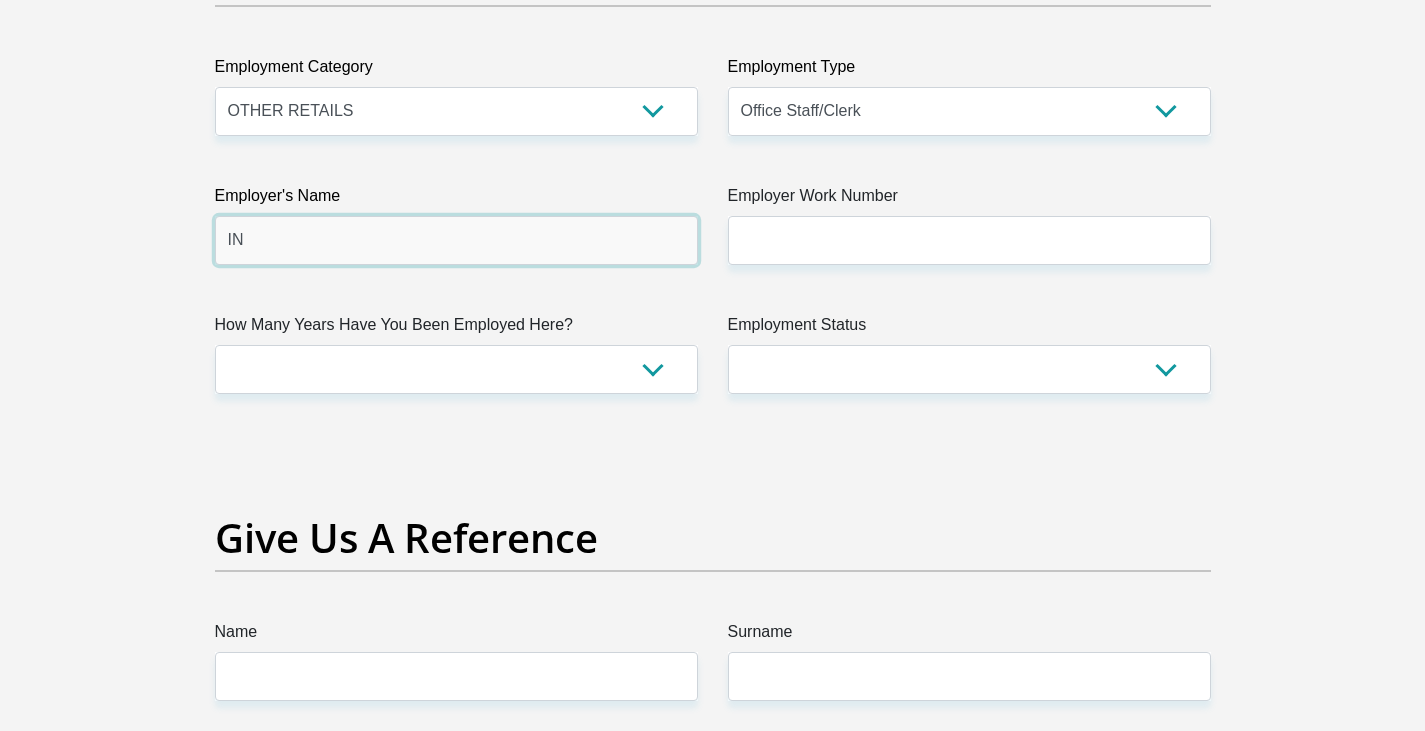 type on "I" 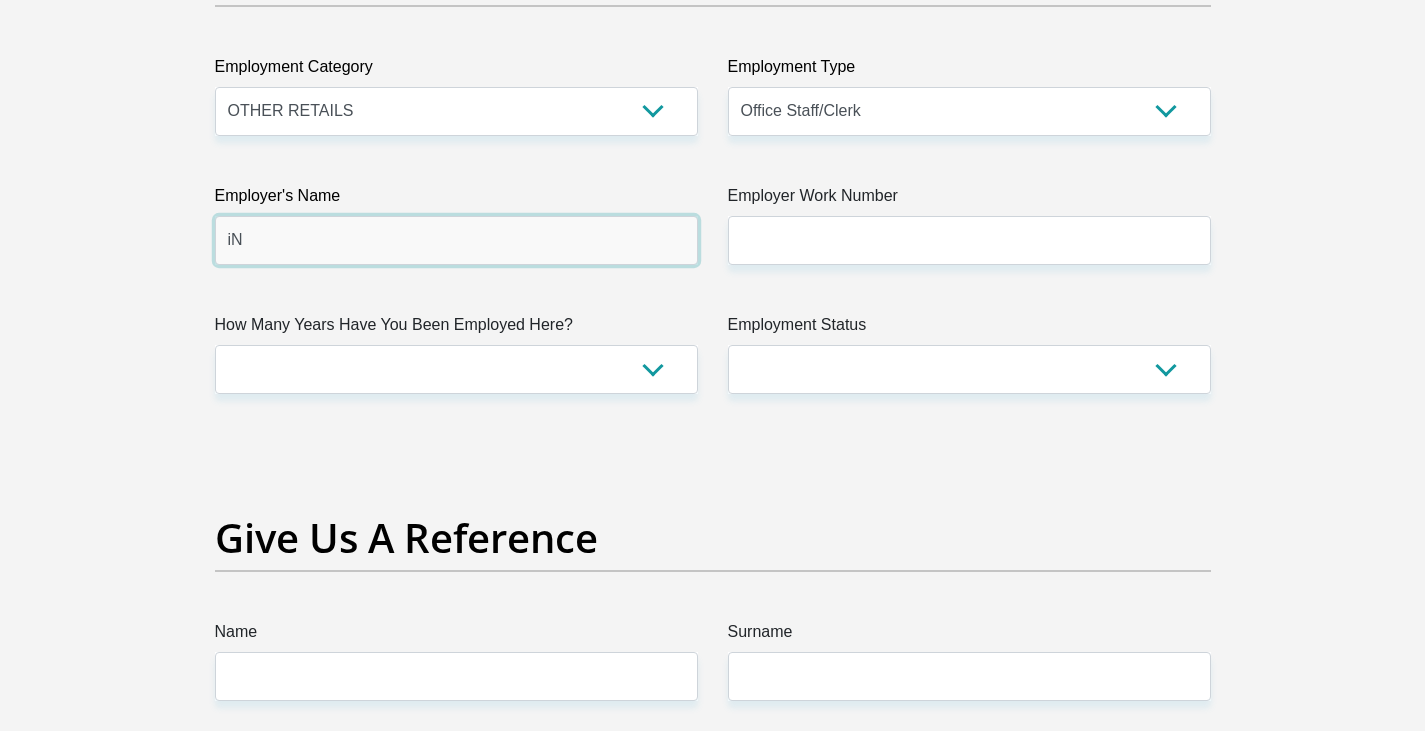 type on "i" 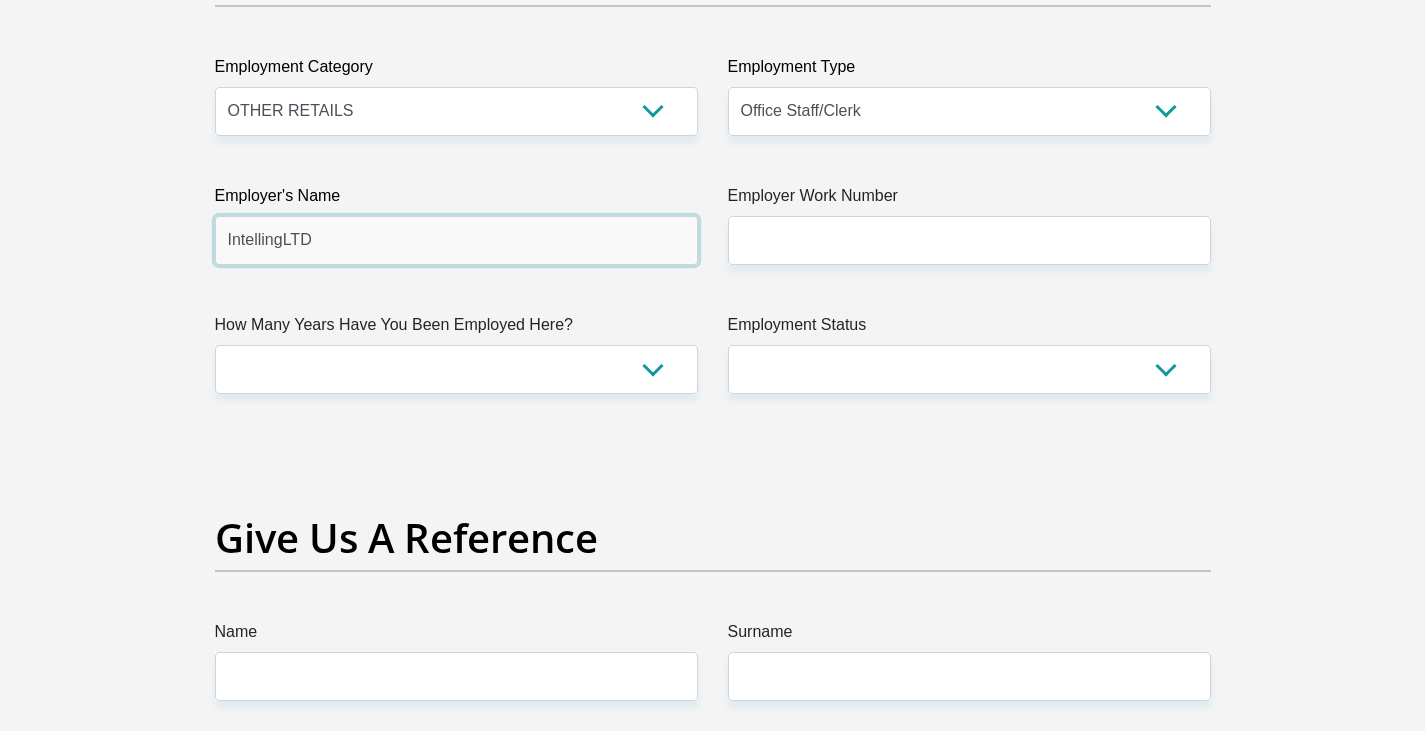type on "IntellingLTD" 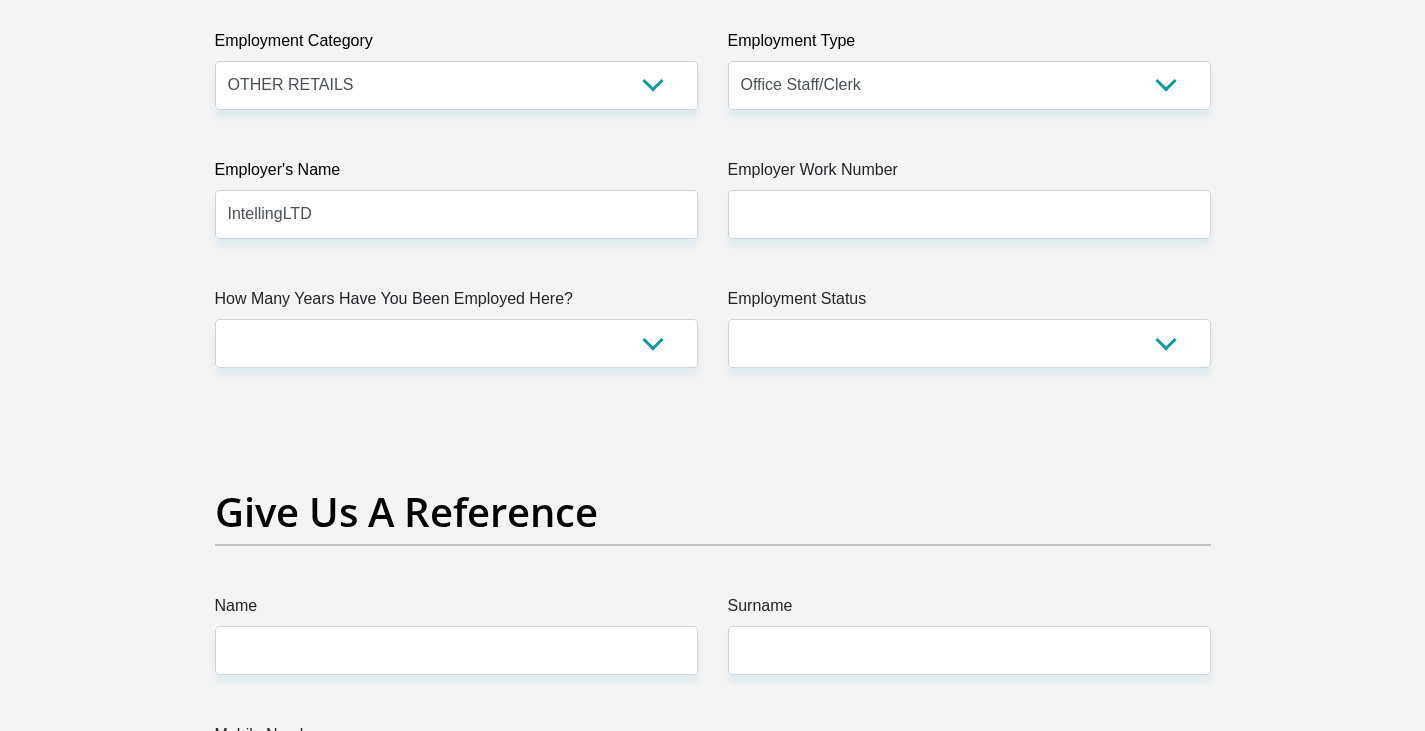 scroll, scrollTop: 3800, scrollLeft: 0, axis: vertical 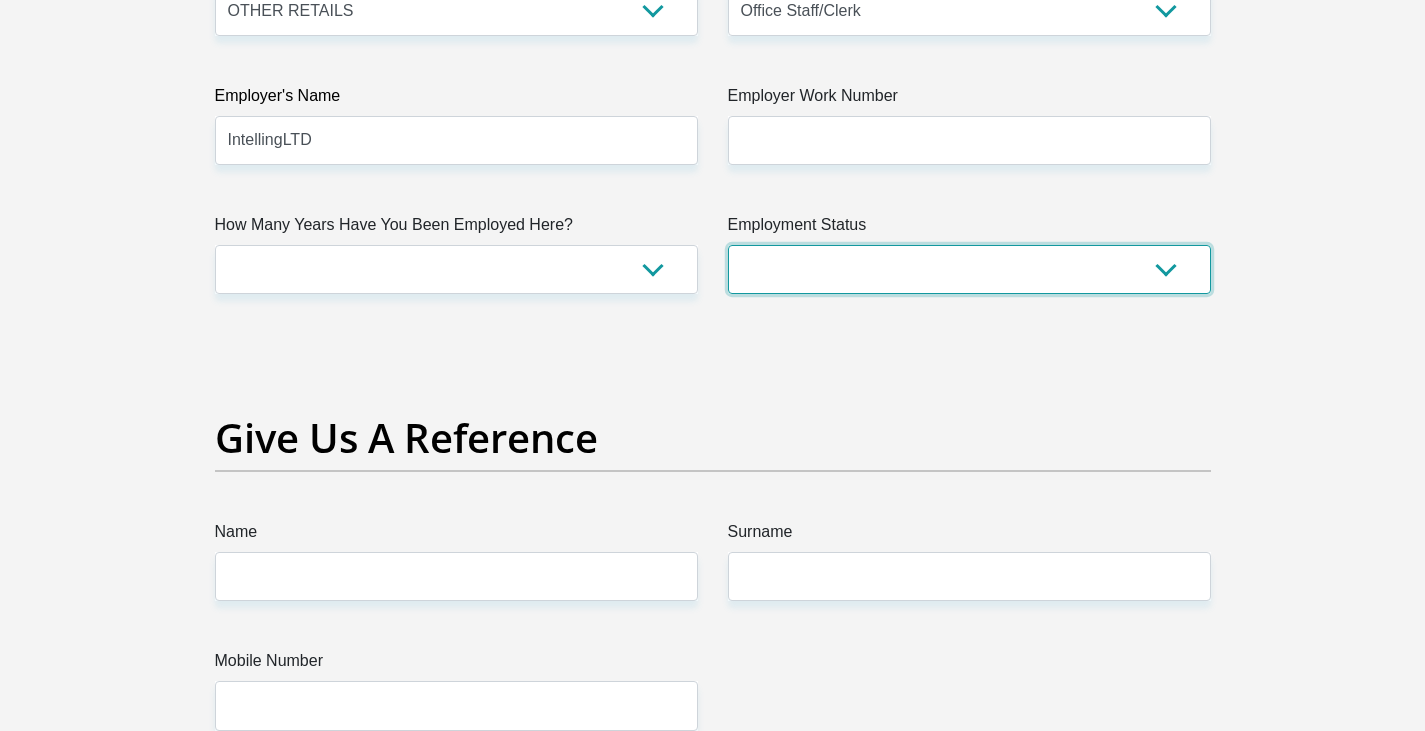 click on "Permanent/Full-time
Part-time/Casual
Contract Worker
Self-Employed
Housewife
Retired
Student
Medically Boarded
Disability
Unemployed" at bounding box center [969, 269] 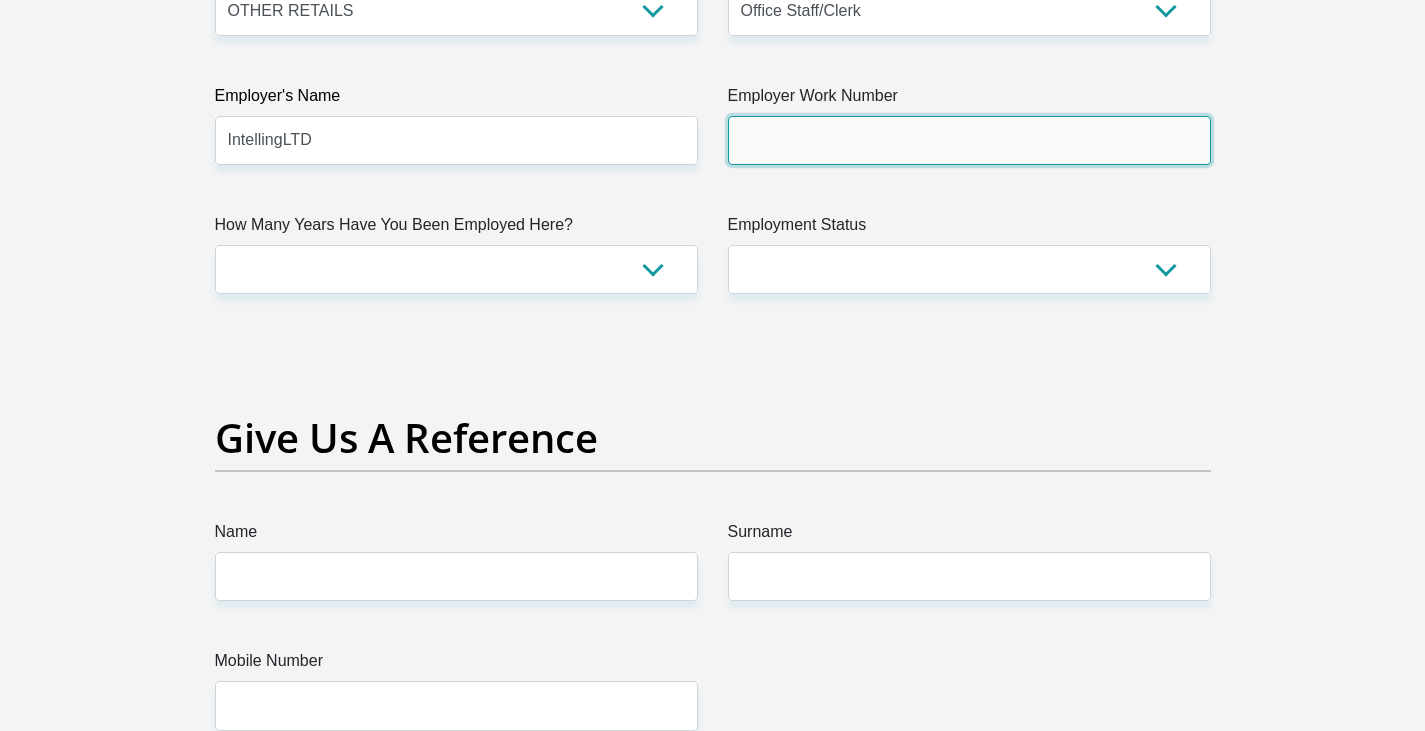click on "Employer Work Number" at bounding box center (969, 140) 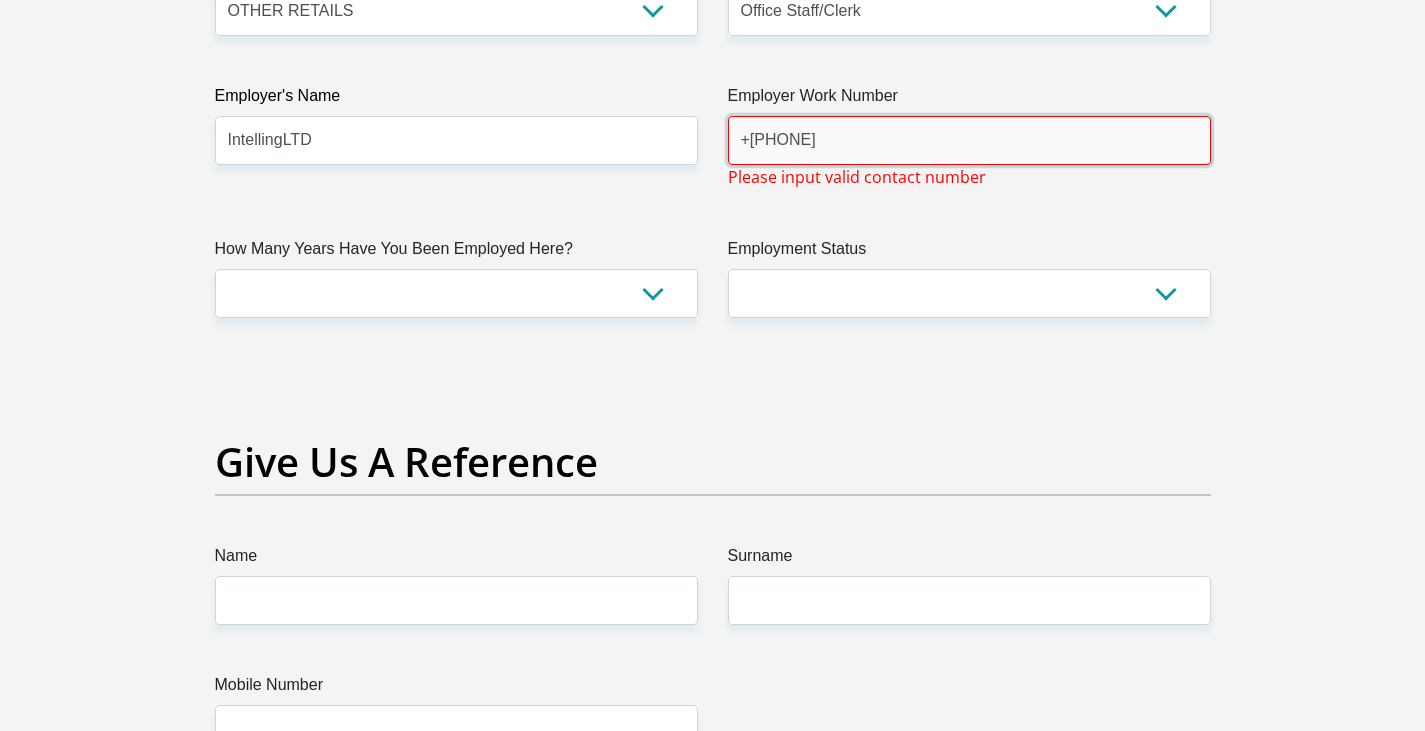 click on "+44 161 804 5987" at bounding box center (969, 140) 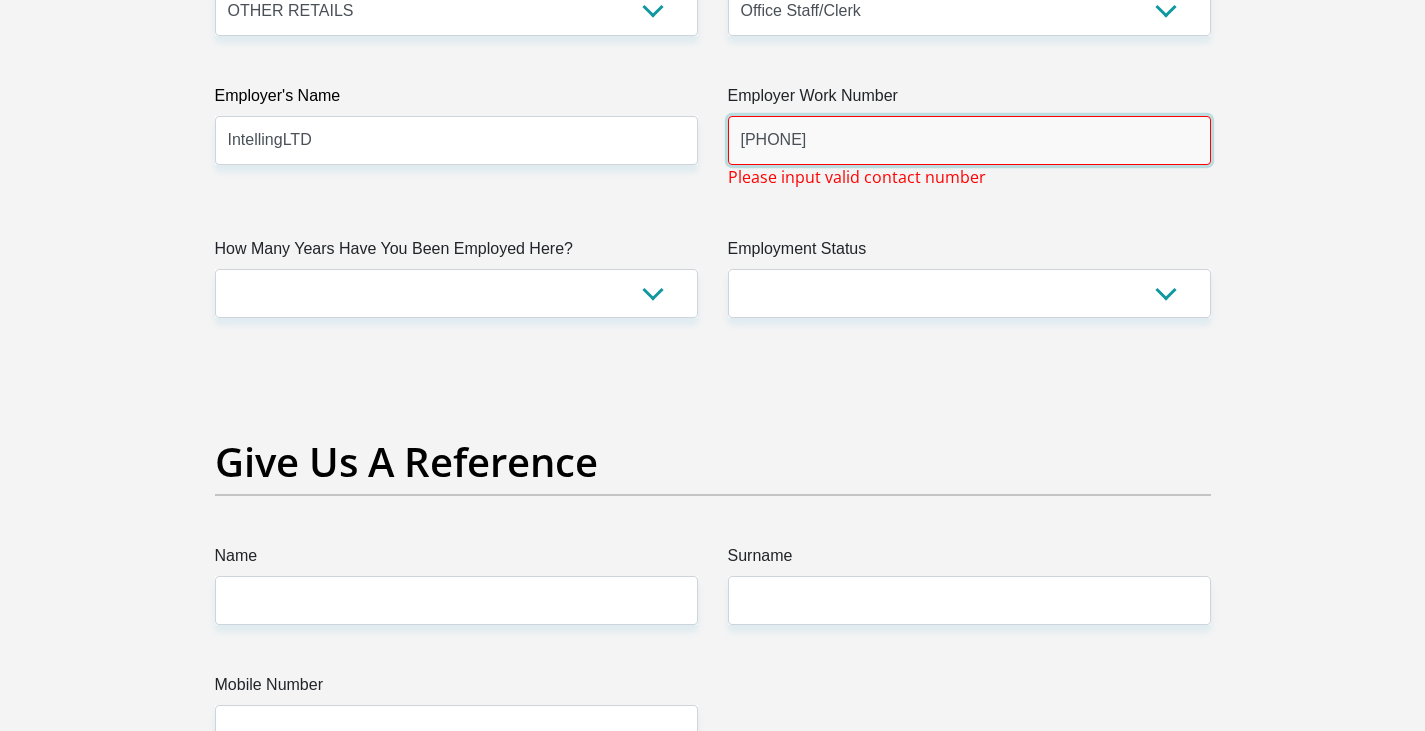 drag, startPoint x: 864, startPoint y: 150, endPoint x: 714, endPoint y: 139, distance: 150.40279 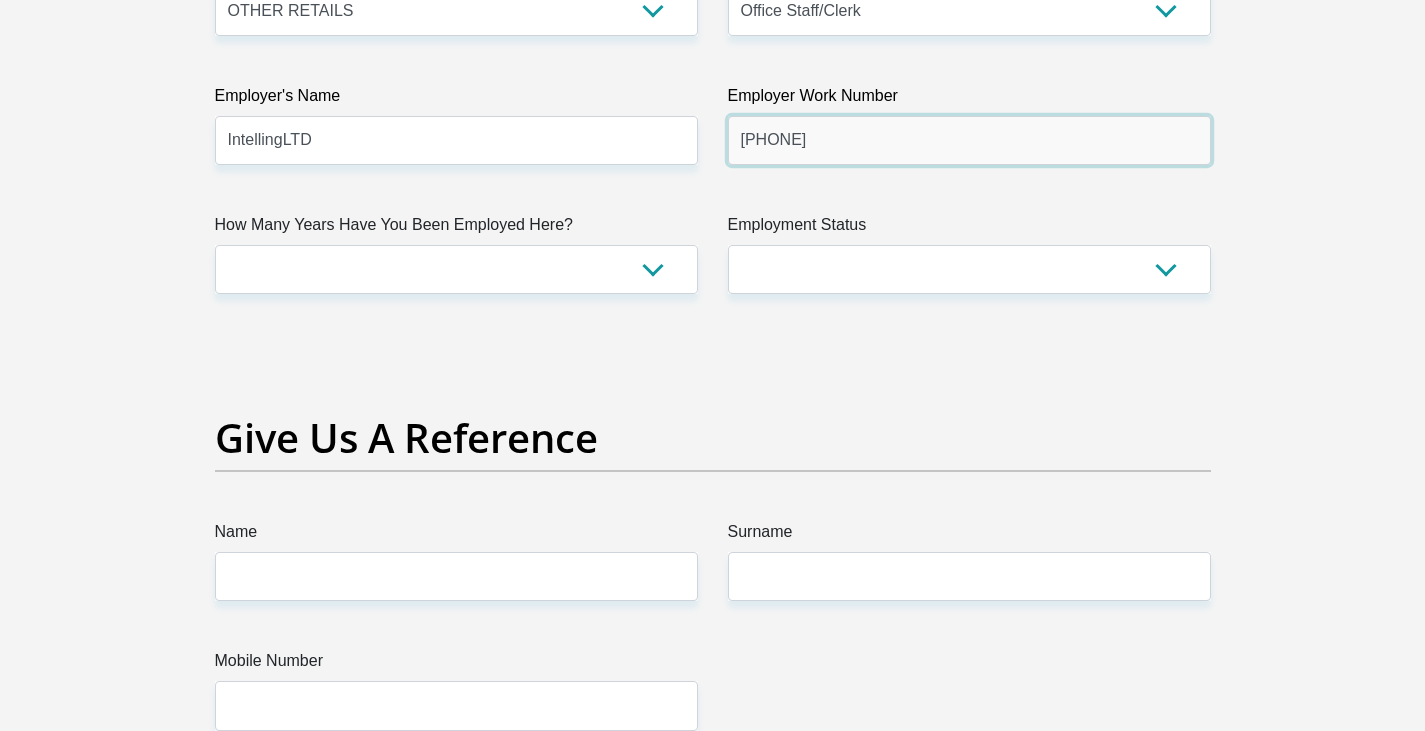 type on "0635390359" 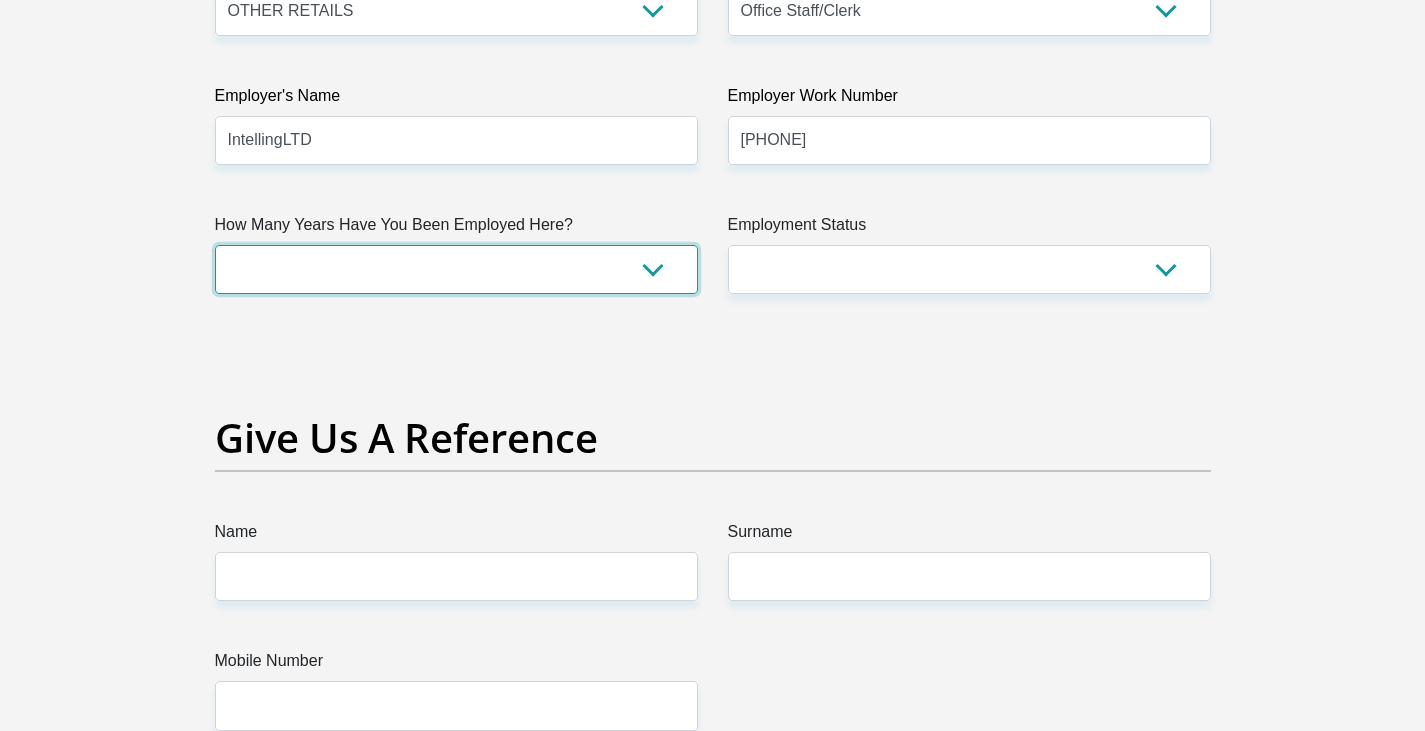 click on "less than 1 year
1-3 years
3-5 years
5+ years" at bounding box center [456, 269] 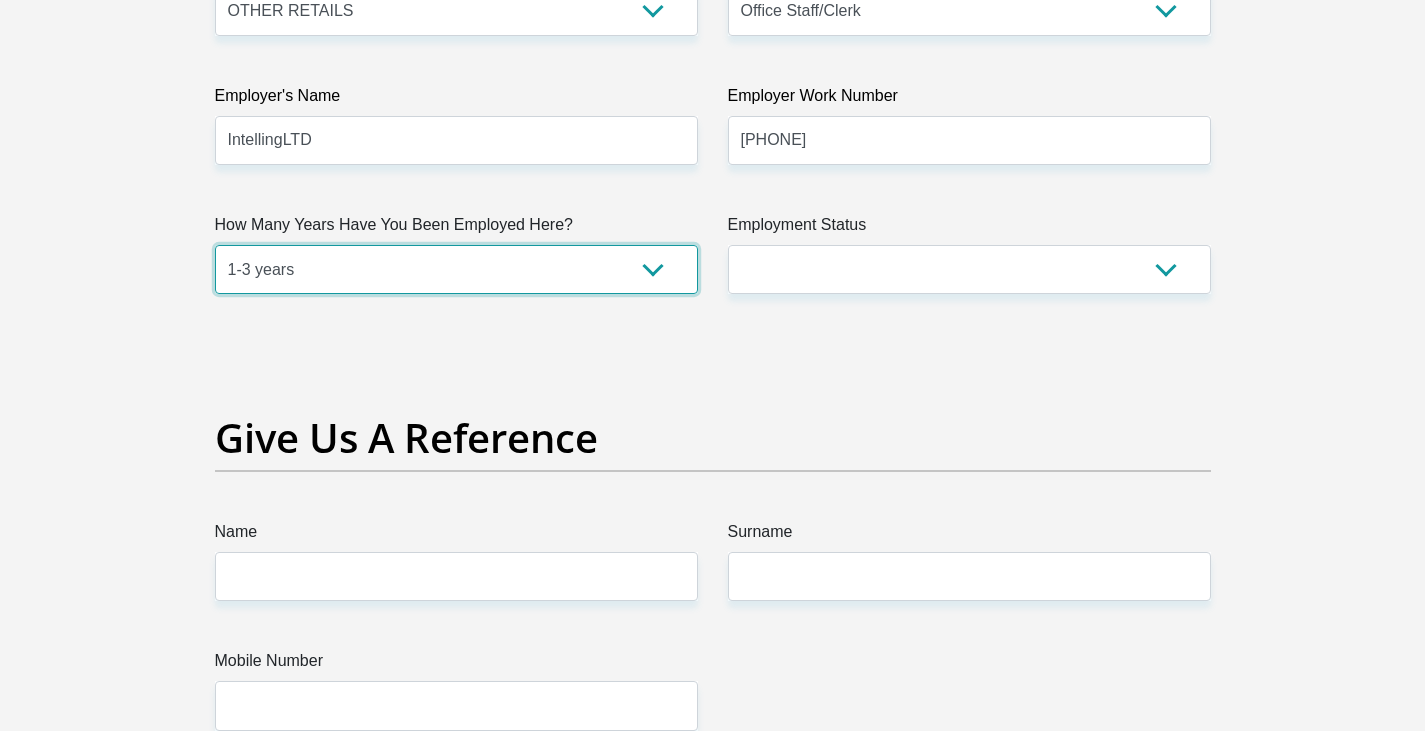 click on "less than 1 year
1-3 years
3-5 years
5+ years" at bounding box center (456, 269) 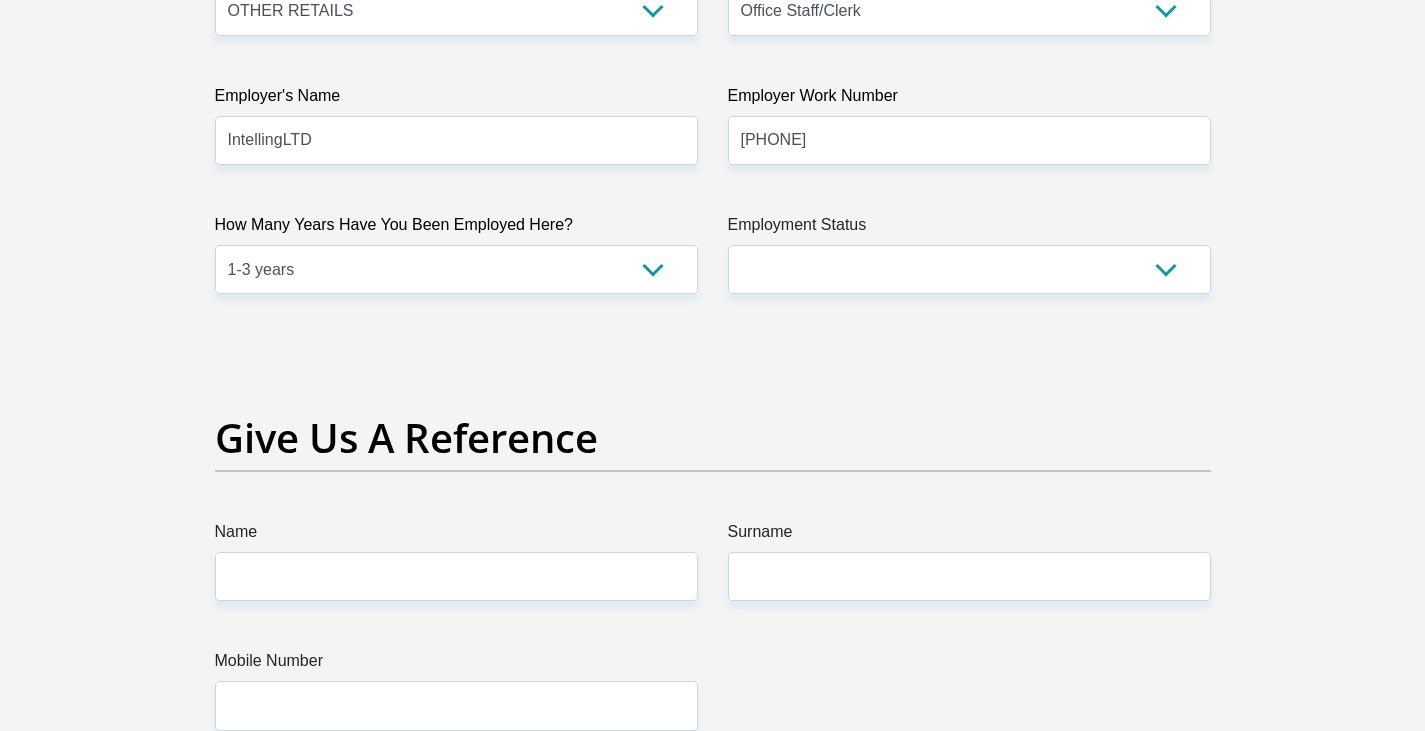 click on "Employment Status" at bounding box center [969, 229] 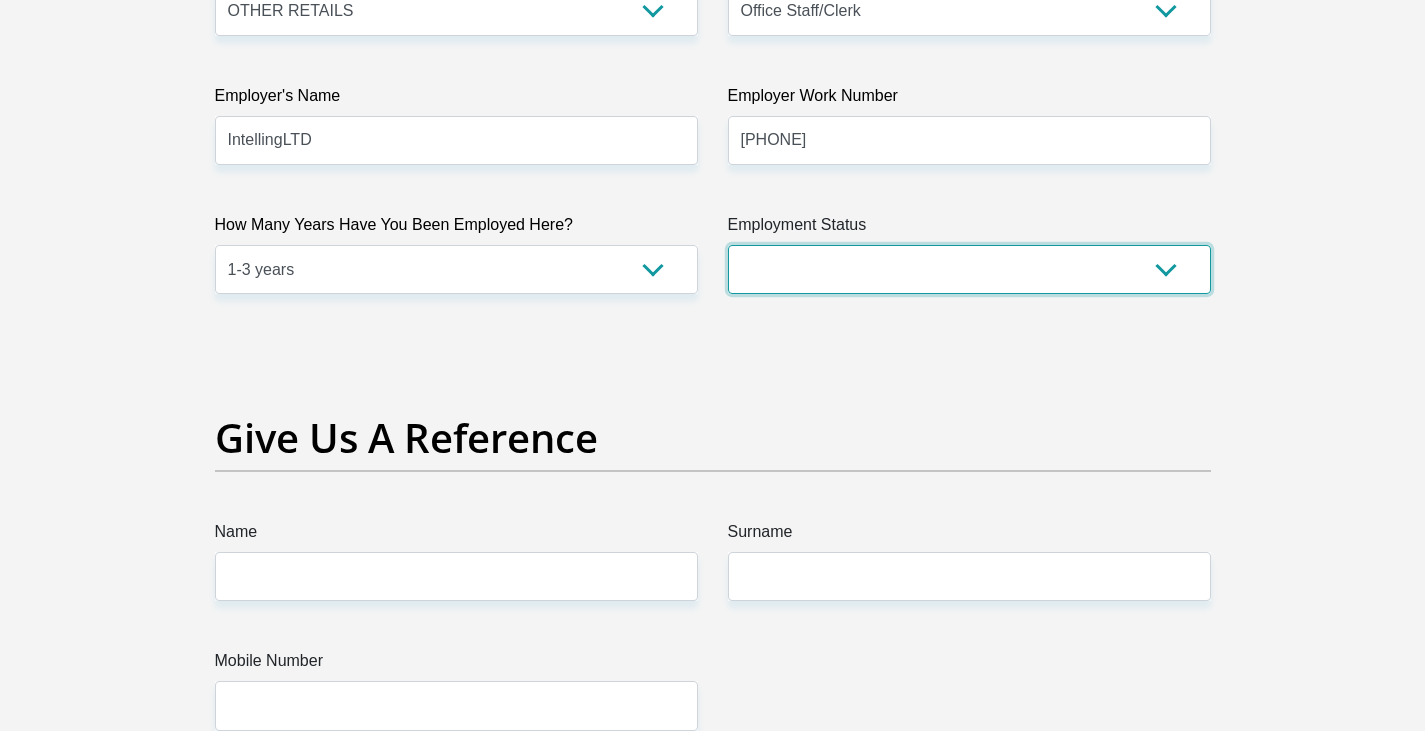 click on "Permanent/Full-time
Part-time/Casual
Contract Worker
Self-Employed
Housewife
Retired
Student
Medically Boarded
Disability
Unemployed" at bounding box center (969, 269) 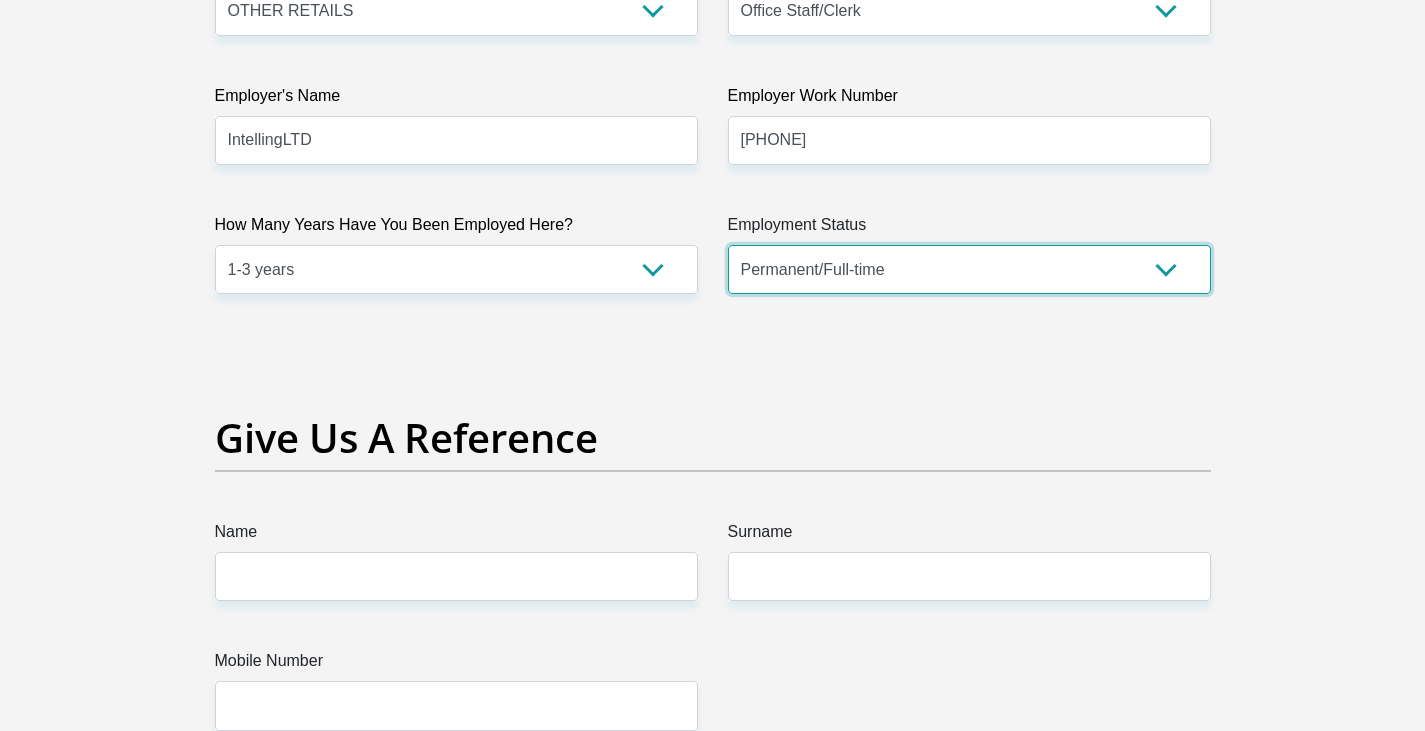click on "Permanent/Full-time
Part-time/Casual
Contract Worker
Self-Employed
Housewife
Retired
Student
Medically Boarded
Disability
Unemployed" at bounding box center [969, 269] 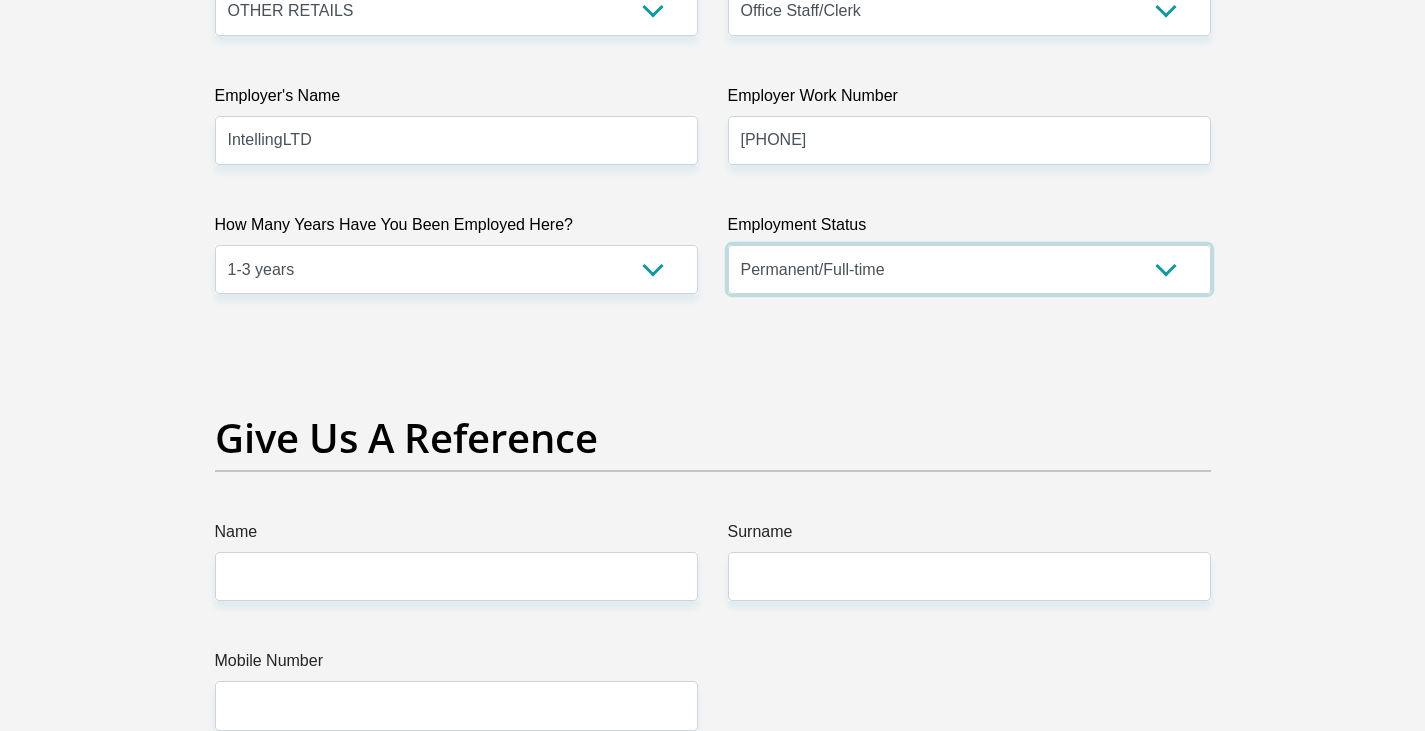 scroll, scrollTop: 4000, scrollLeft: 0, axis: vertical 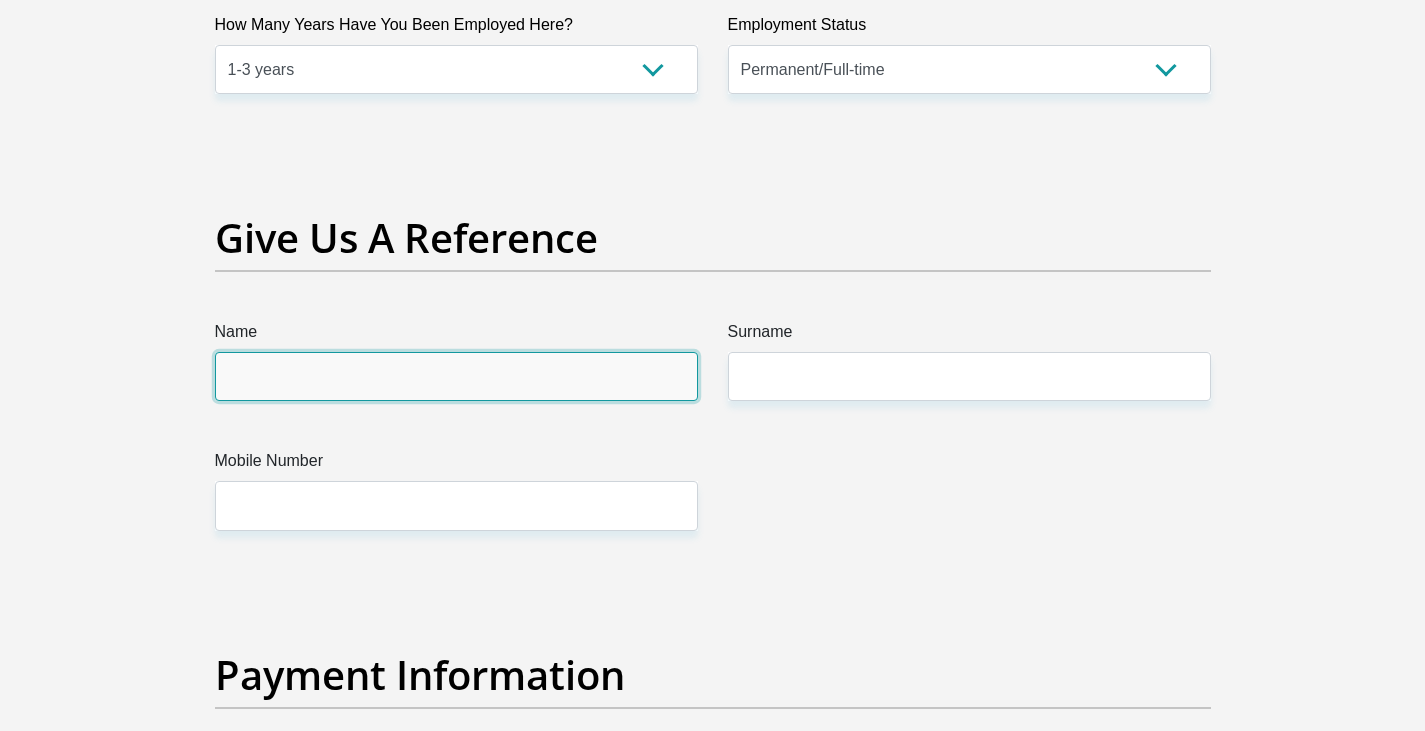 click on "Name" at bounding box center [456, 376] 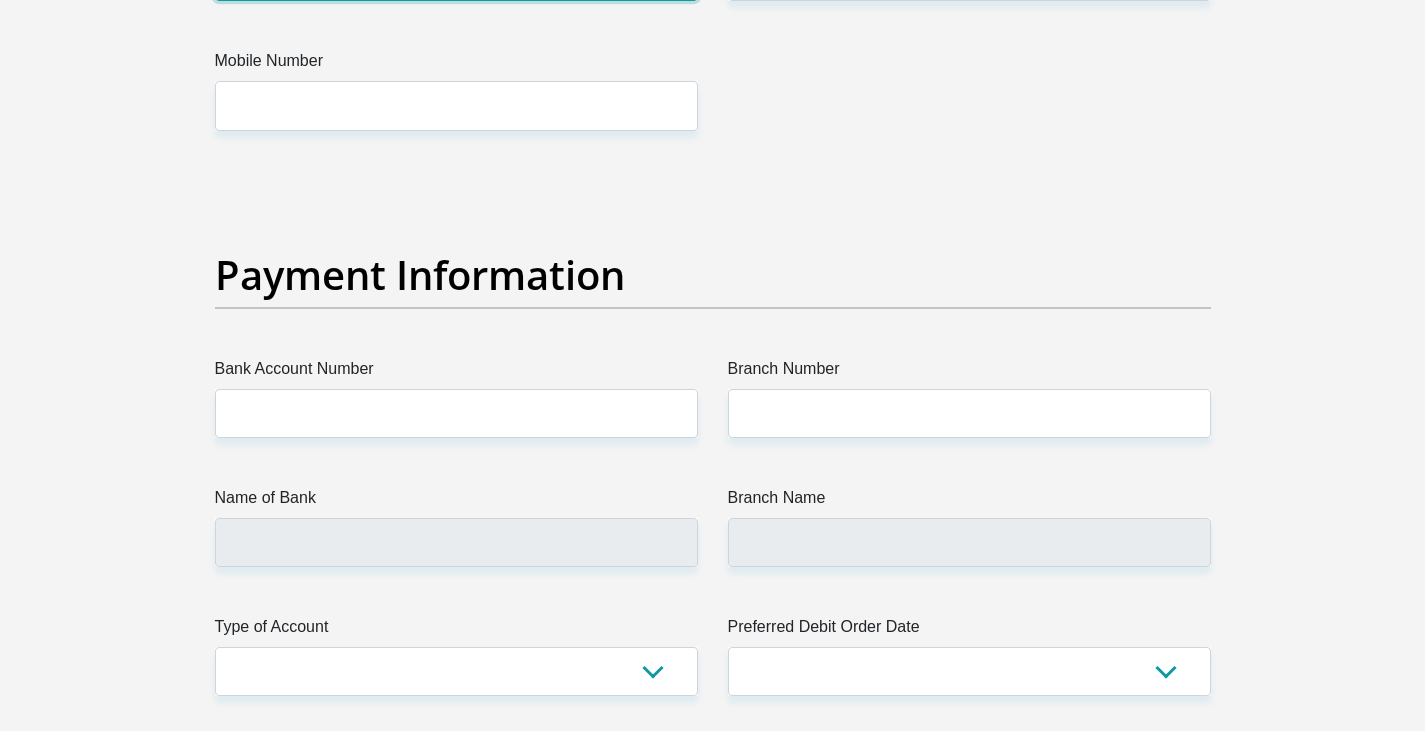 scroll, scrollTop: 4500, scrollLeft: 0, axis: vertical 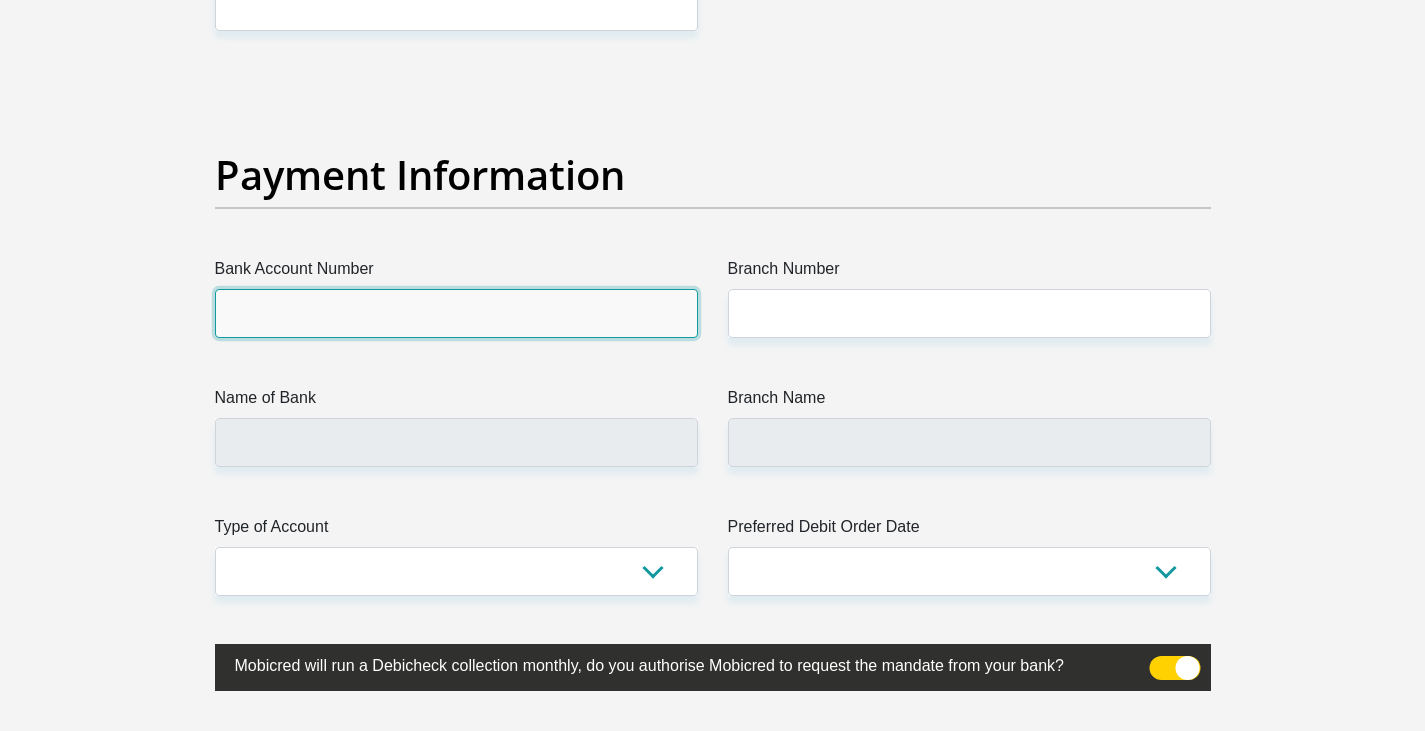 click on "Bank Account Number" at bounding box center (456, 313) 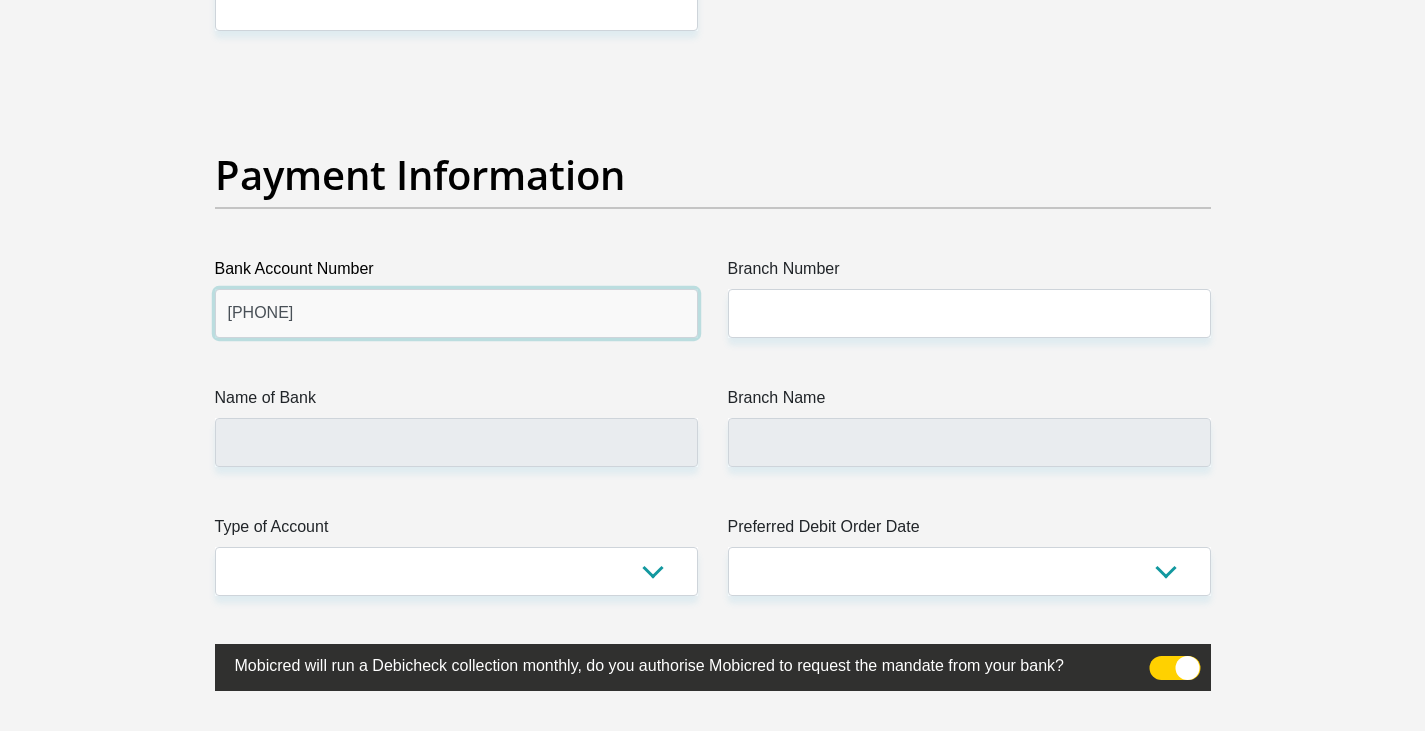 type on "9353976886" 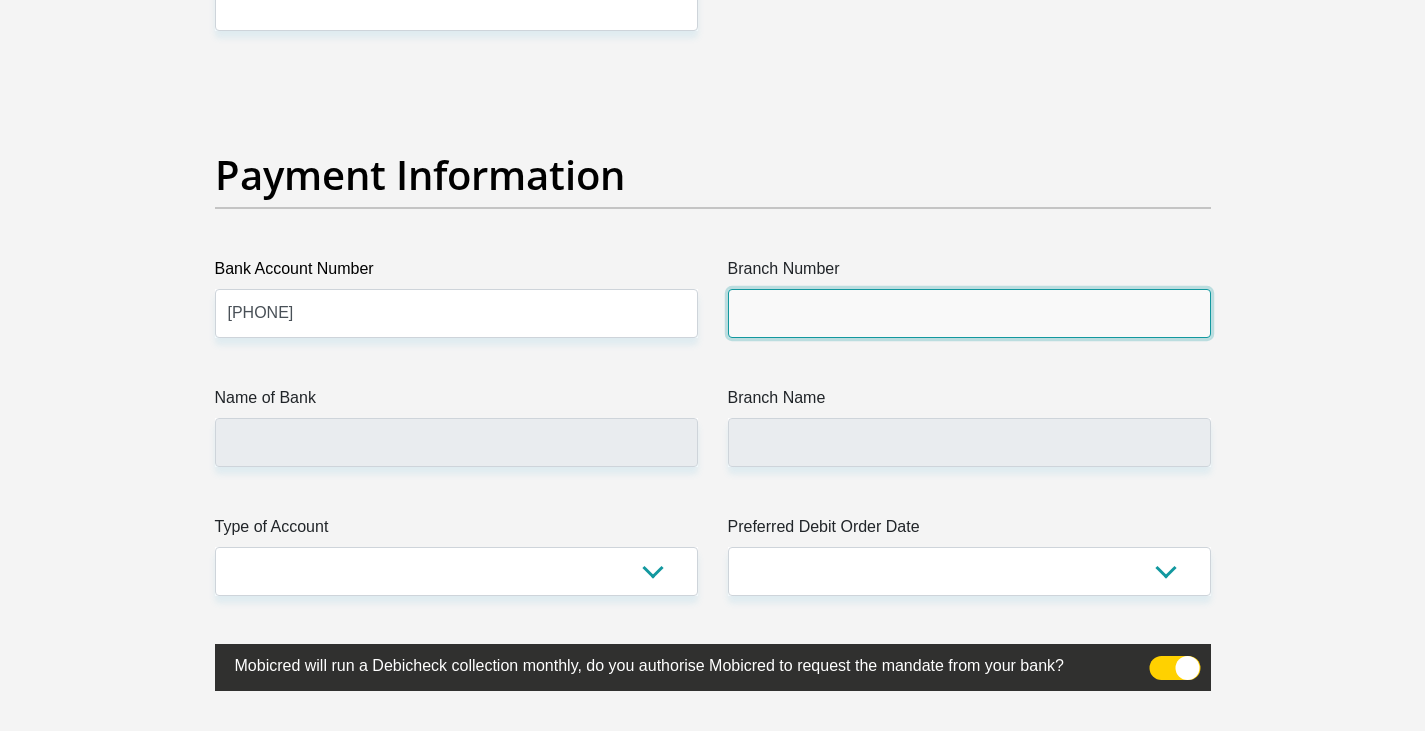 click on "Branch Number" at bounding box center (969, 313) 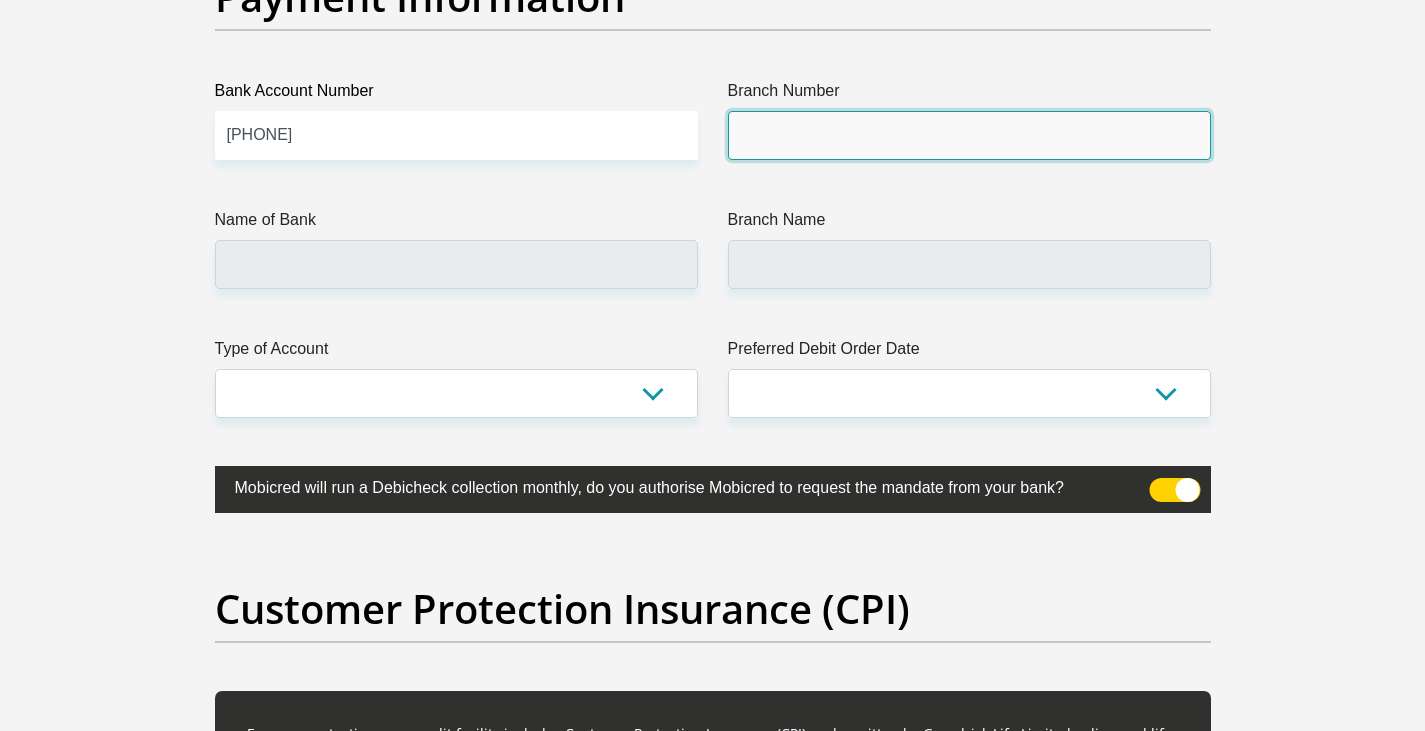 scroll, scrollTop: 4700, scrollLeft: 0, axis: vertical 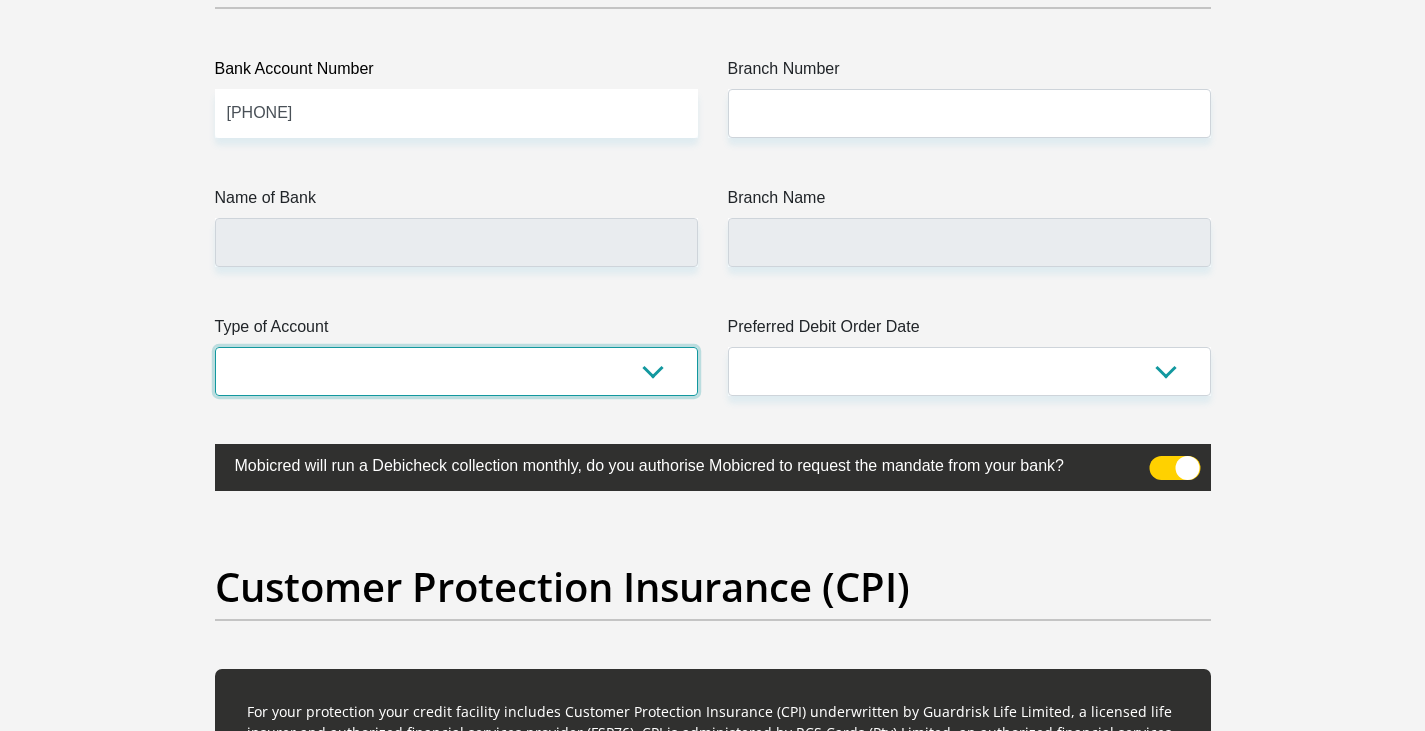 drag, startPoint x: 603, startPoint y: 356, endPoint x: 591, endPoint y: 359, distance: 12.369317 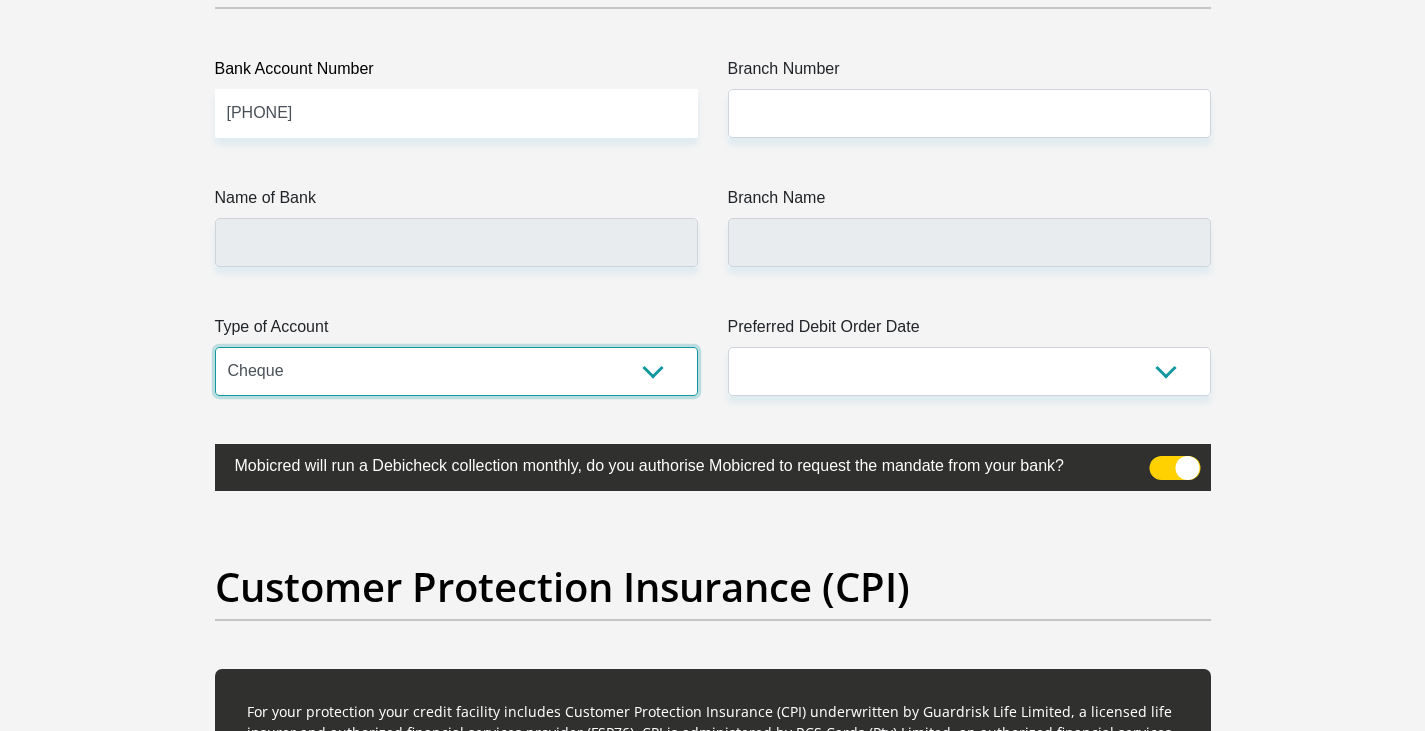 click on "Cheque
Savings" at bounding box center [456, 371] 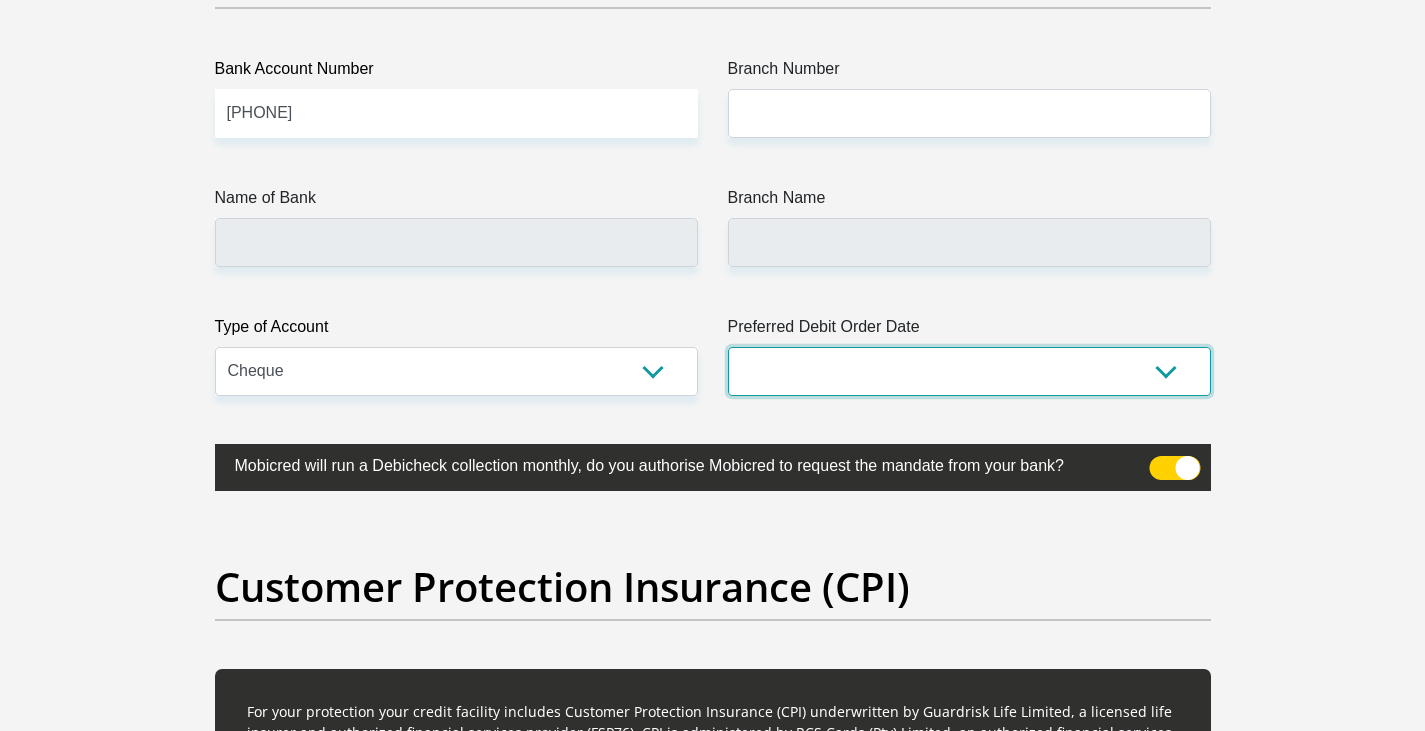 click on "1st
2nd
3rd
4th
5th
7th
18th
19th
20th
21st
22nd
23rd
24th
25th
26th
27th
28th
29th
30th" at bounding box center [969, 371] 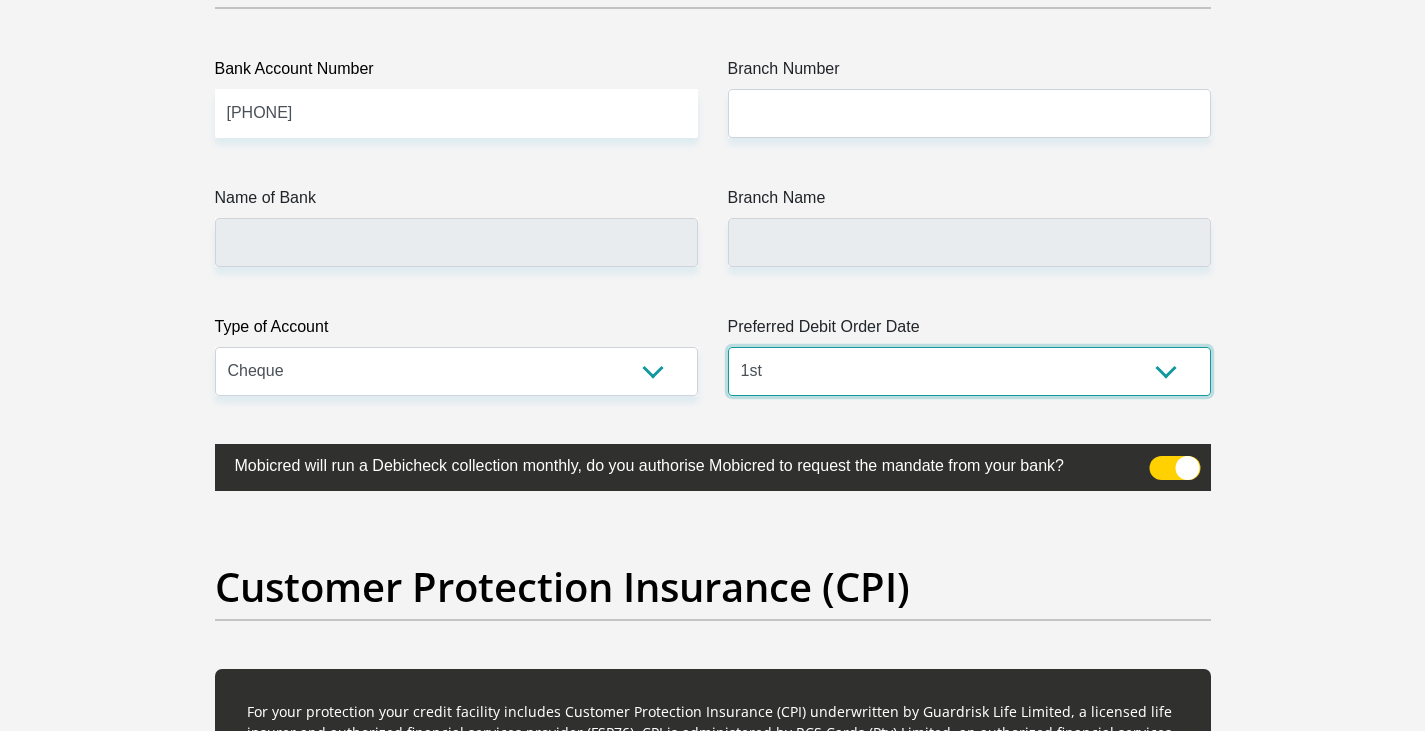 click on "1st
2nd
3rd
4th
5th
7th
18th
19th
20th
21st
22nd
23rd
24th
25th
26th
27th
28th
29th
30th" at bounding box center [969, 371] 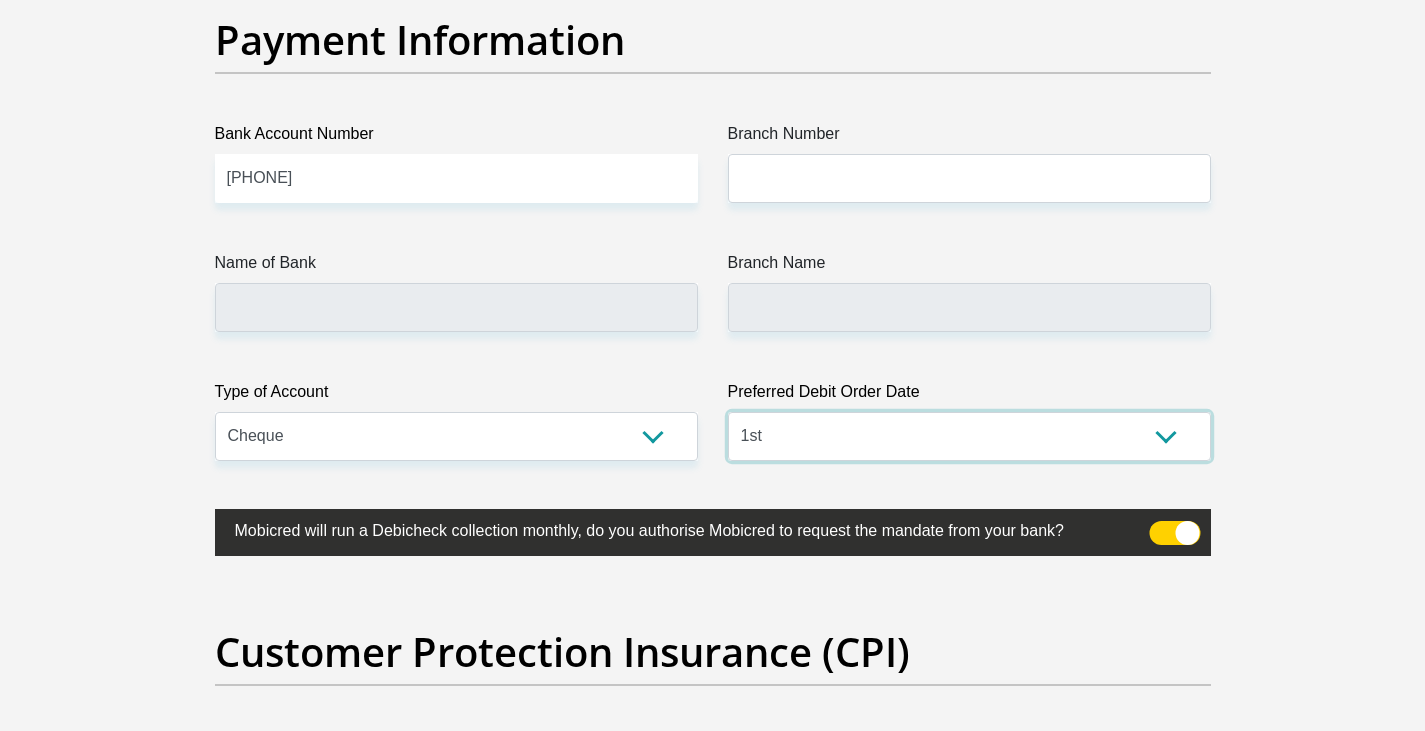 scroll, scrollTop: 4600, scrollLeft: 0, axis: vertical 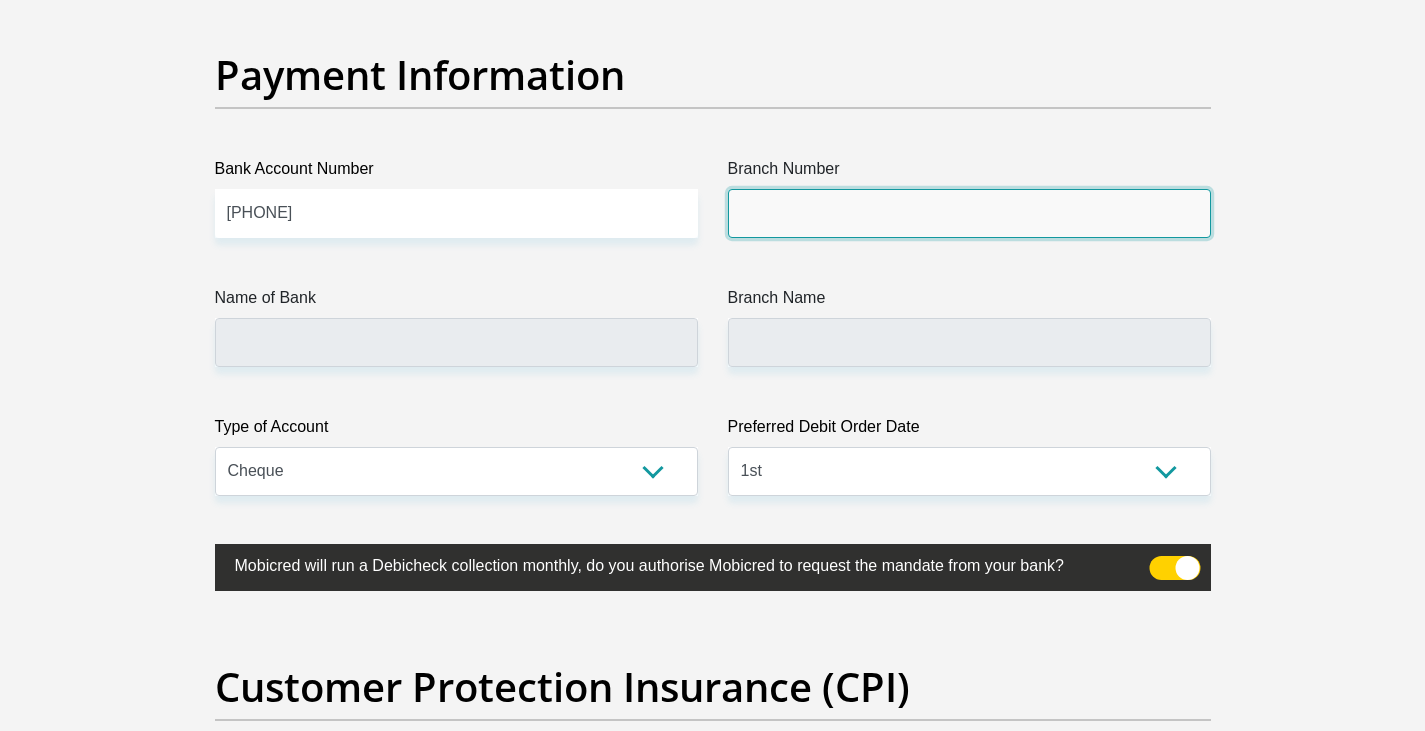 click on "Branch Number" at bounding box center (969, 213) 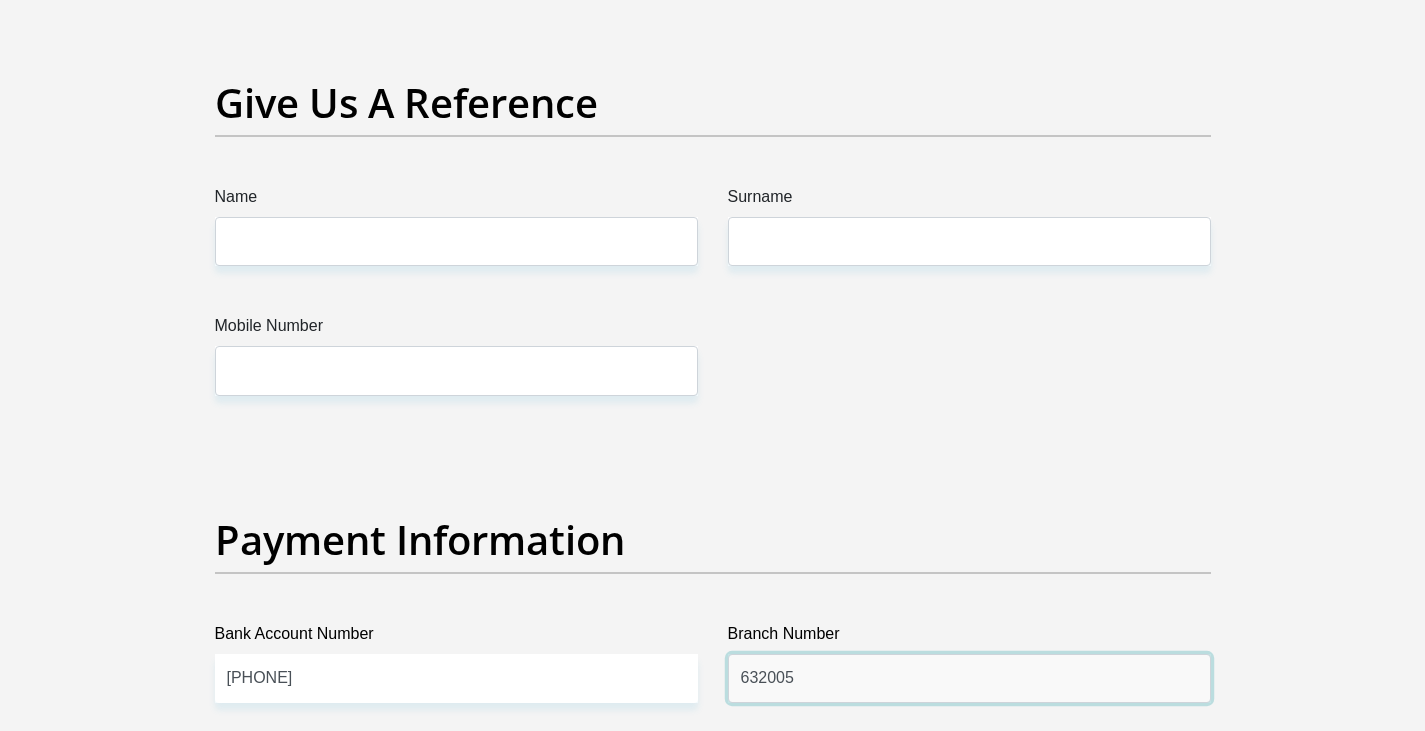 scroll, scrollTop: 4100, scrollLeft: 0, axis: vertical 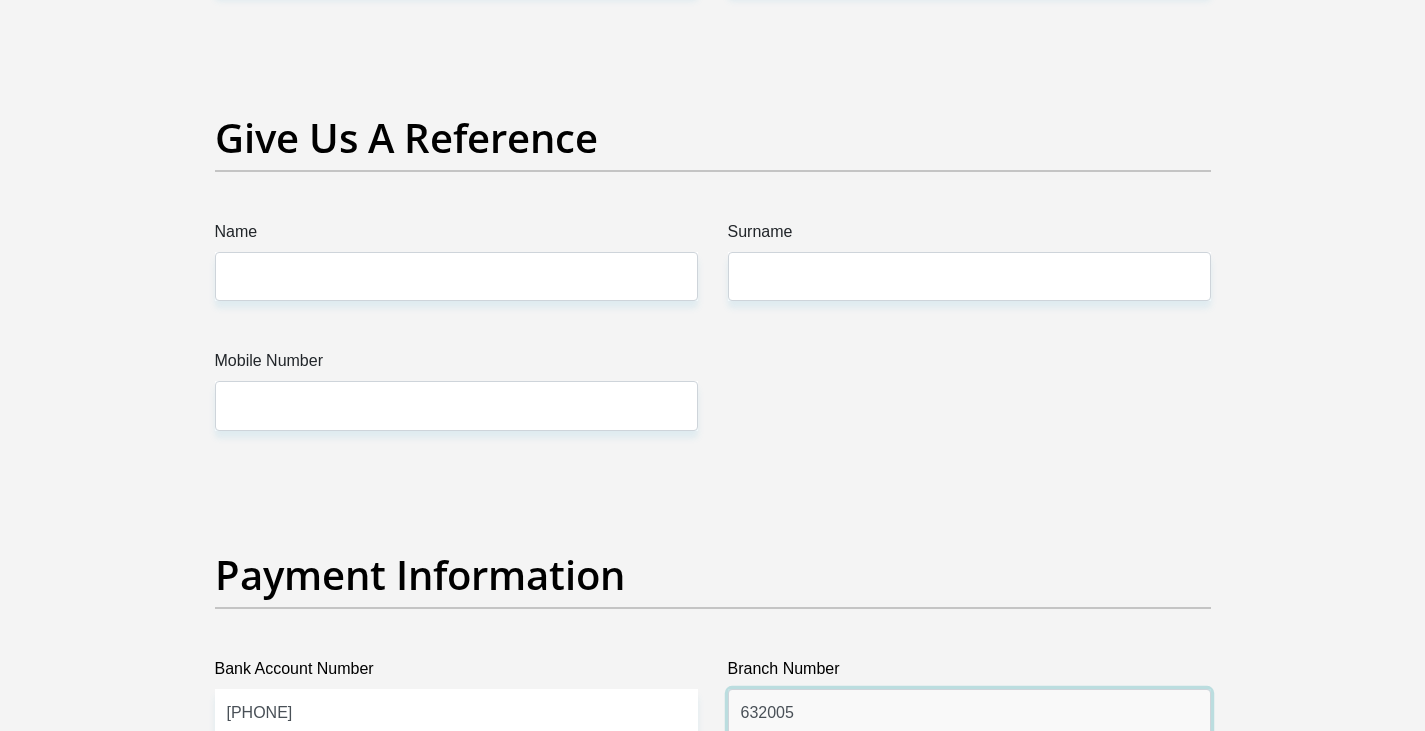 type on "632005" 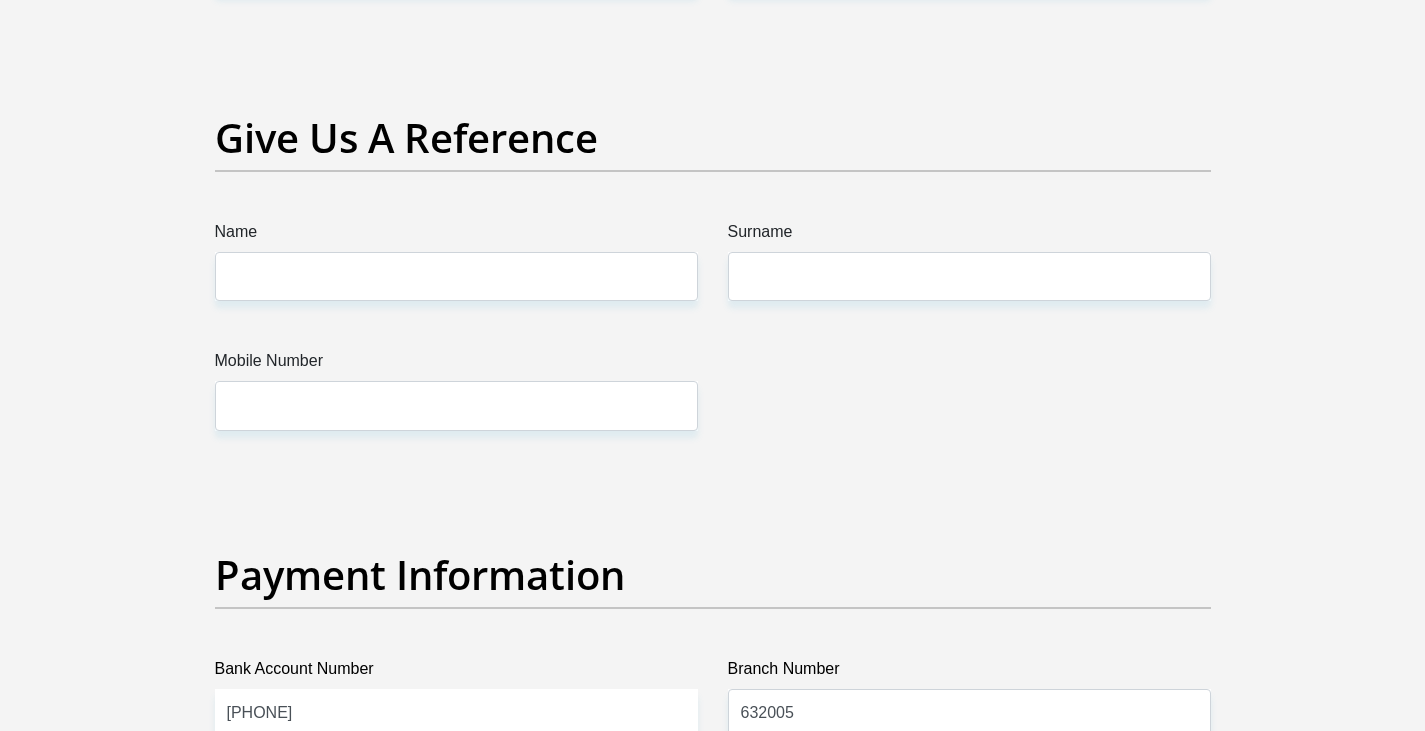 type on "ABSA BANK" 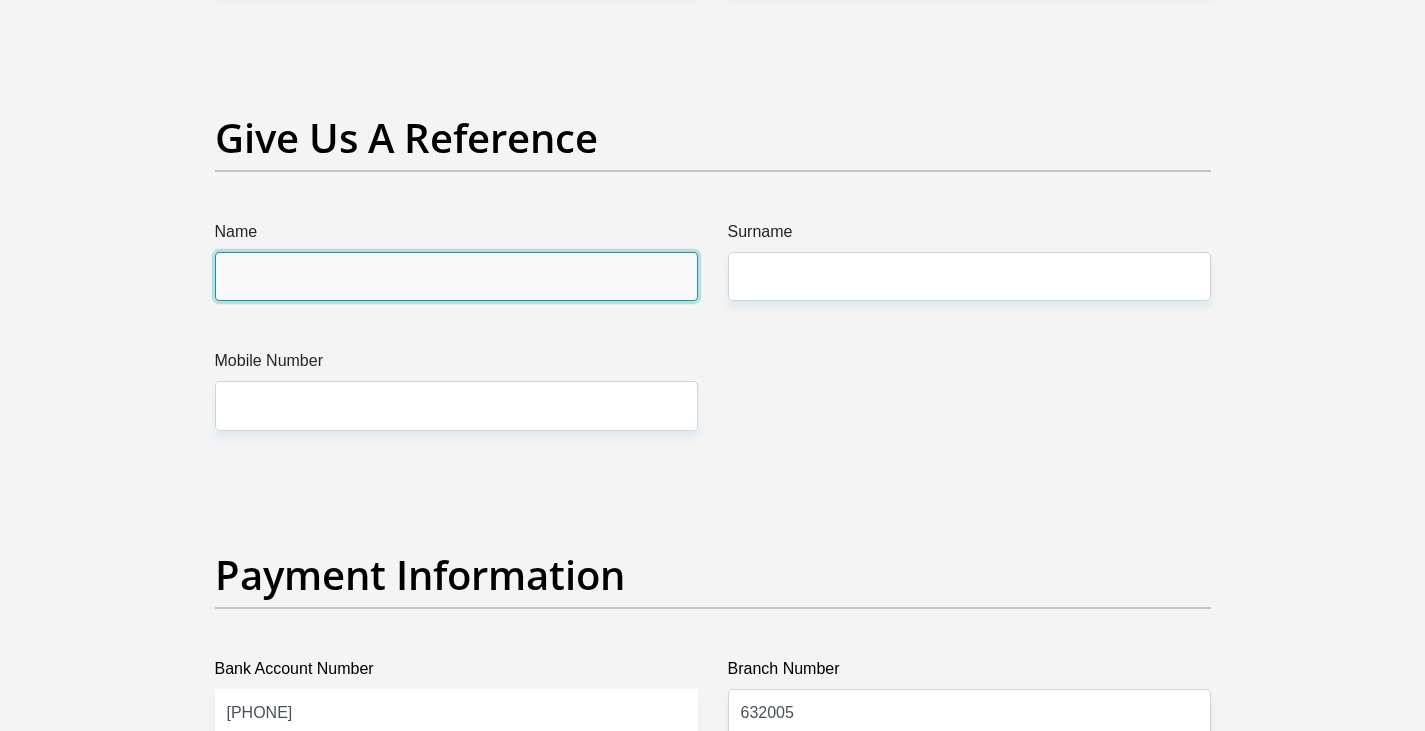 click on "Name" at bounding box center (456, 276) 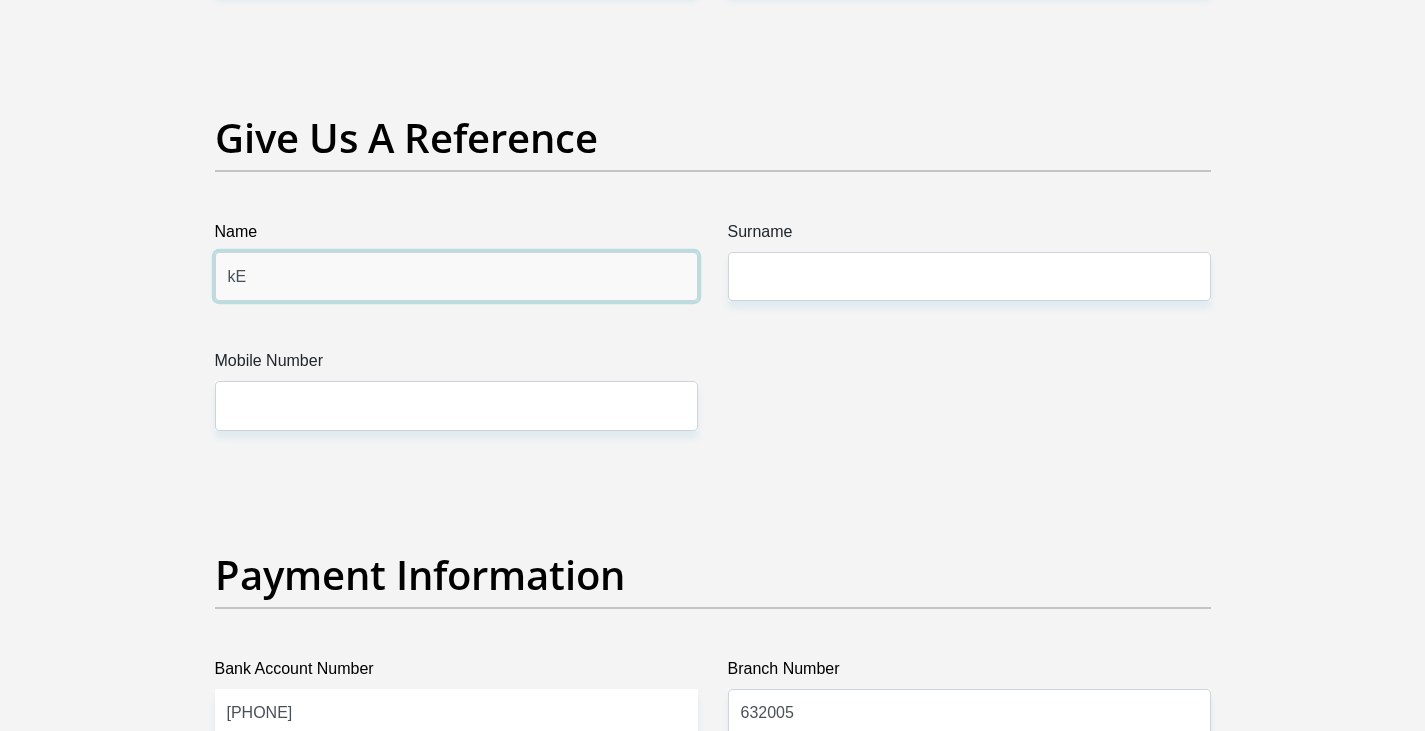 type on "k" 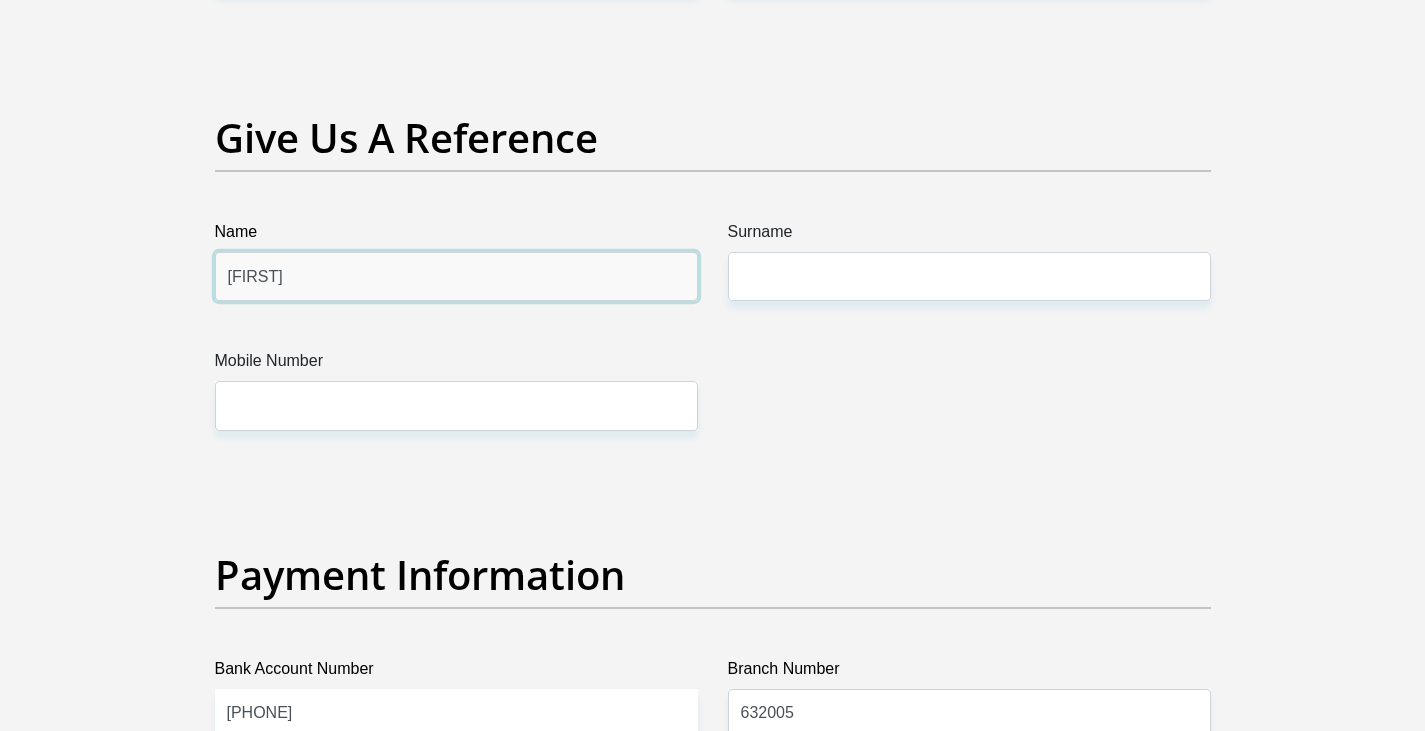 type on "Kelvin" 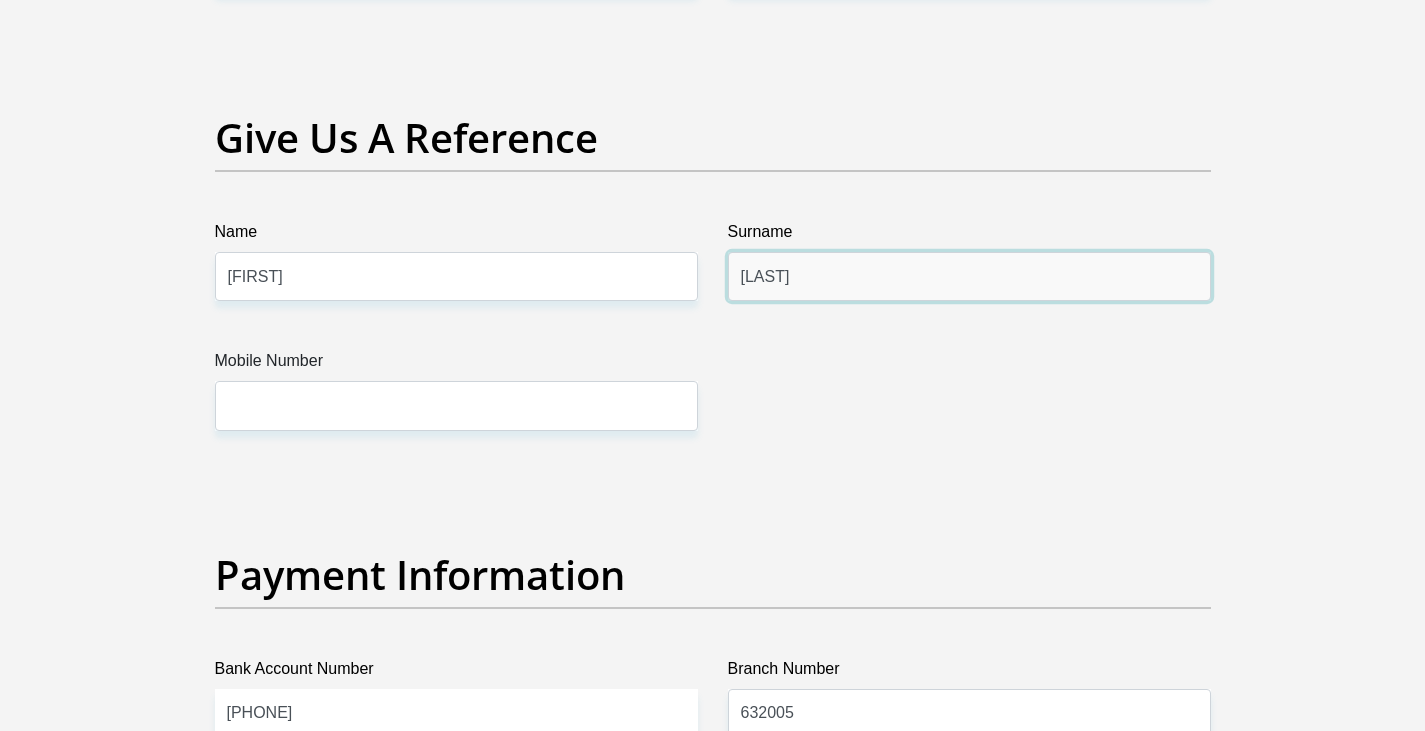 type on "Mcineka" 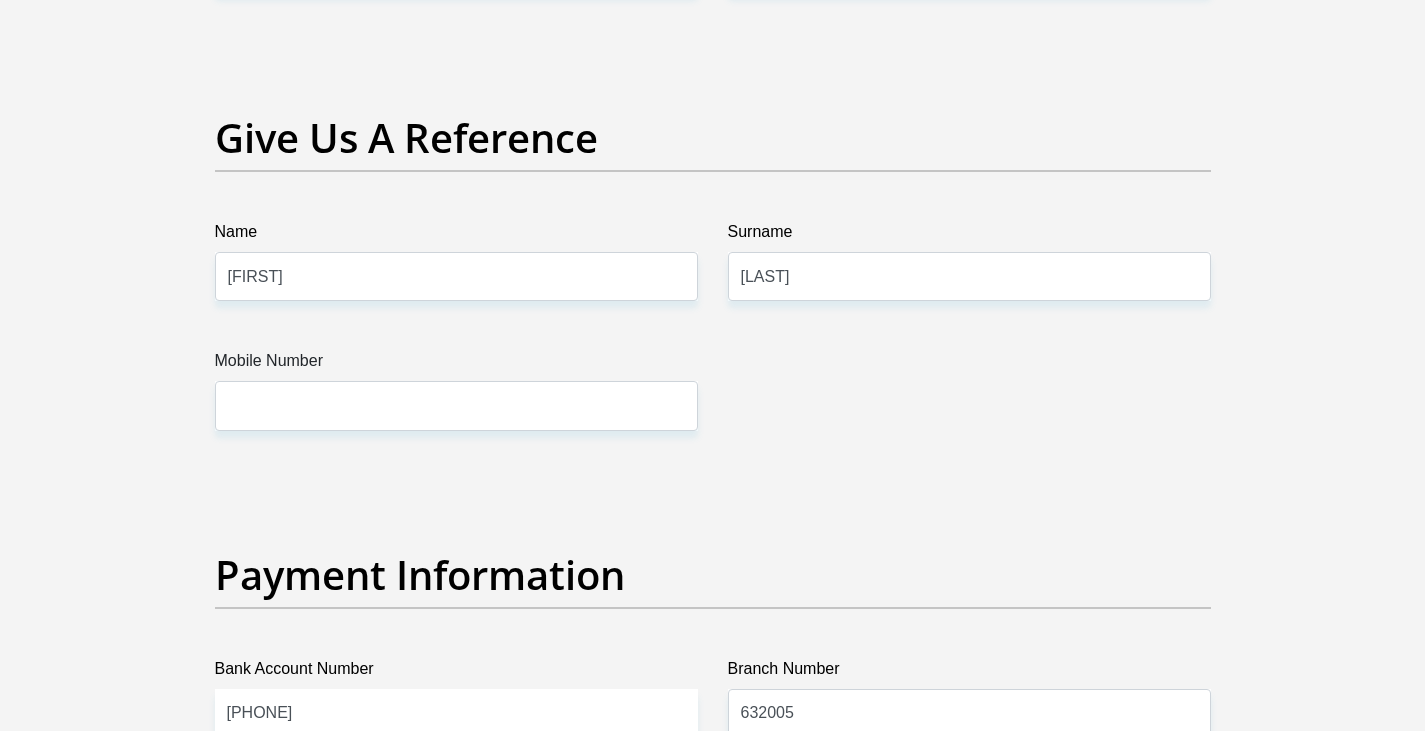 click on "Mobile Number" at bounding box center (456, 365) 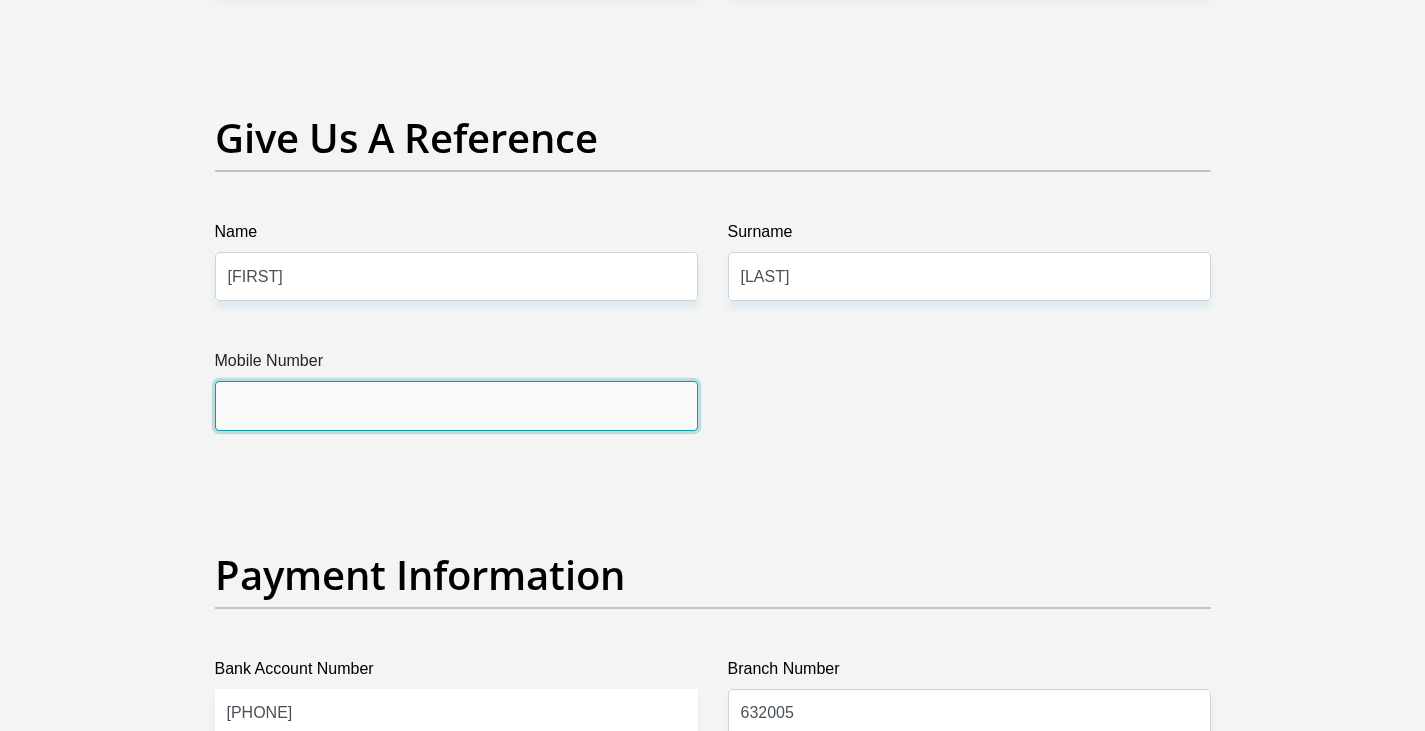 click on "Mobile Number" at bounding box center [456, 405] 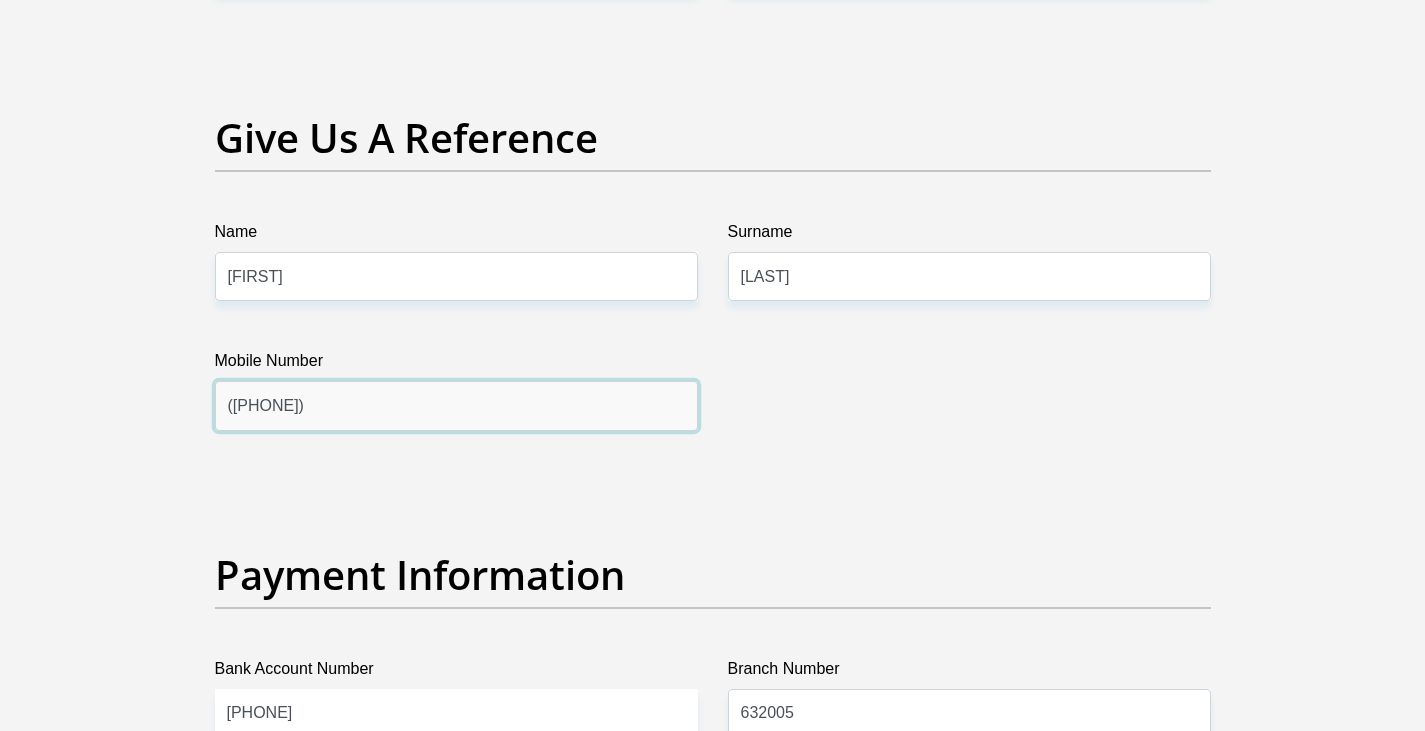 click on "(071) 302-3598" at bounding box center [456, 405] 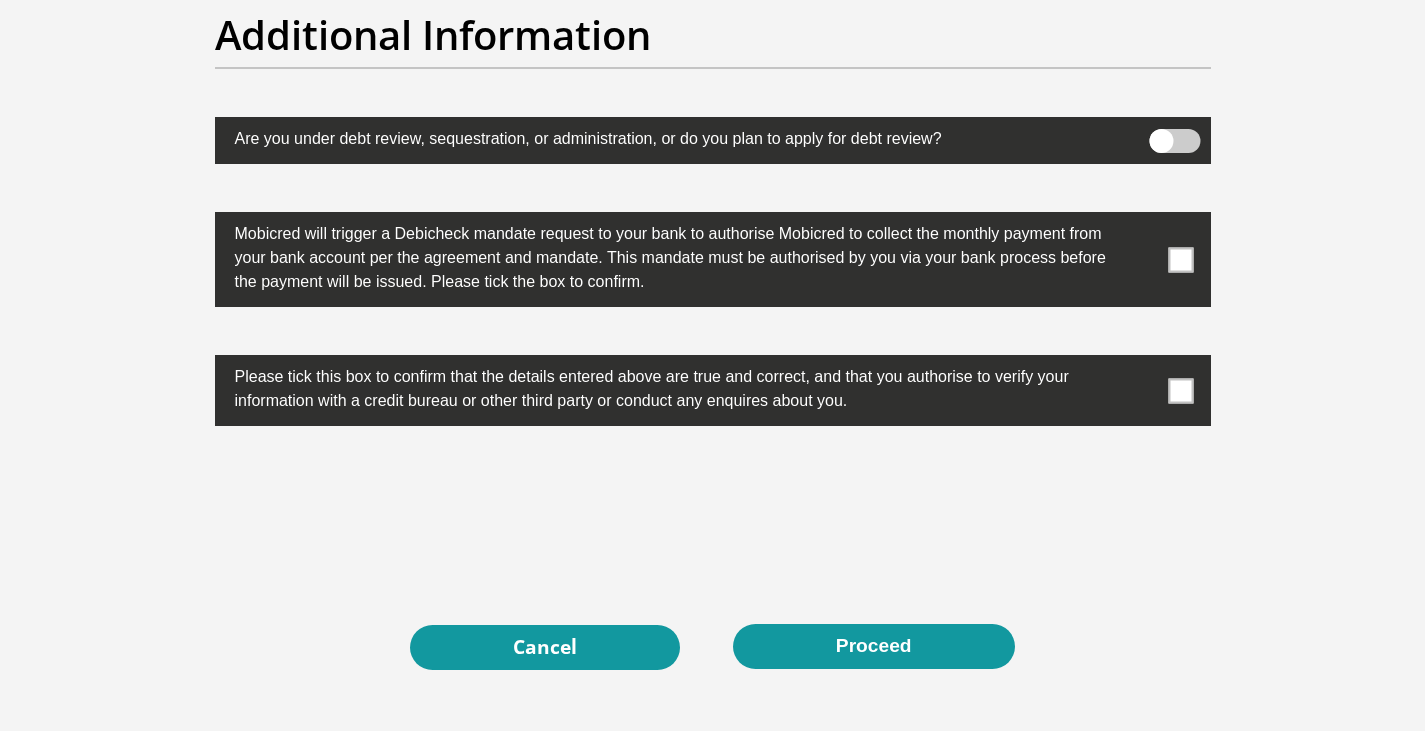scroll, scrollTop: 6300, scrollLeft: 0, axis: vertical 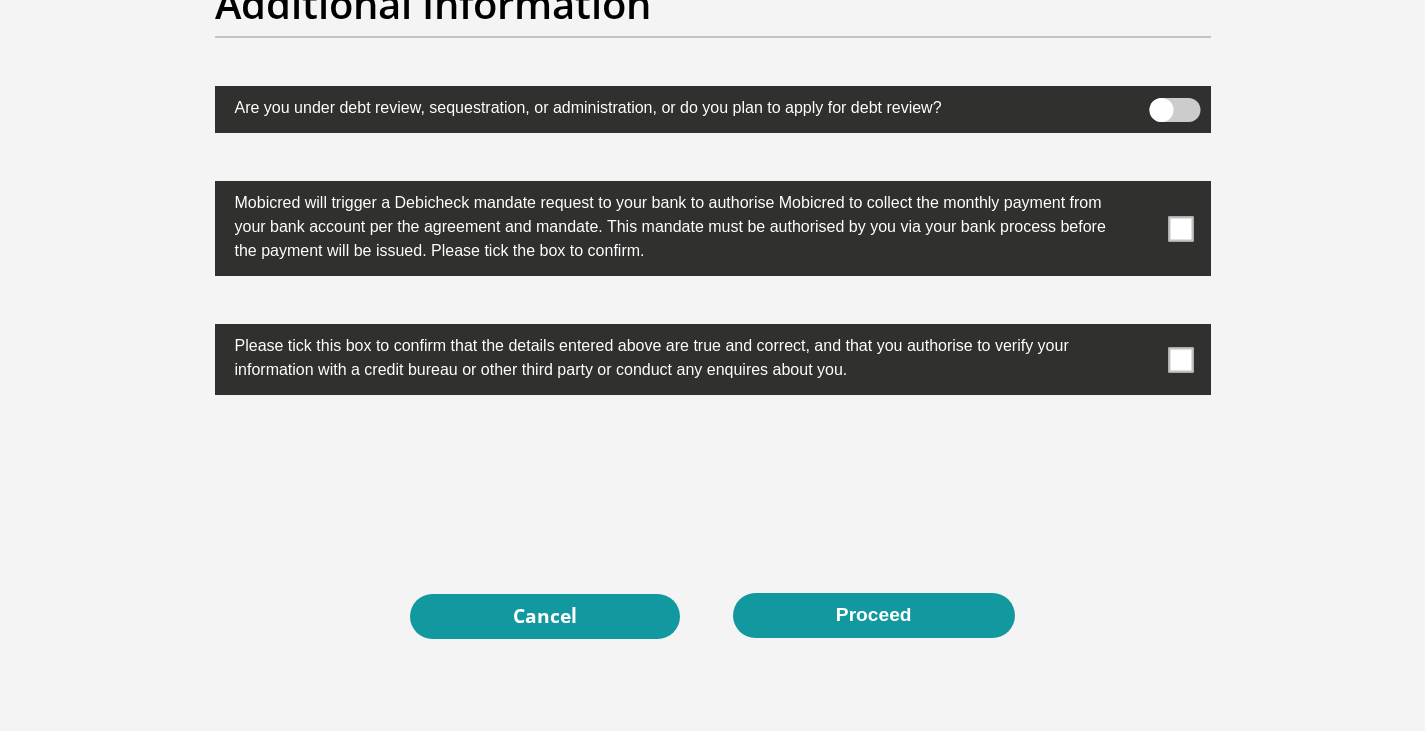 type on "0713023598" 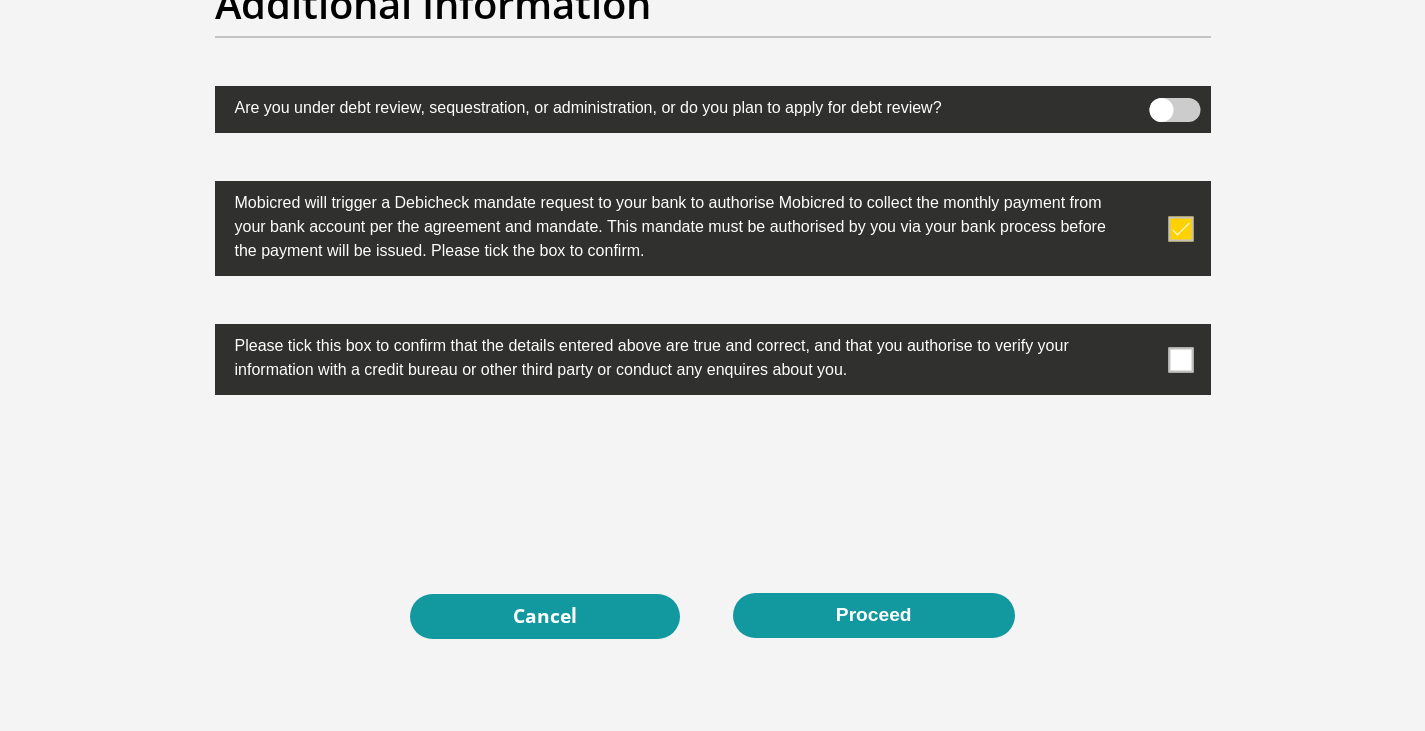 click at bounding box center (713, 359) 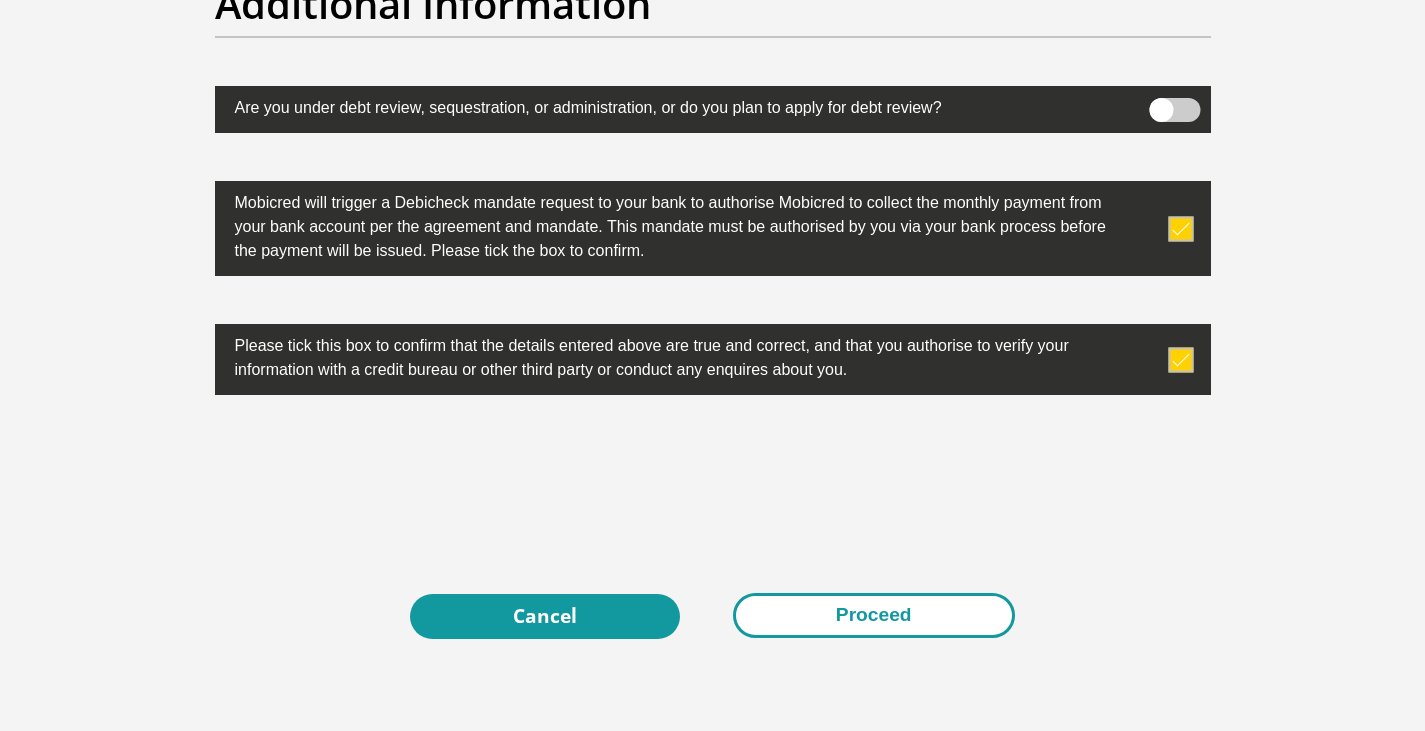 click on "Proceed" at bounding box center [874, 615] 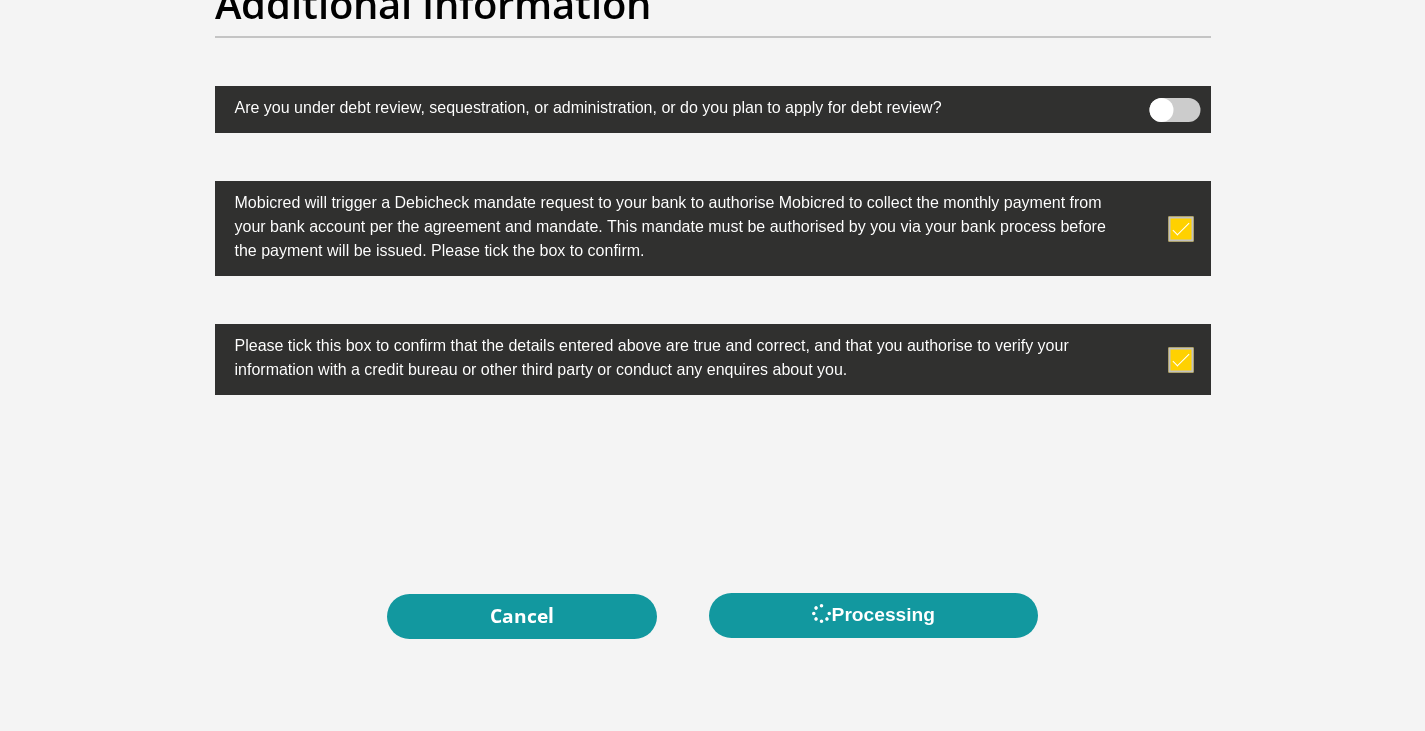 scroll, scrollTop: 0, scrollLeft: 0, axis: both 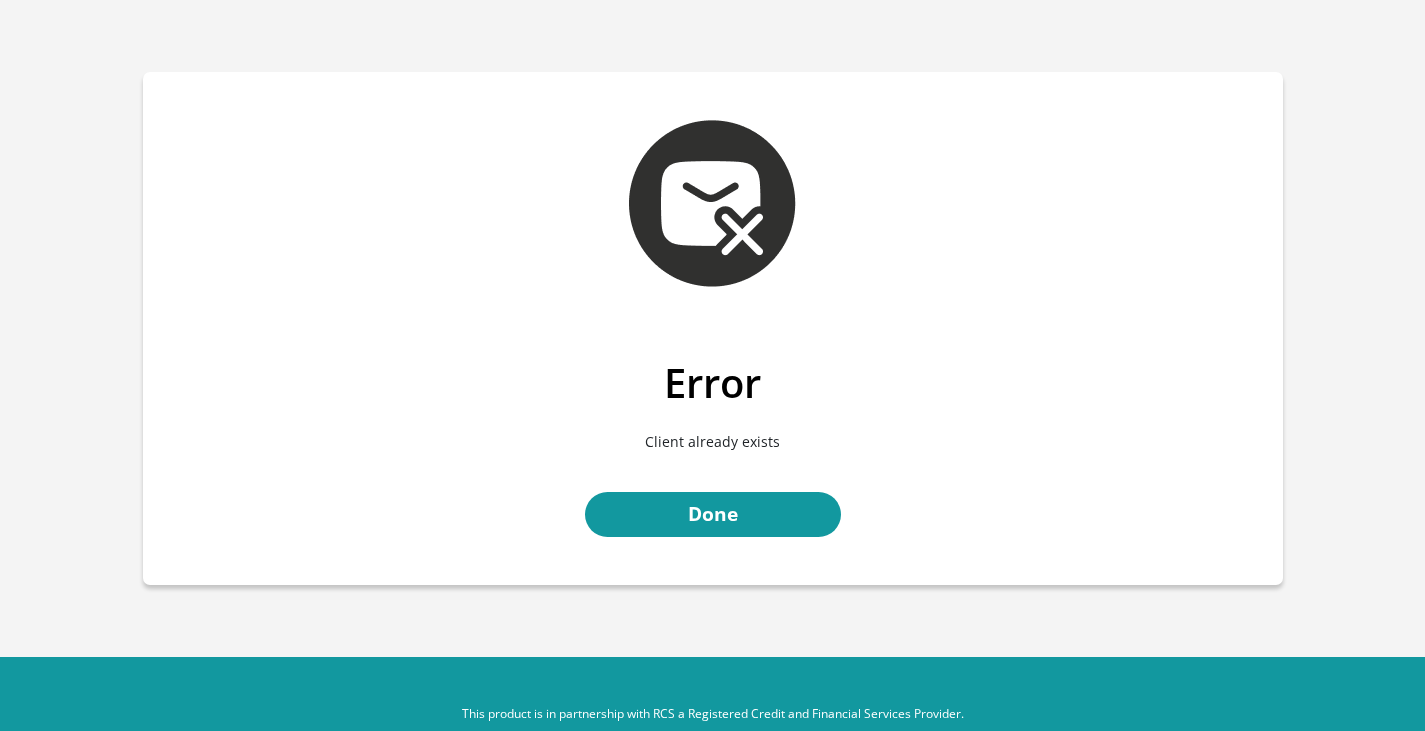 click on "Error
Client already exists
Done" at bounding box center [713, 472] 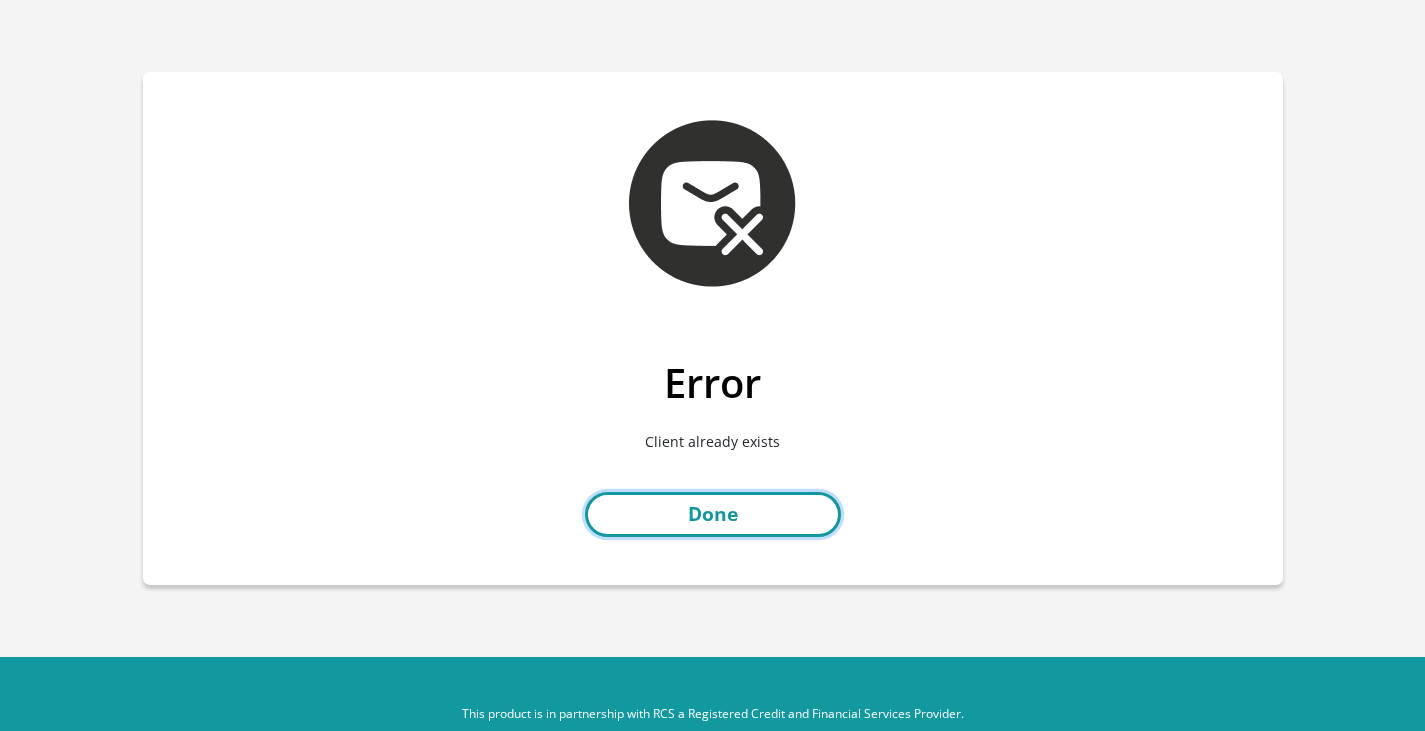 click on "Done" at bounding box center [713, 514] 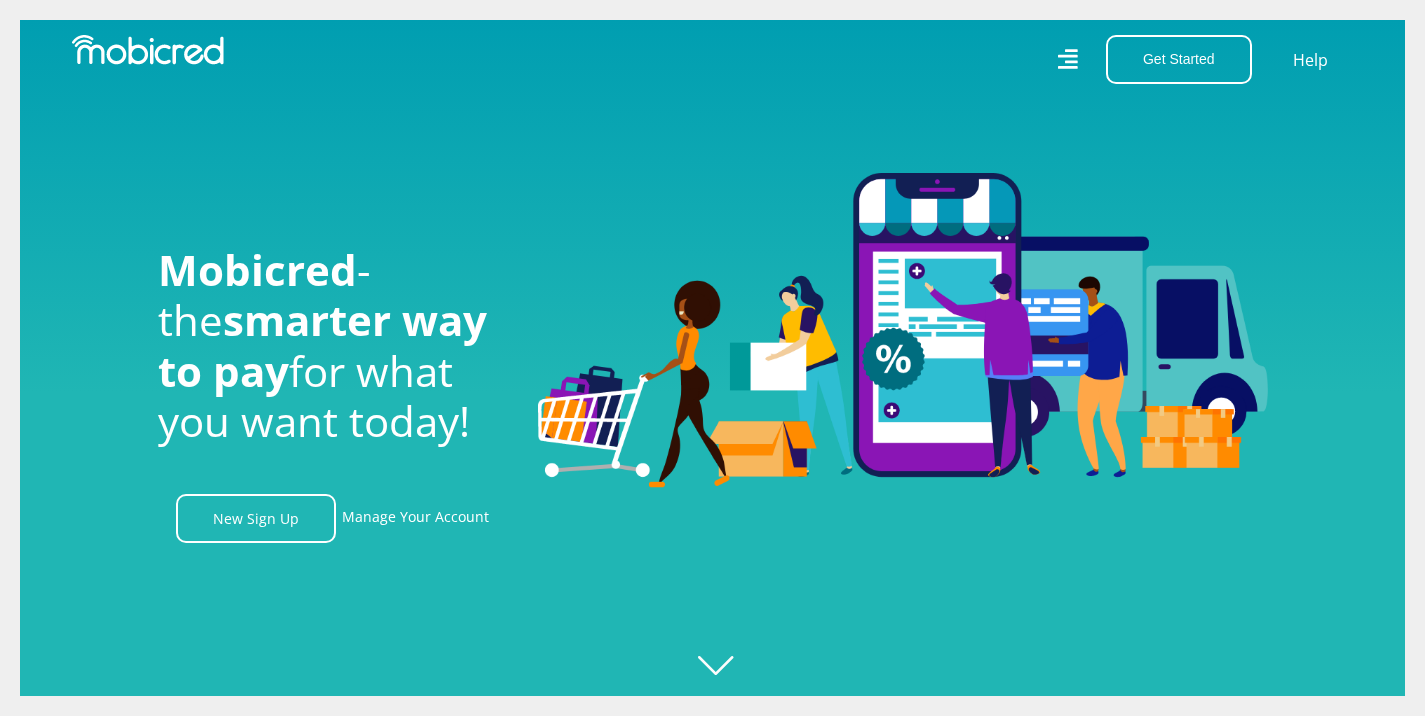 scroll, scrollTop: 460, scrollLeft: 0, axis: vertical 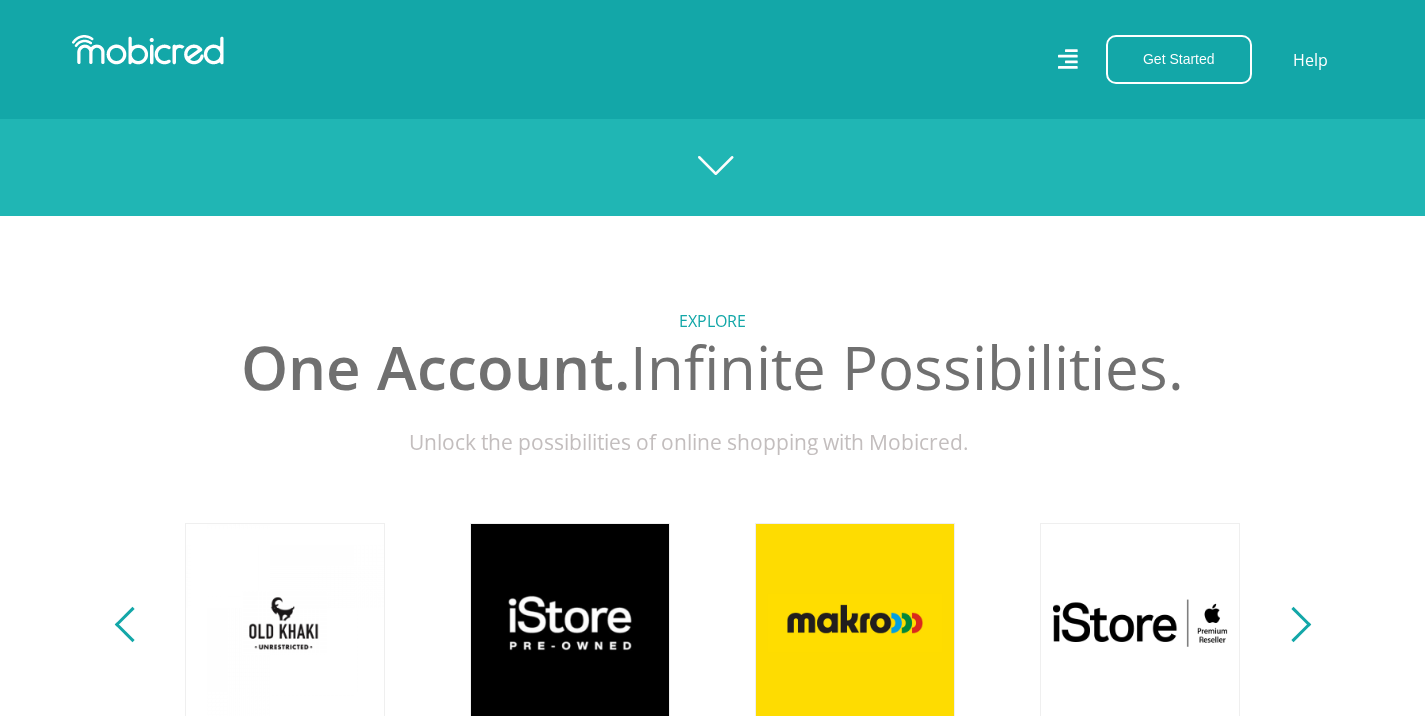 click 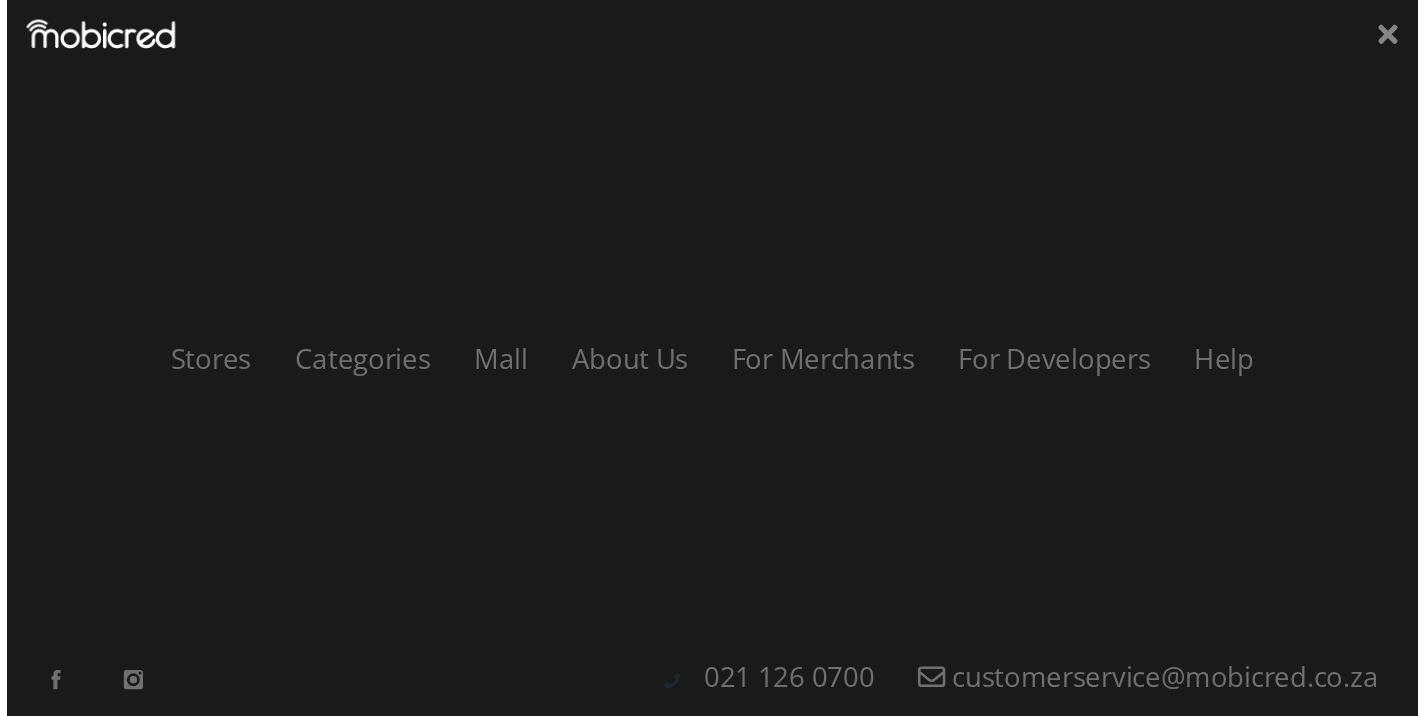 scroll, scrollTop: 0, scrollLeft: 2565, axis: horizontal 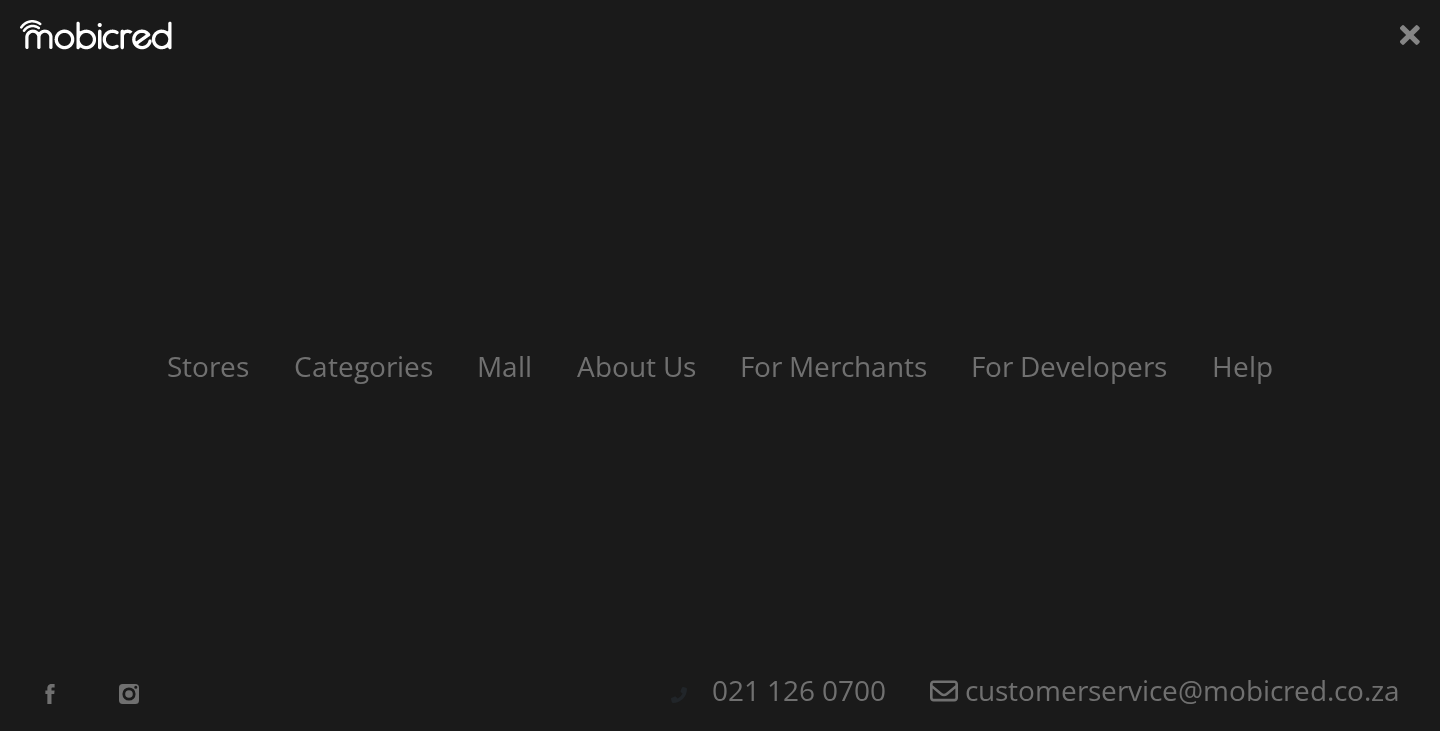 click at bounding box center (96, 35) 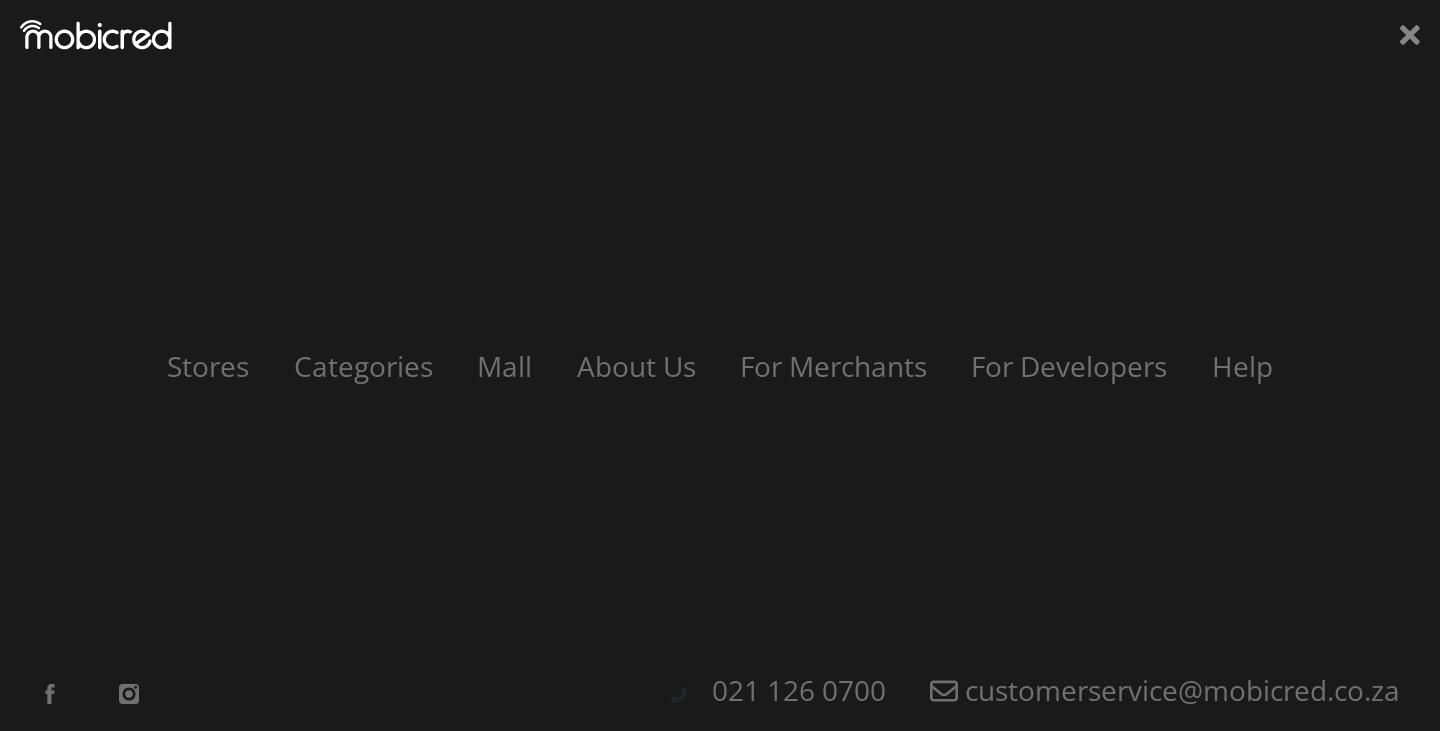 click on "Stores
Categories
Mall
About Us
For Merchants
For Developers
Help
Sign Up
Sign In
021 126 0700
customerservice@mobicred.co.za" at bounding box center [720, 365] 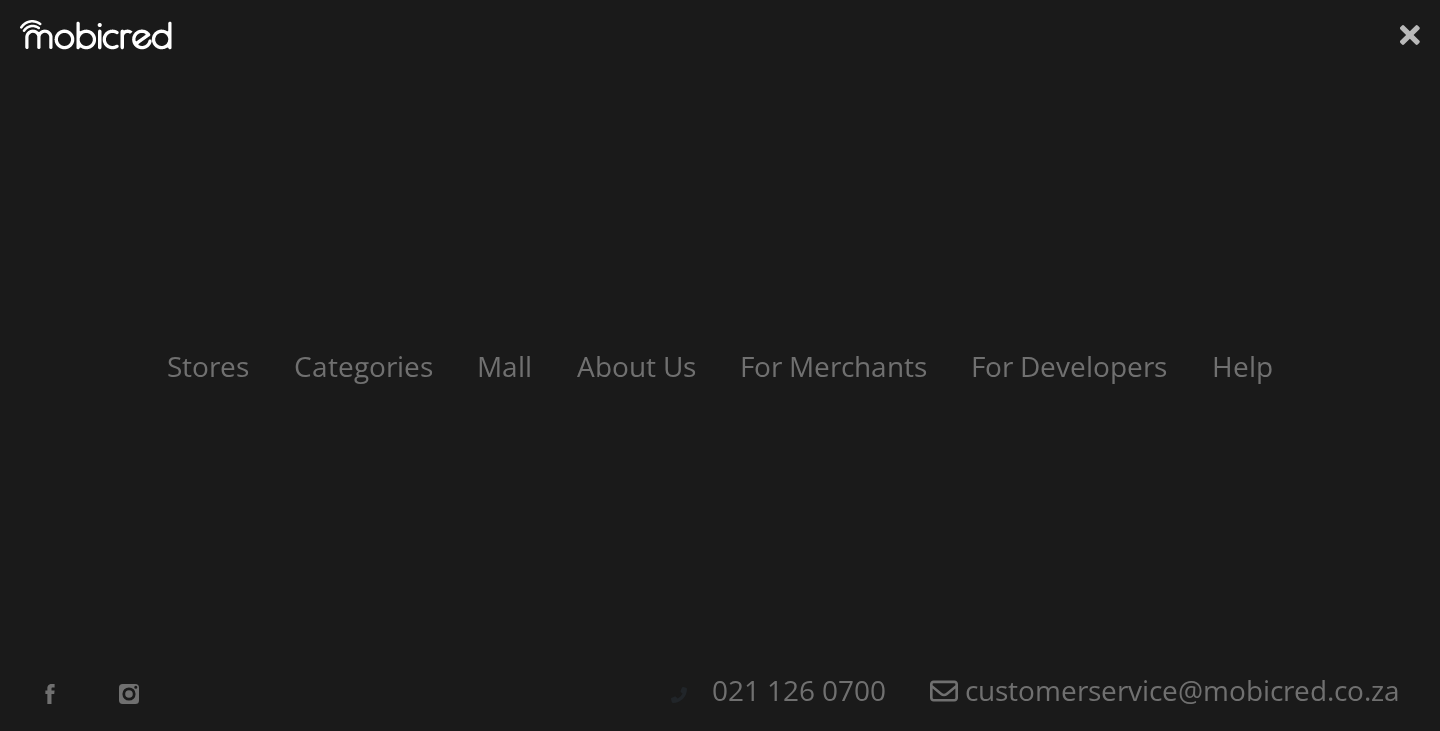 click 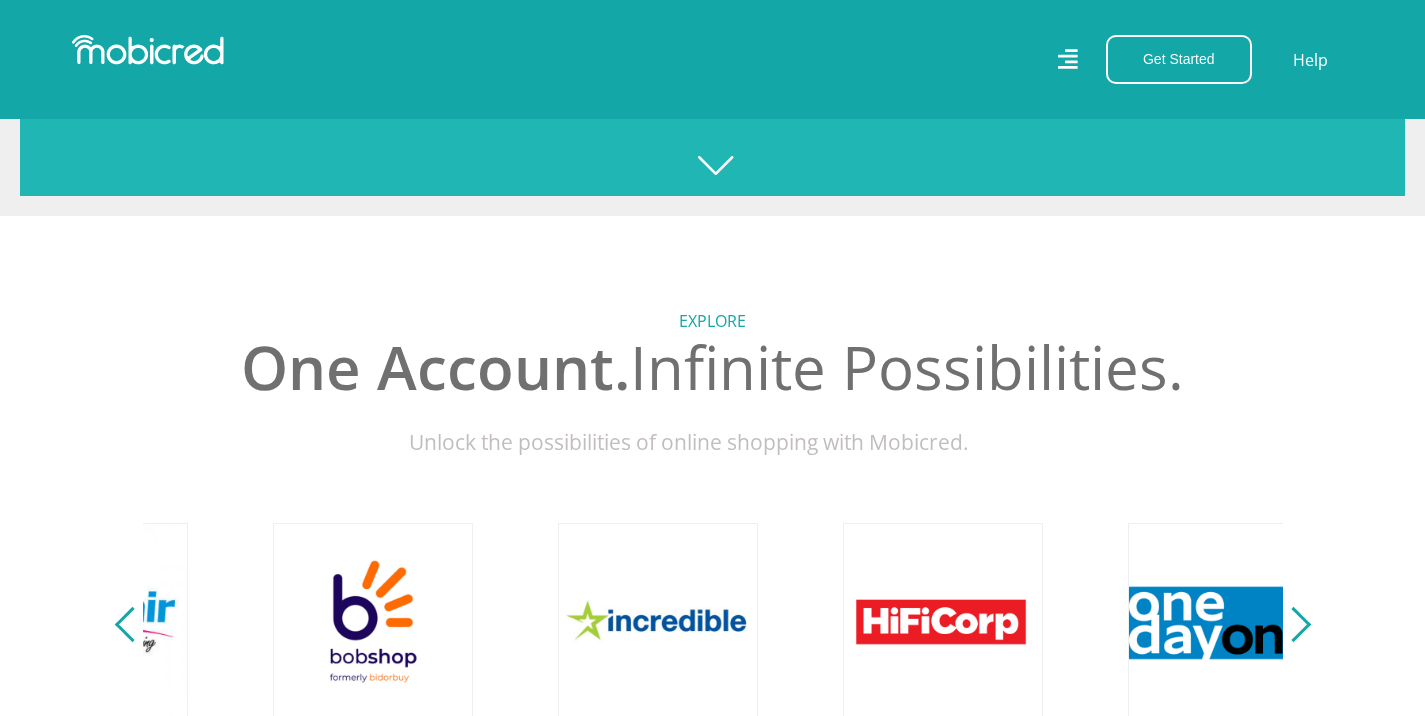 click at bounding box center (148, 50) 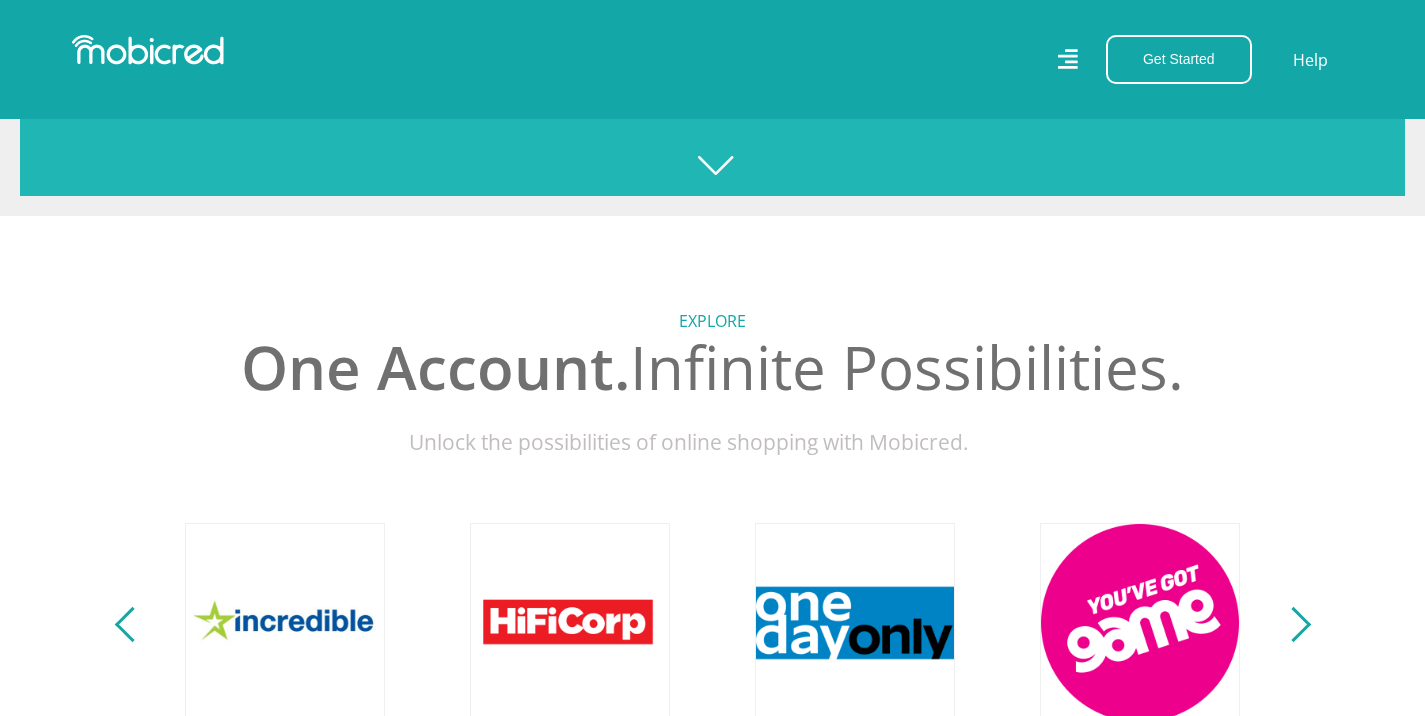 scroll, scrollTop: 0, scrollLeft: 3705, axis: horizontal 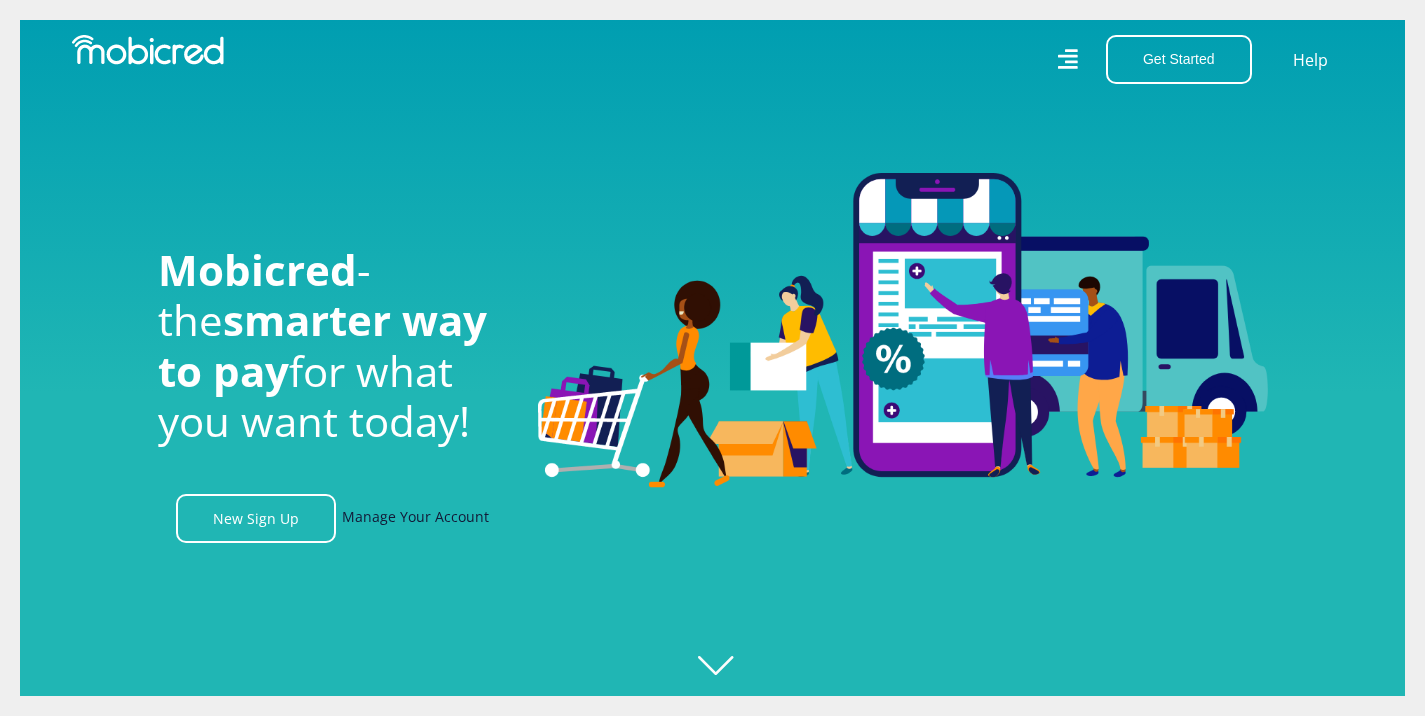 click on "Manage Your Account" at bounding box center [415, 518] 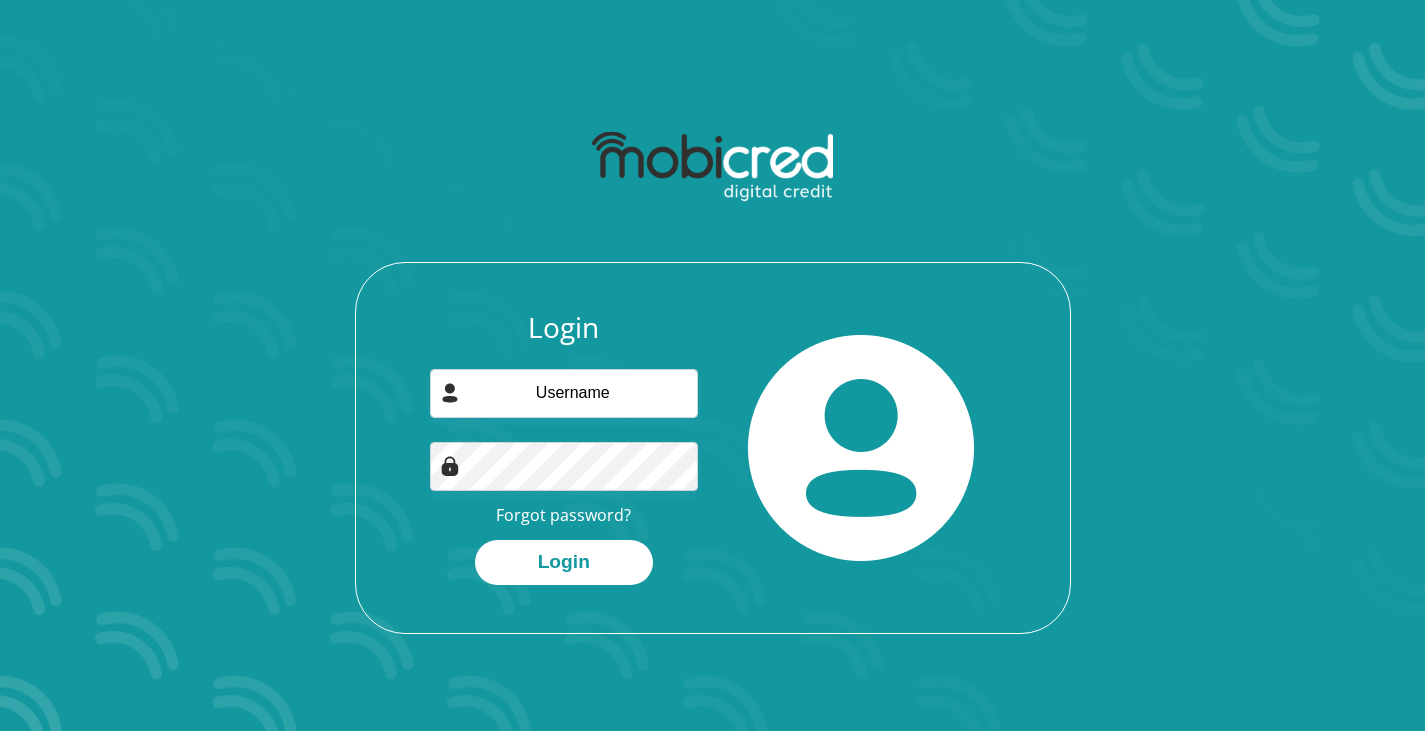 scroll, scrollTop: 0, scrollLeft: 0, axis: both 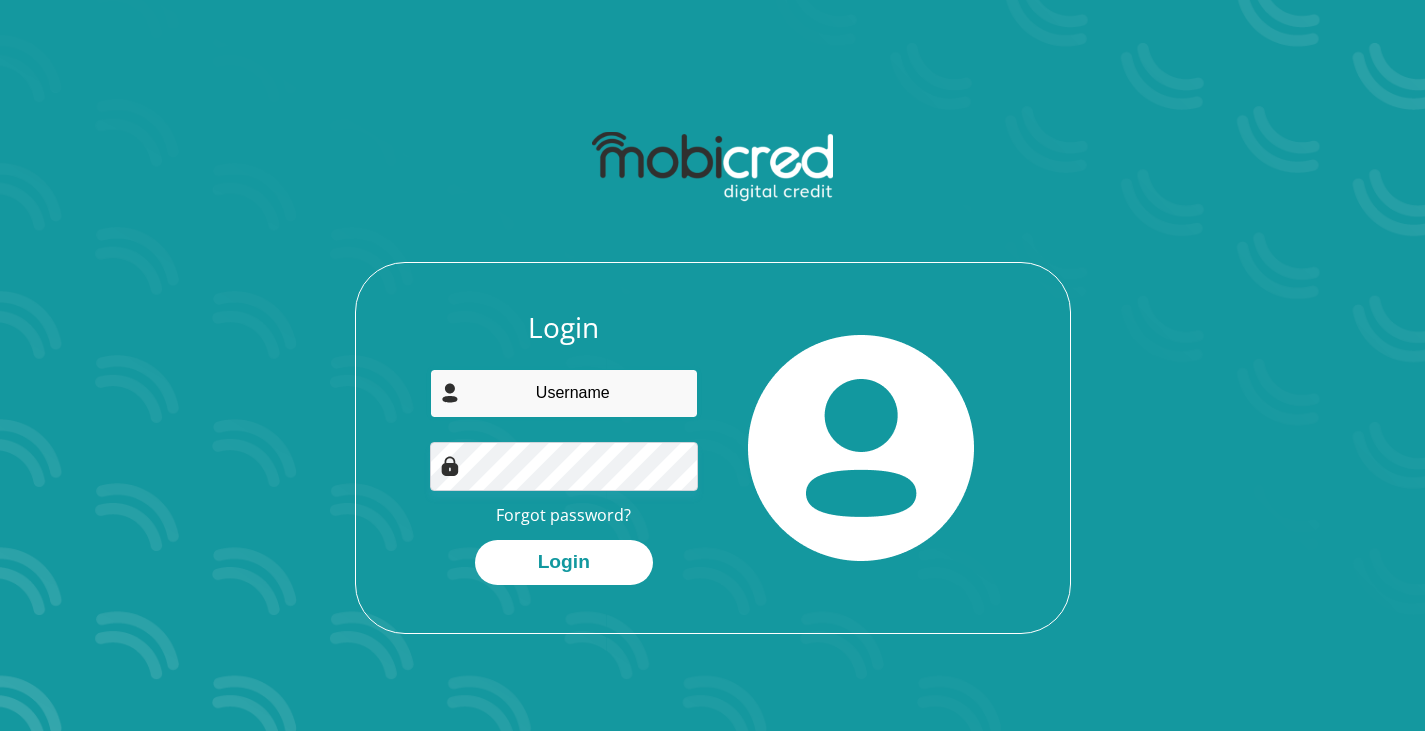 click at bounding box center (564, 393) 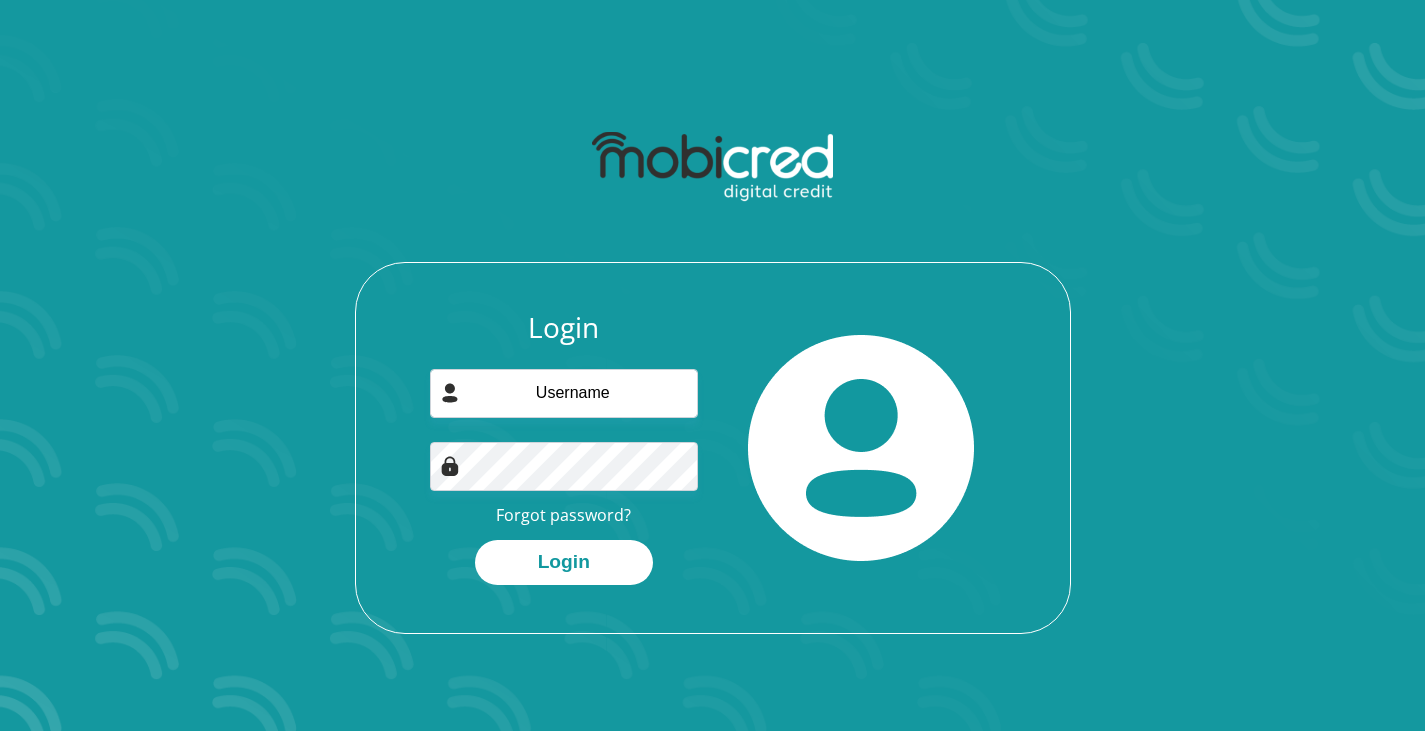 click at bounding box center (861, 448) 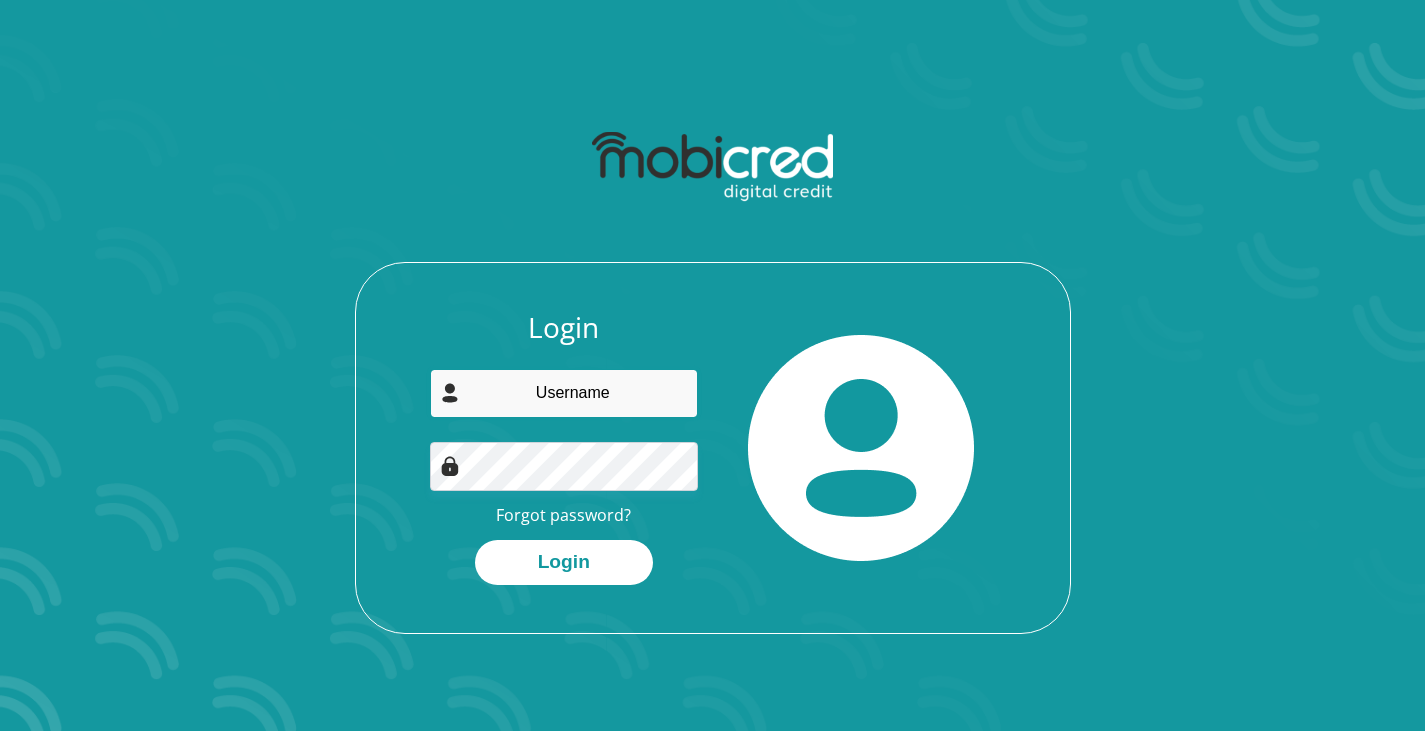 click at bounding box center (564, 393) 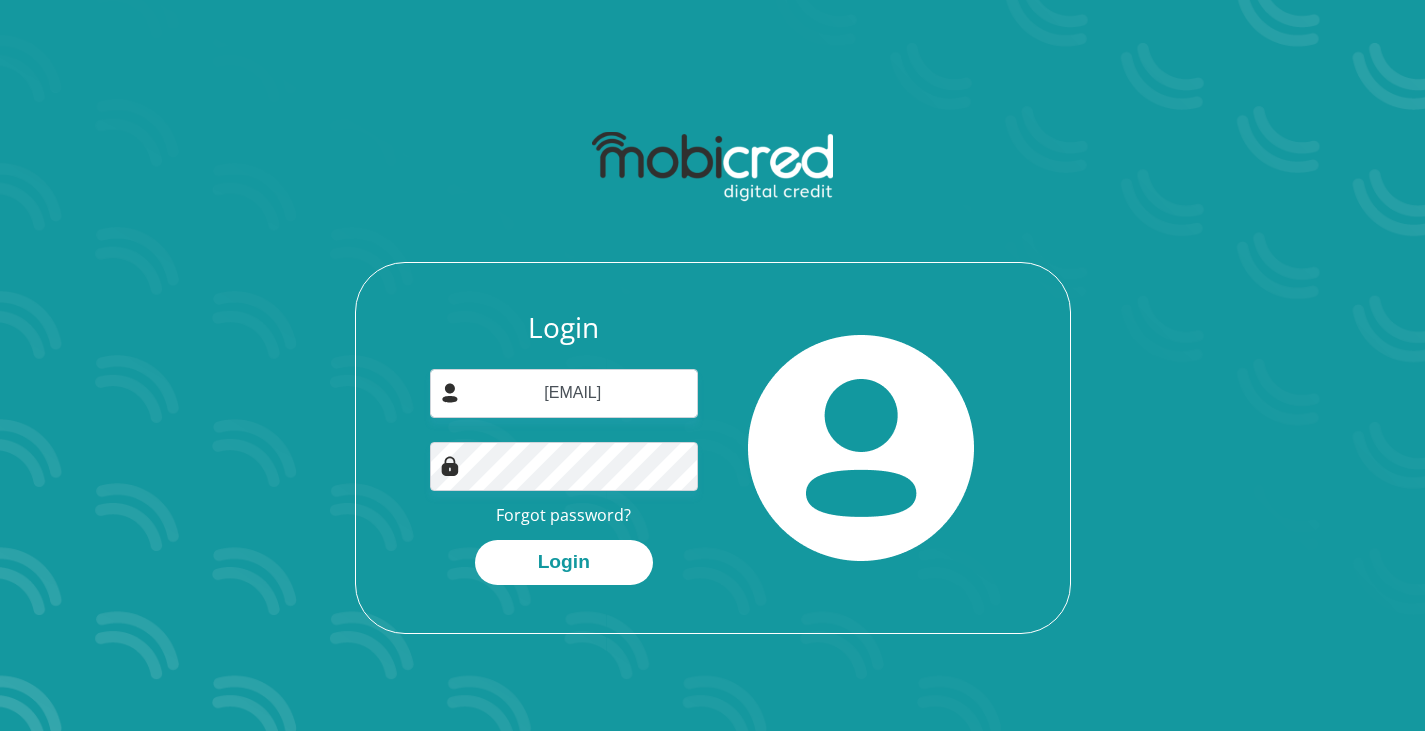 click on "Login
lwanda.unathi14@gmail.com
Forgot password?
Login" at bounding box center [564, 448] 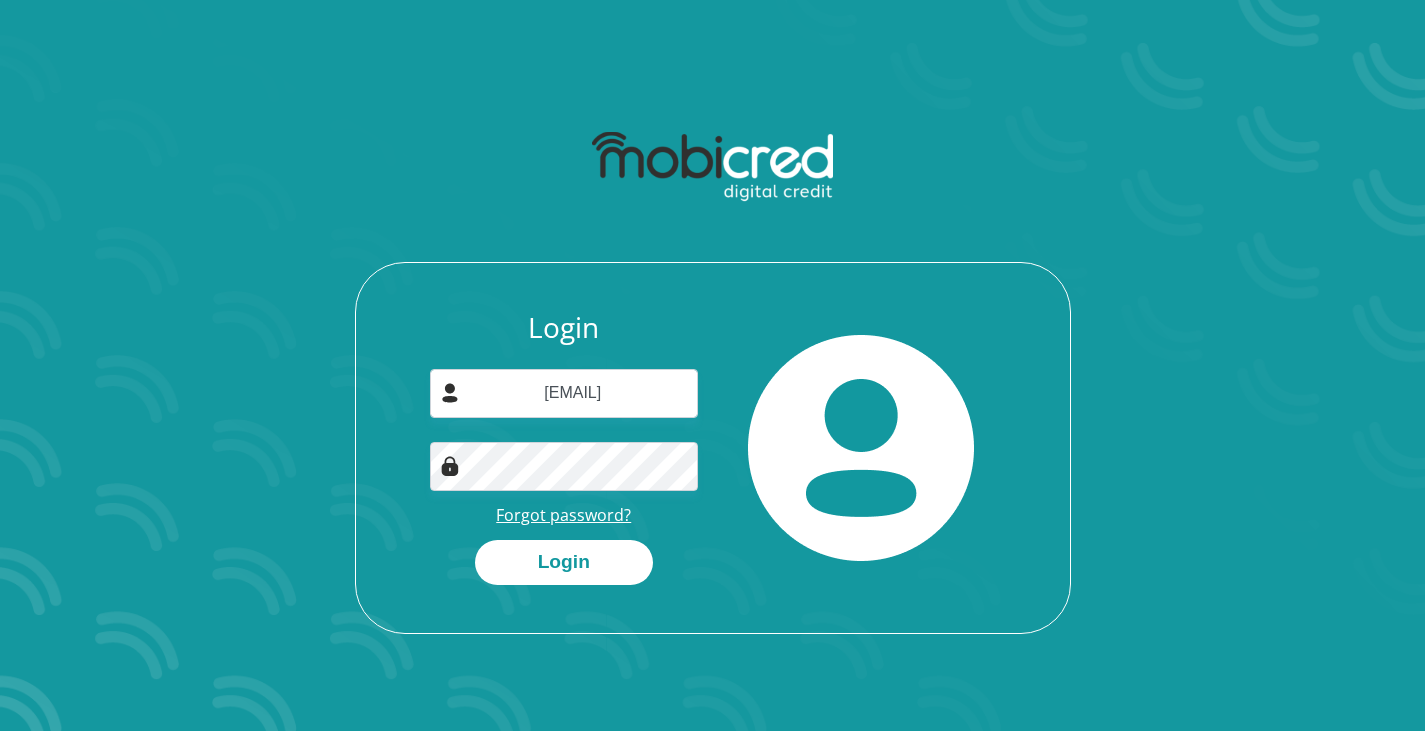 click on "Forgot password?" at bounding box center (563, 515) 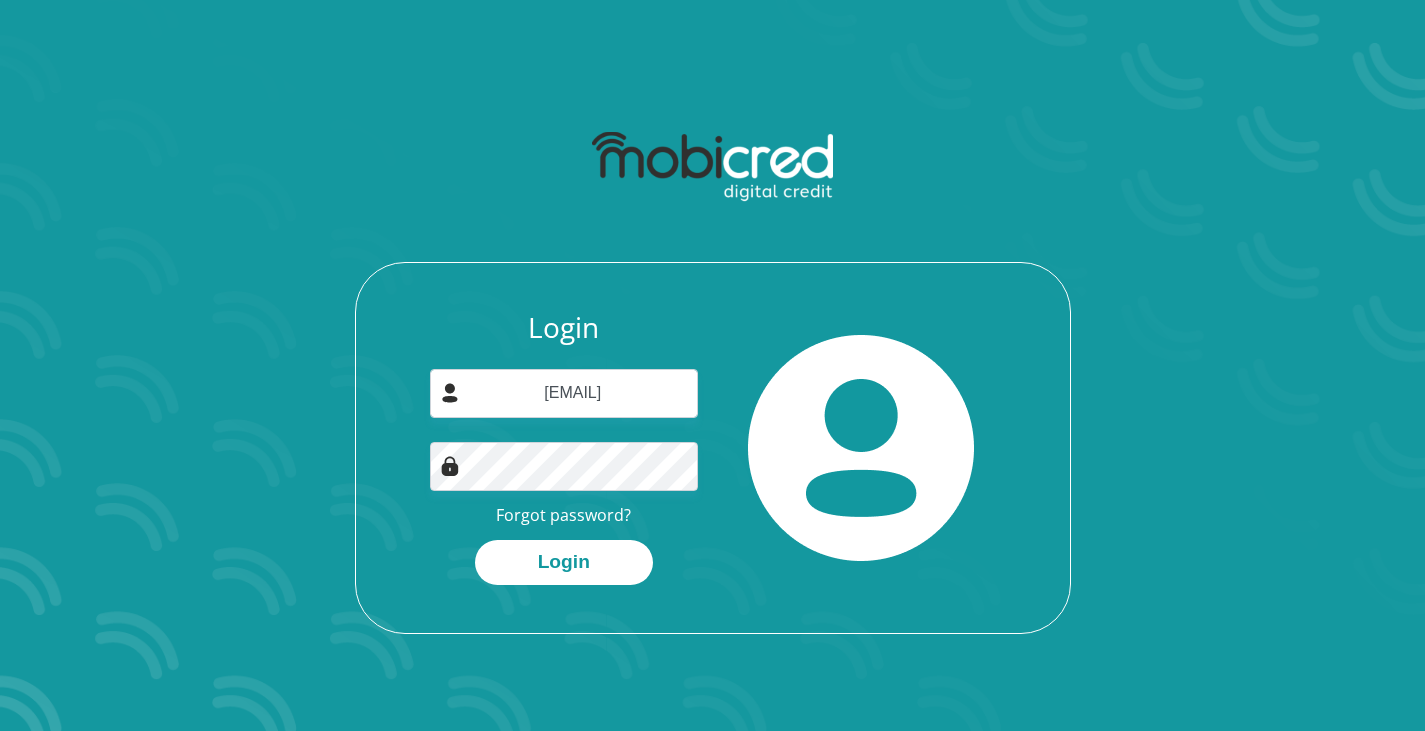 click on "Login
lwanda.unathi14@gmail.com
Forgot password?
Login" at bounding box center (564, 448) 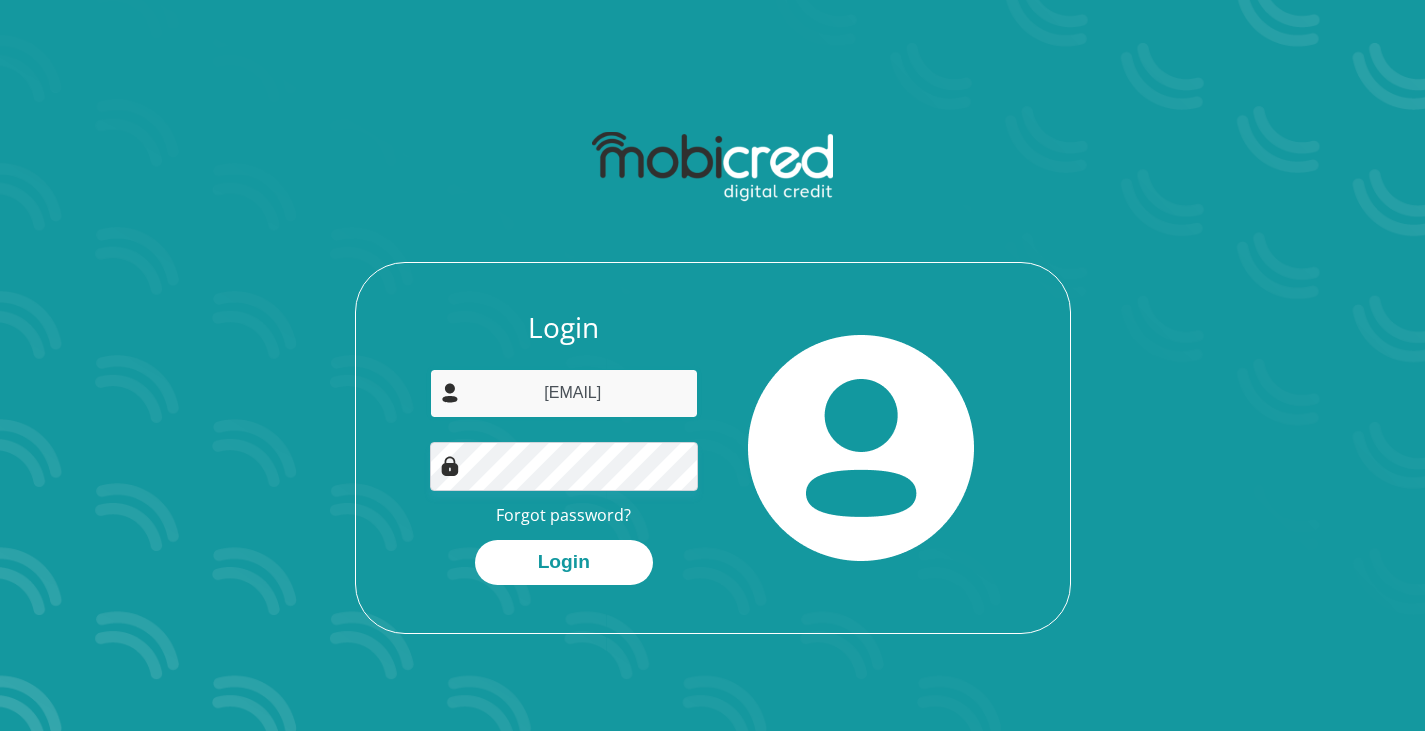 click on "lwanda.unathi14@gmail.com" at bounding box center (564, 393) 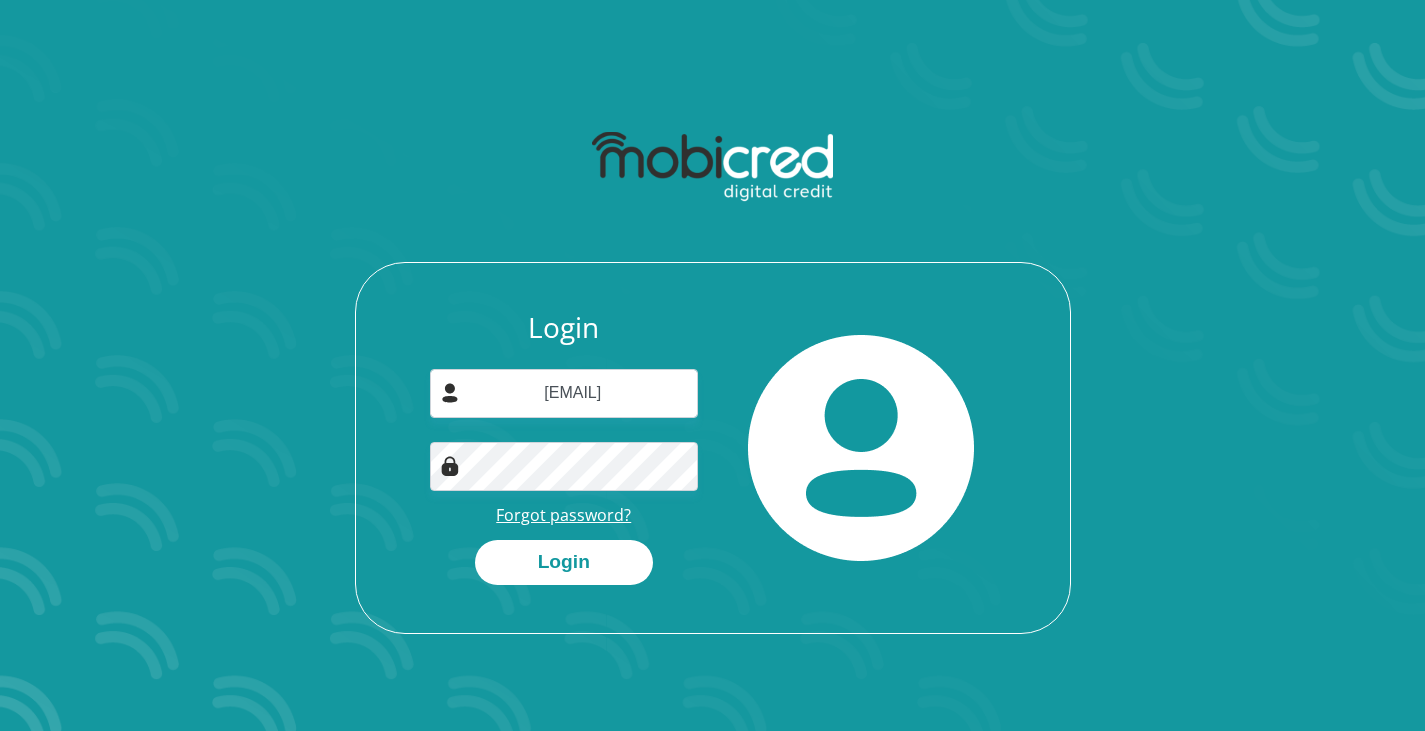 click on "Forgot password?" at bounding box center (563, 515) 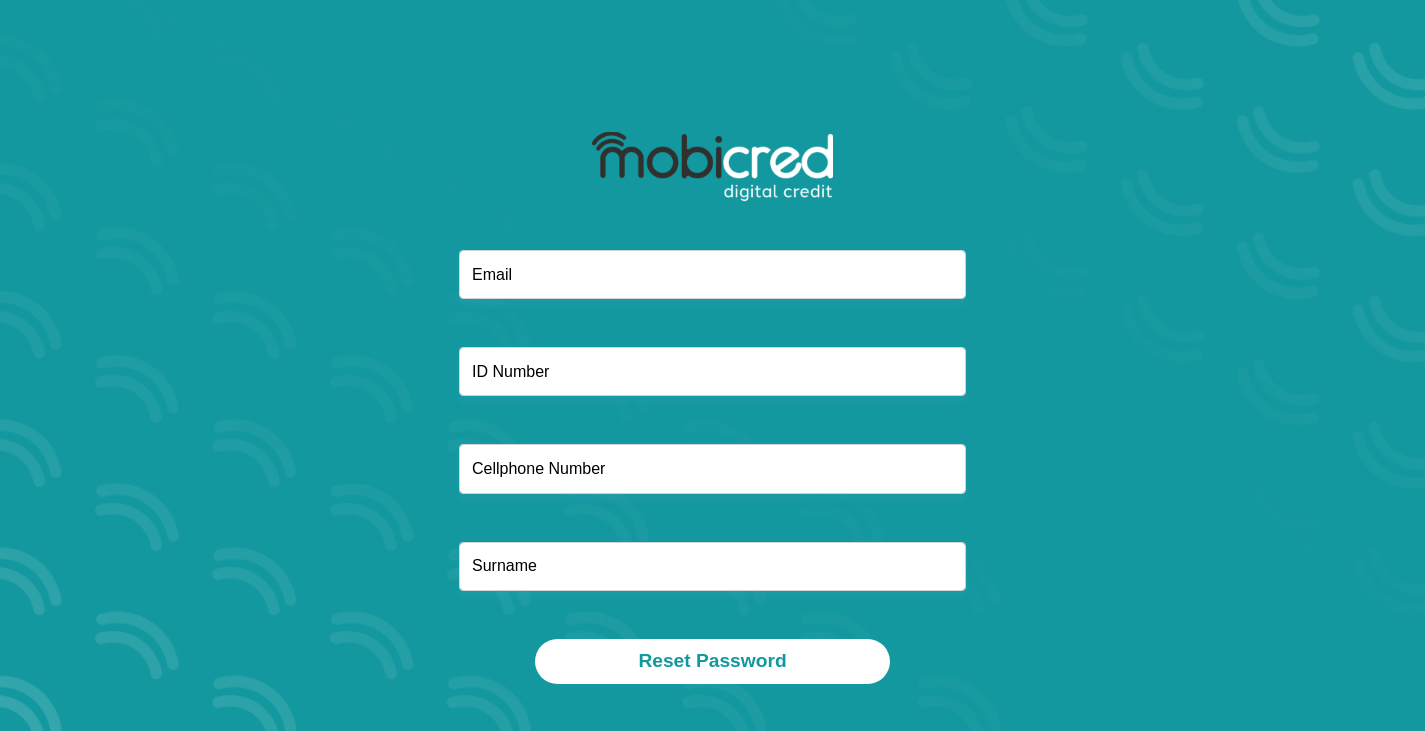 scroll, scrollTop: 0, scrollLeft: 0, axis: both 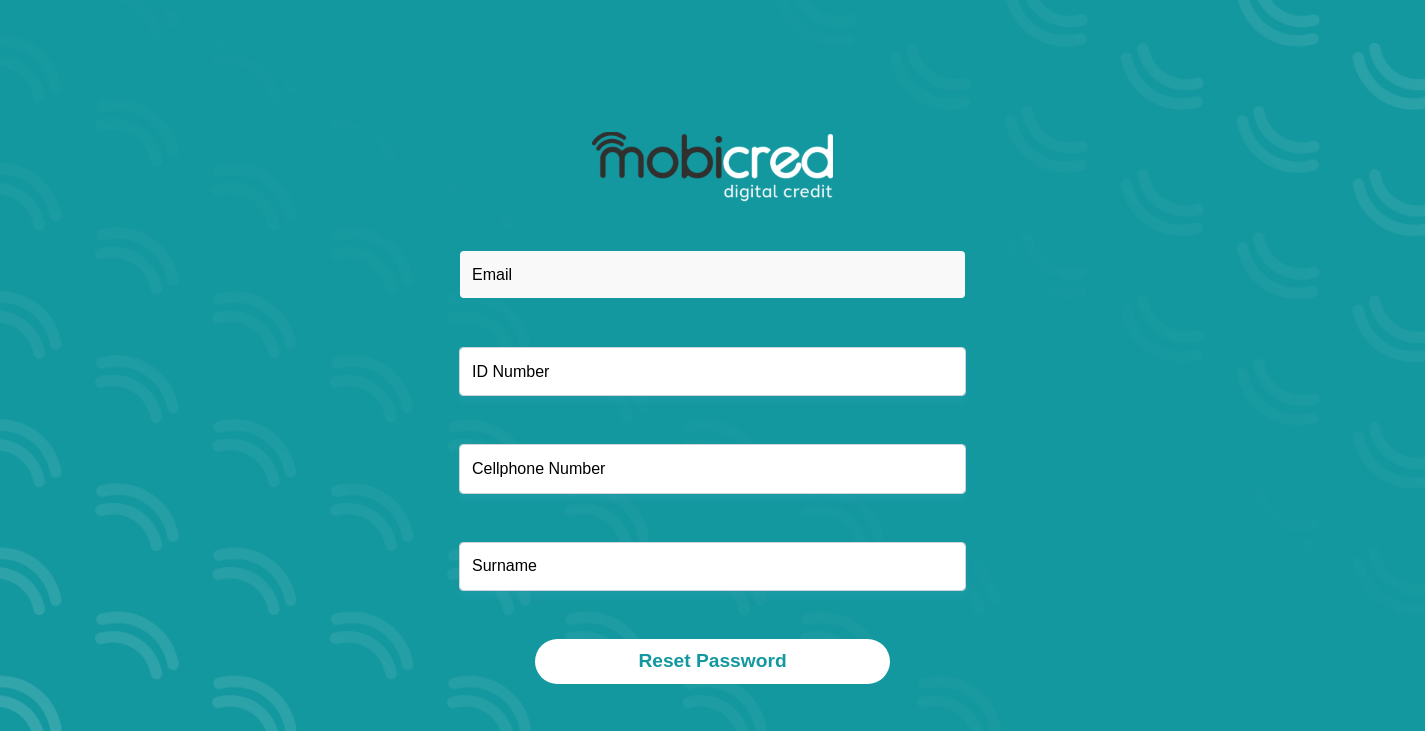 click at bounding box center [712, 274] 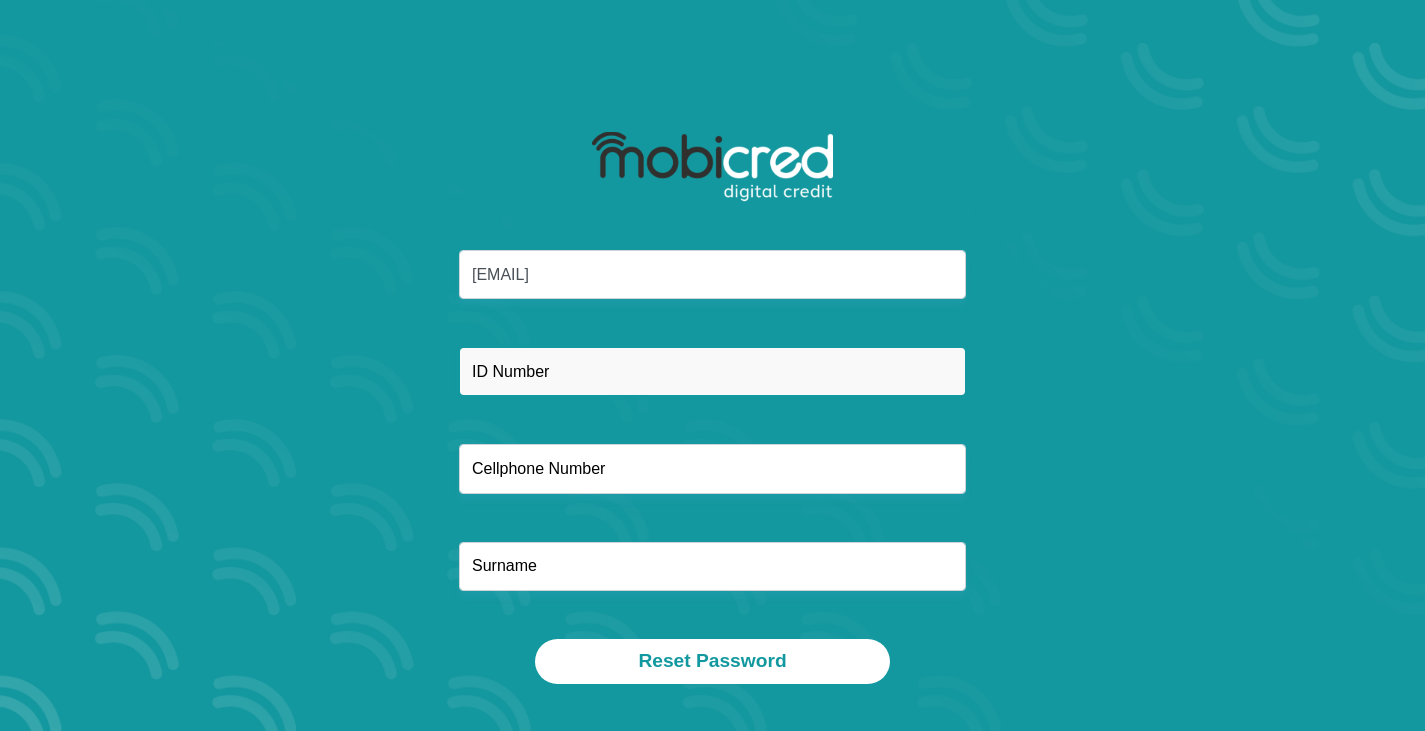 click at bounding box center [712, 371] 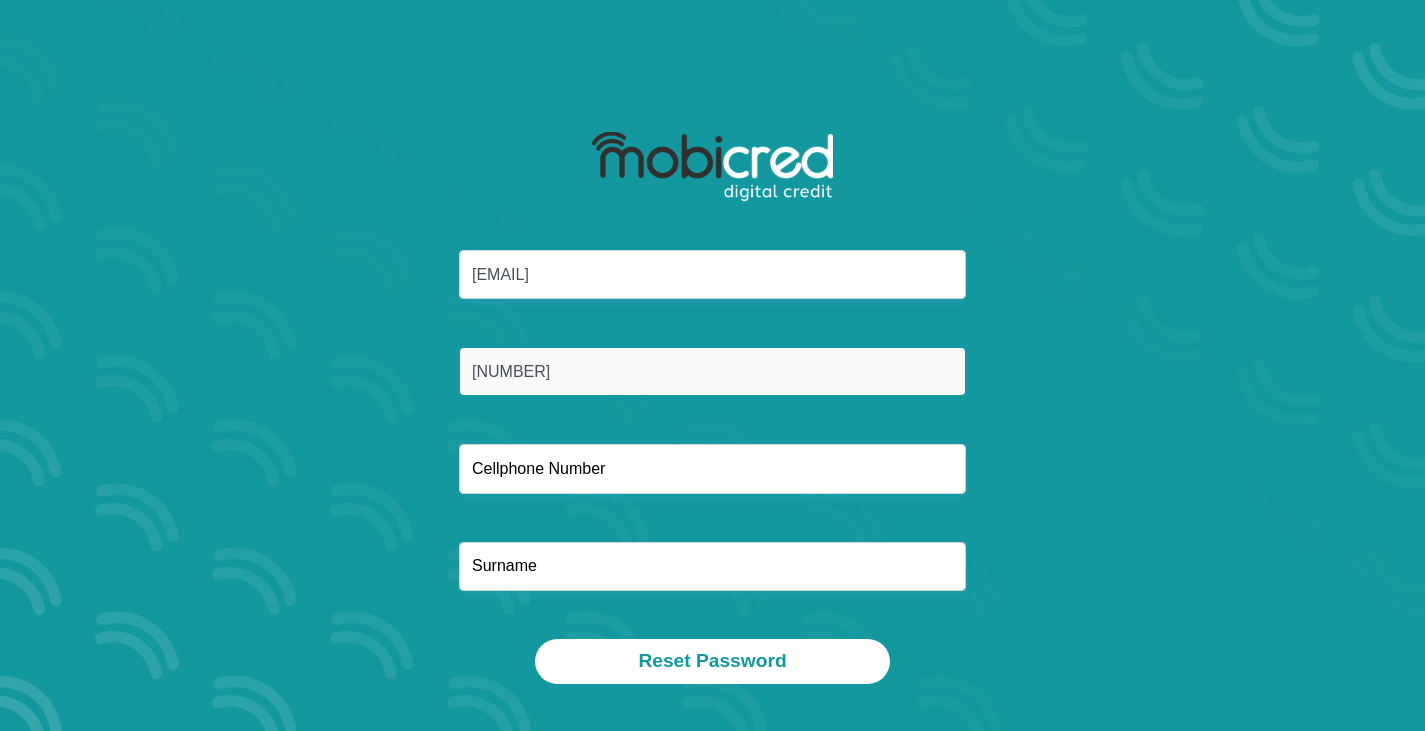 type on "0009245472080" 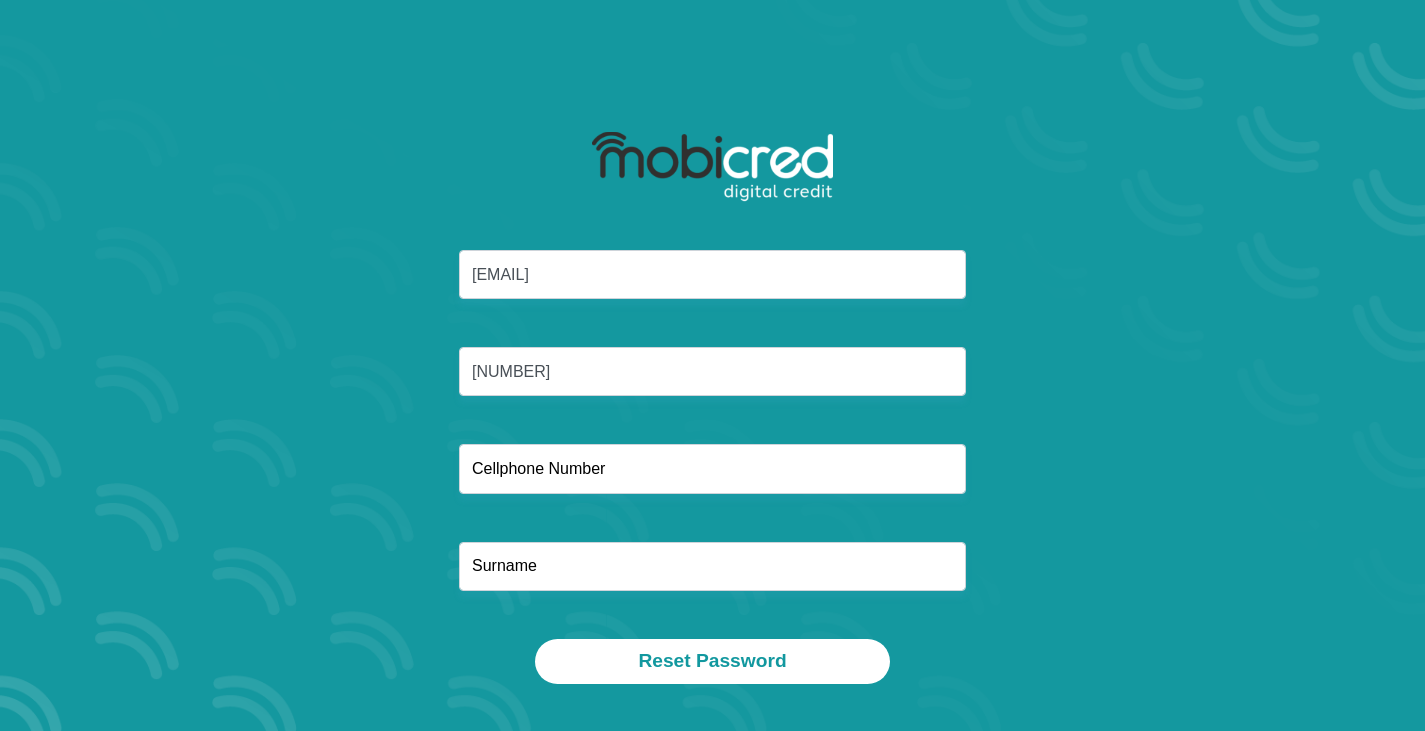 click on "lwanda.unathi14@gmail.com
0009245472080" at bounding box center [713, 444] 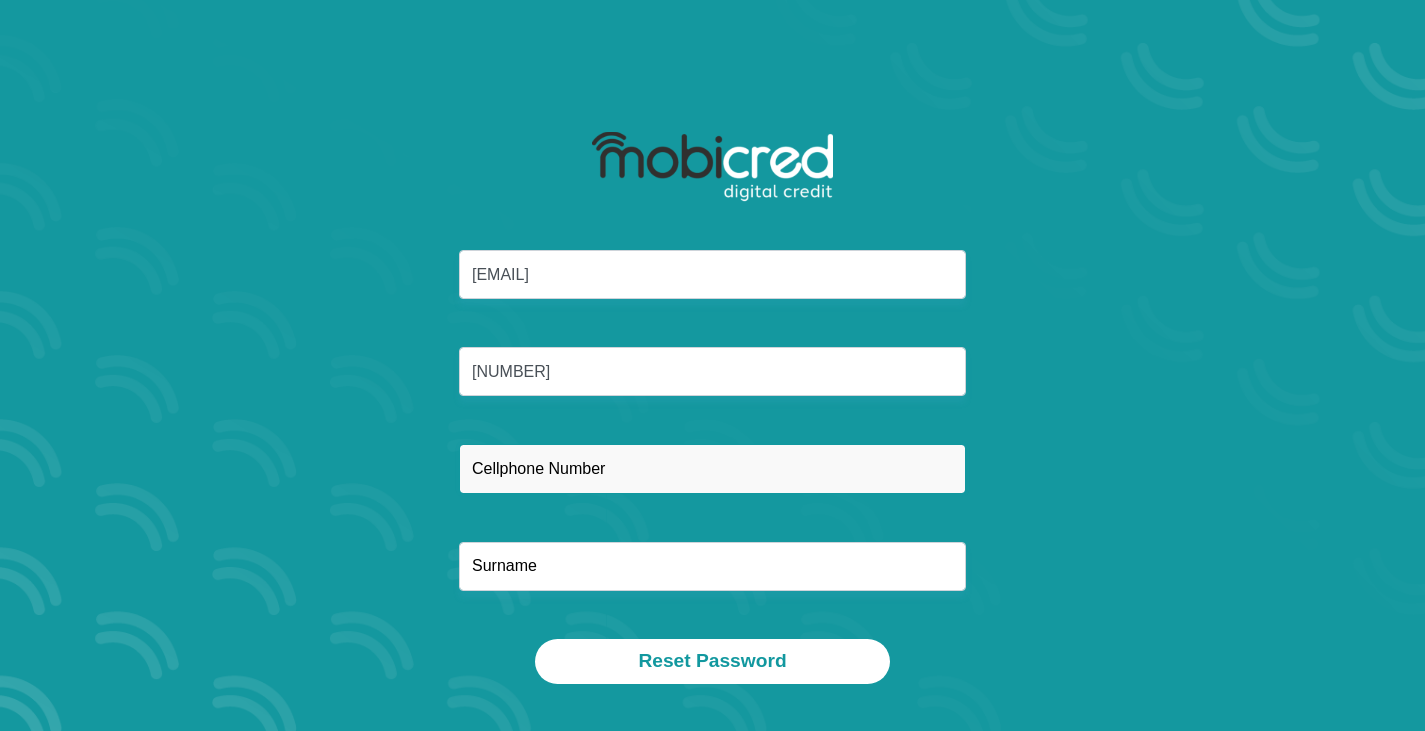 click at bounding box center [712, 468] 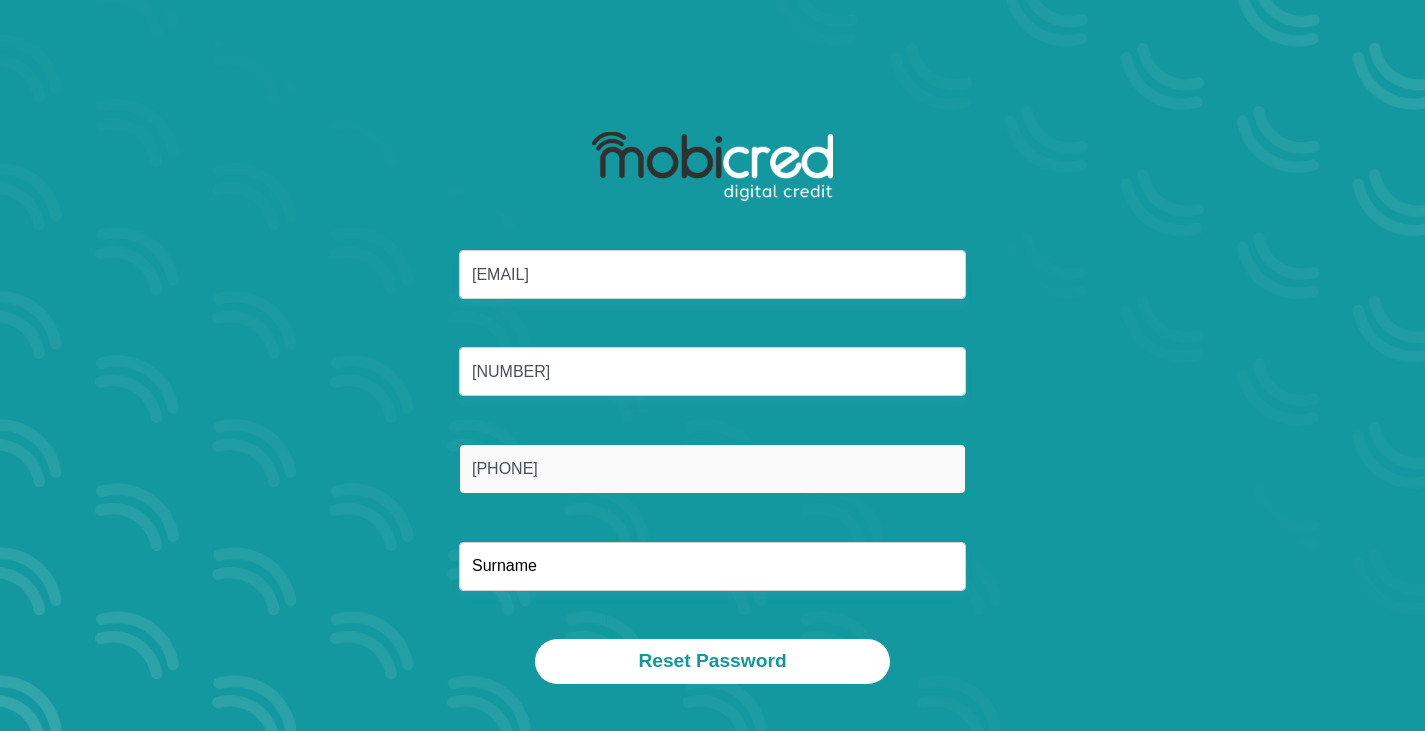 type on "0834016678" 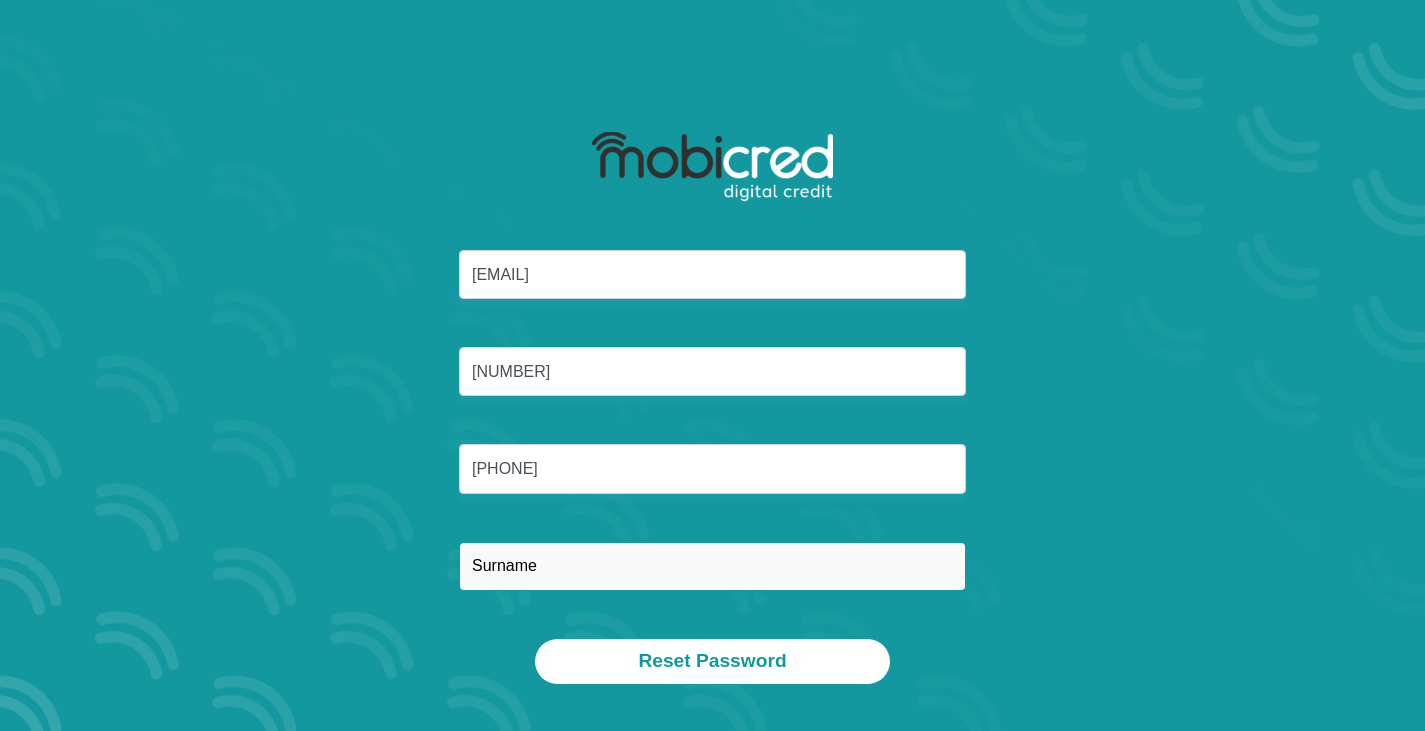 click at bounding box center (712, 566) 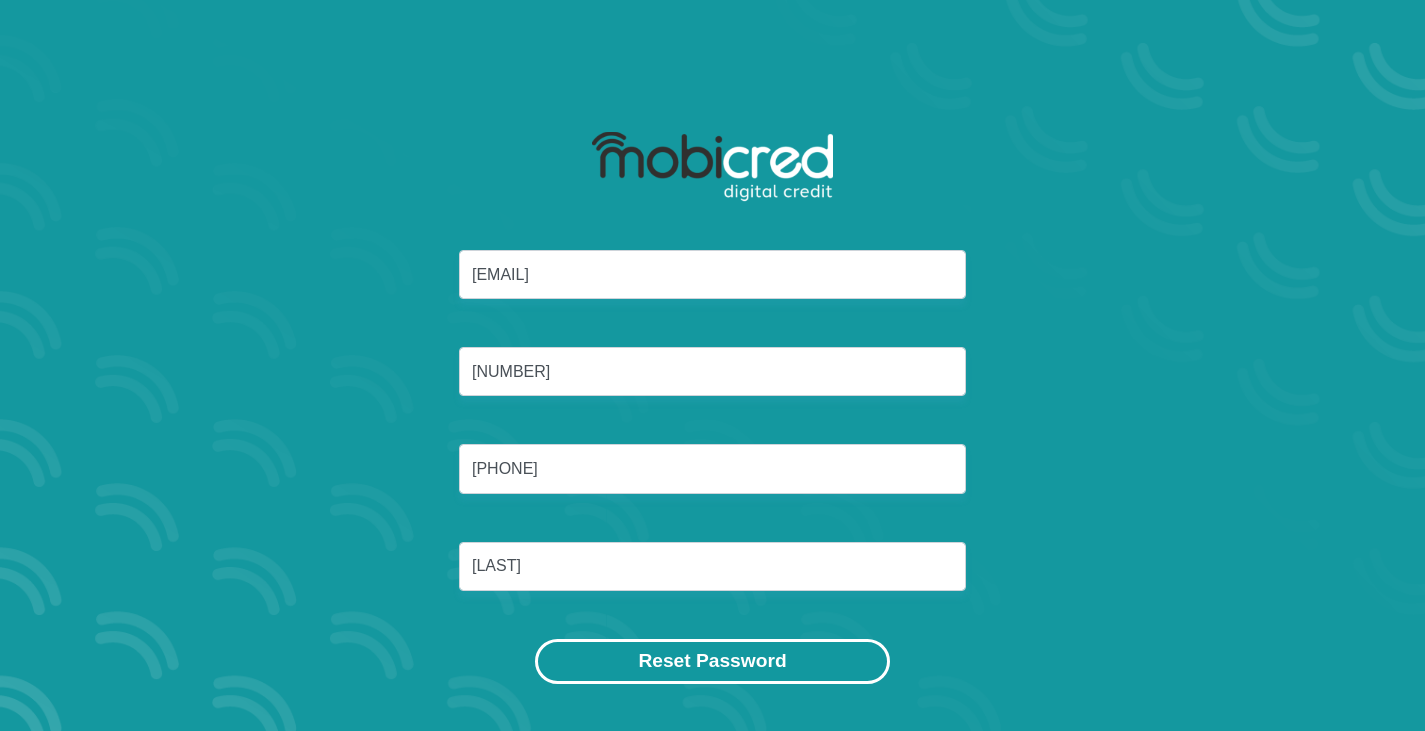 click on "Reset Password" at bounding box center (712, 661) 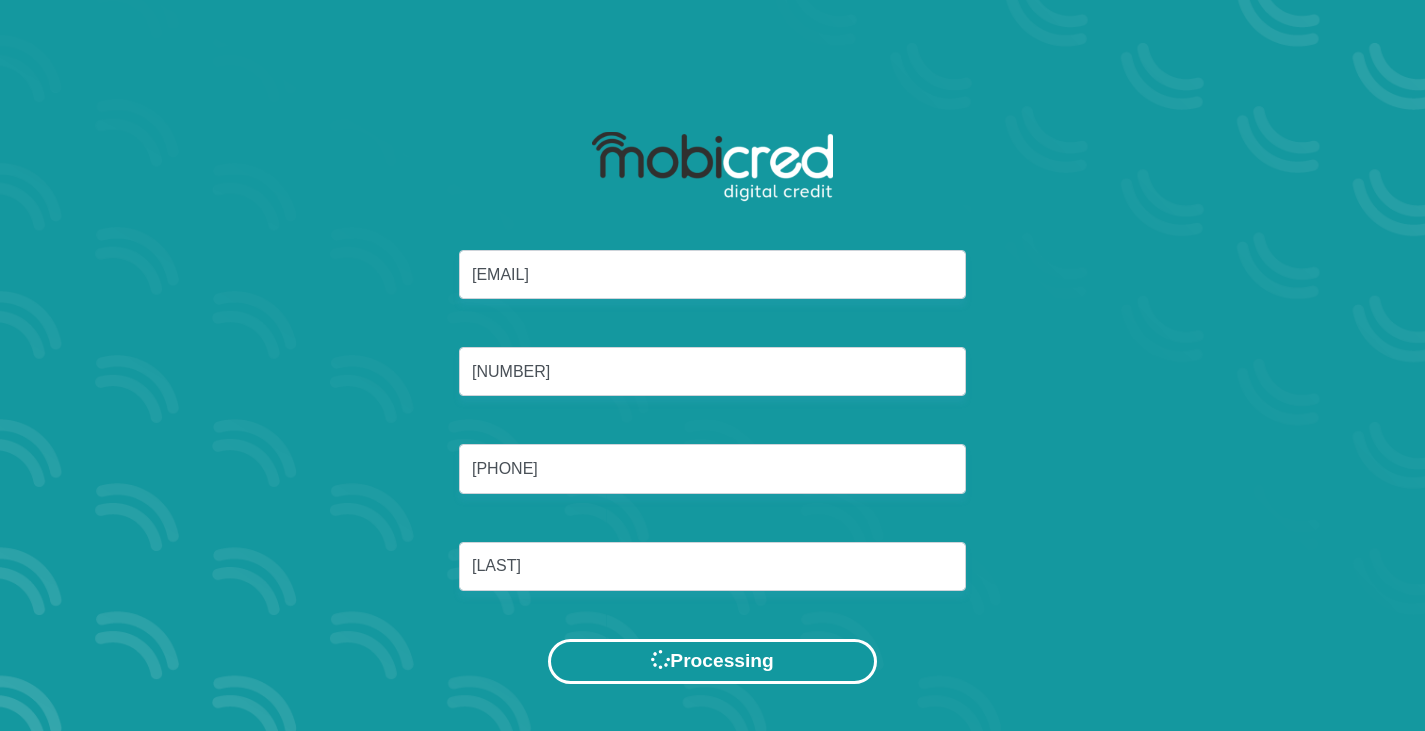 scroll, scrollTop: 0, scrollLeft: 0, axis: both 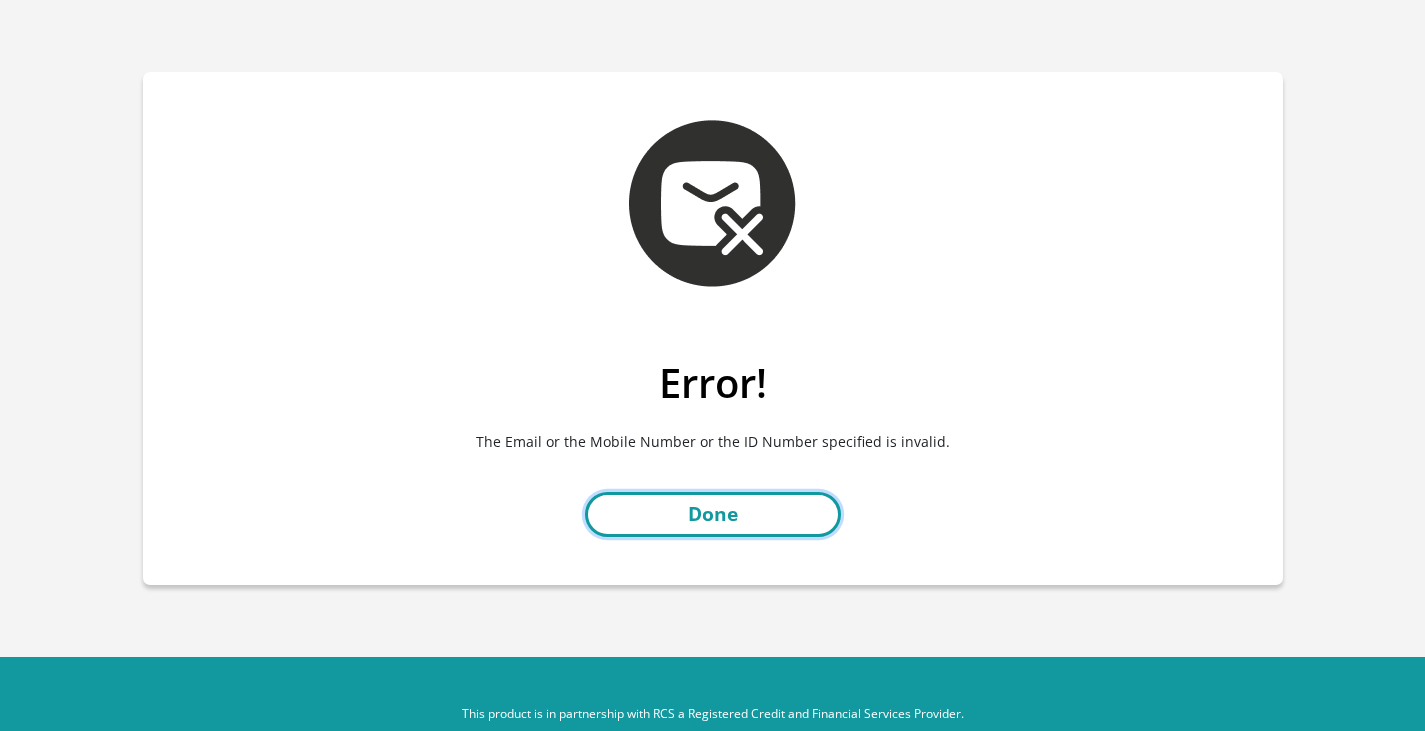 click on "Done" at bounding box center [713, 514] 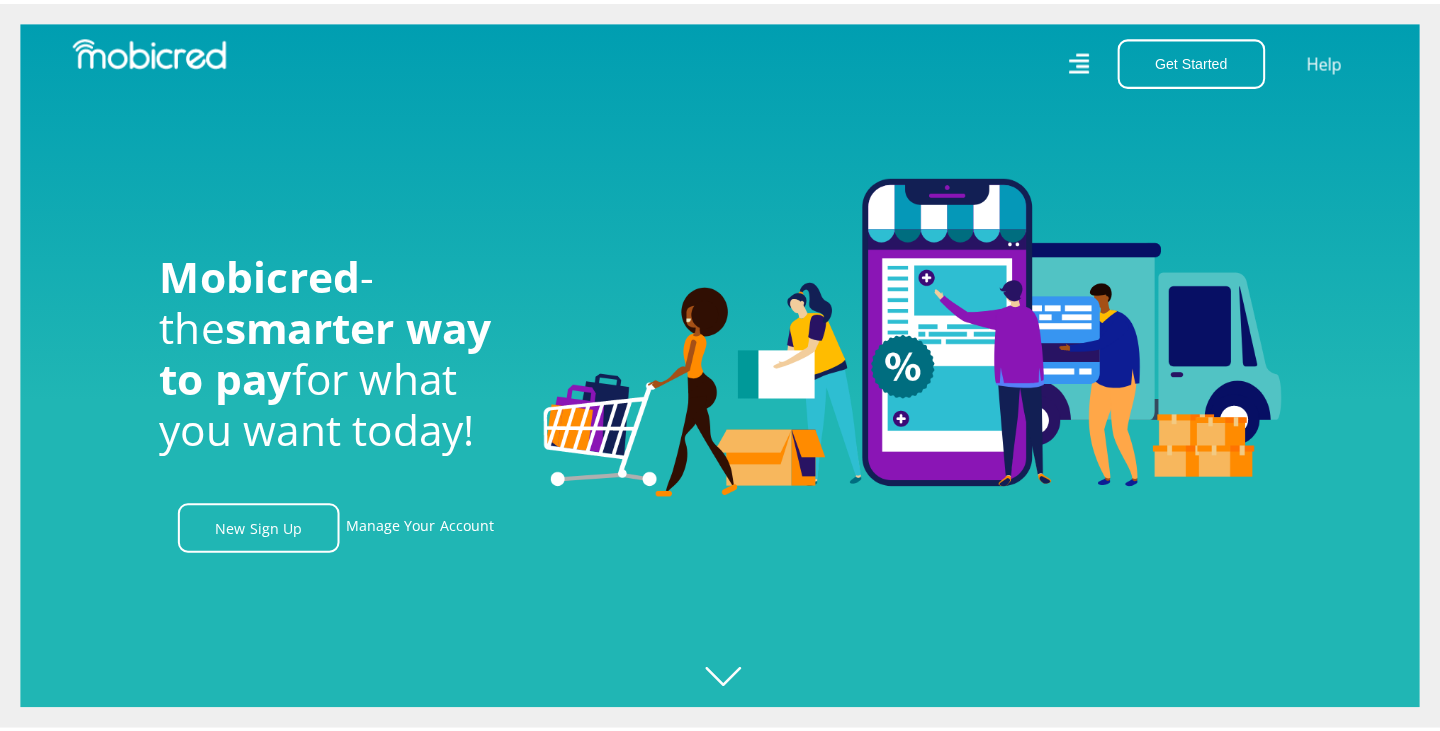 scroll, scrollTop: 0, scrollLeft: 0, axis: both 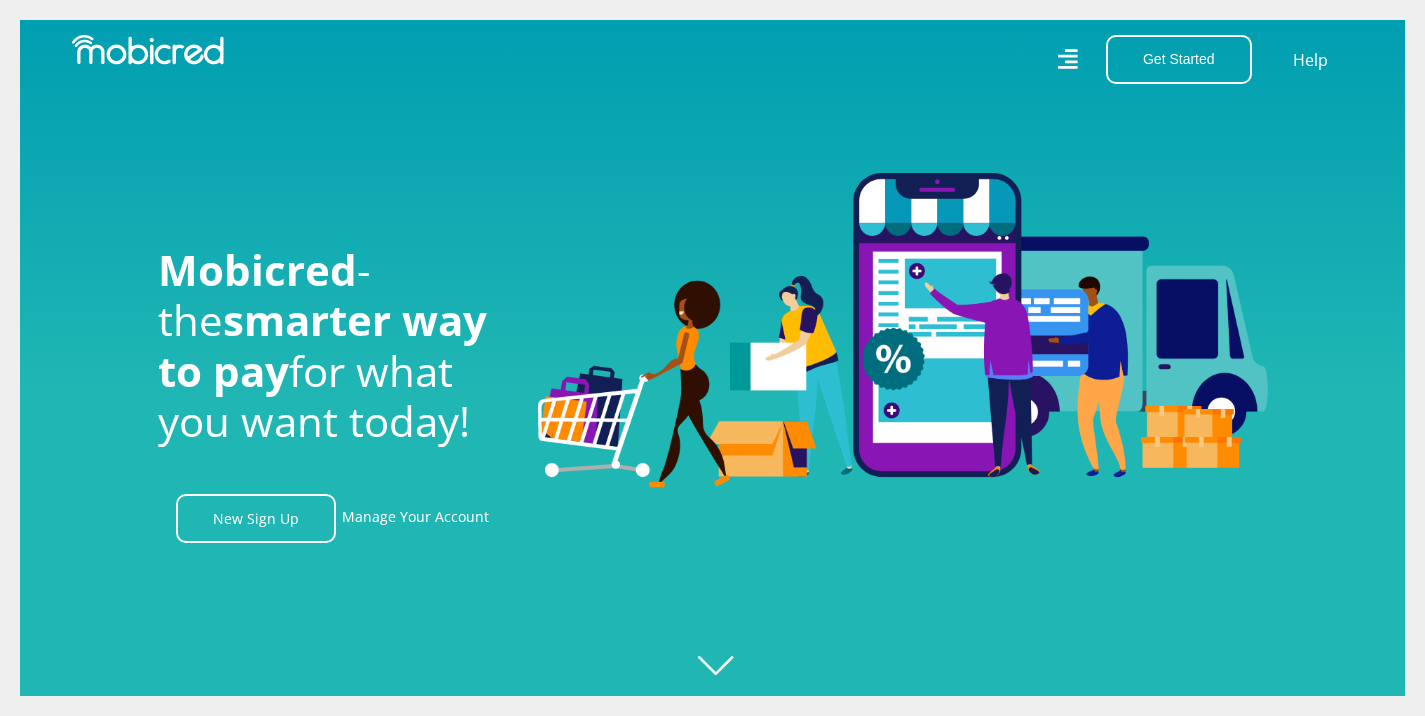 click 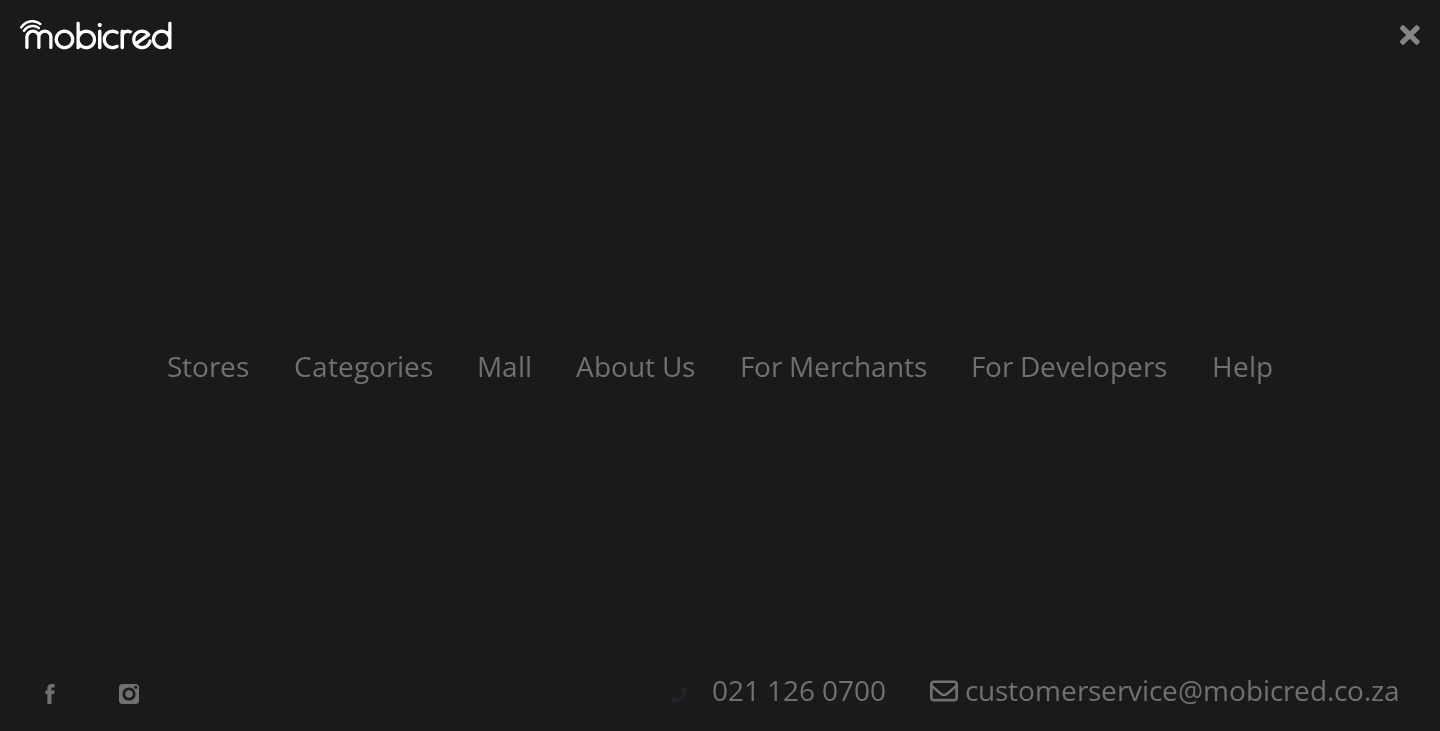 click at bounding box center (96, 35) 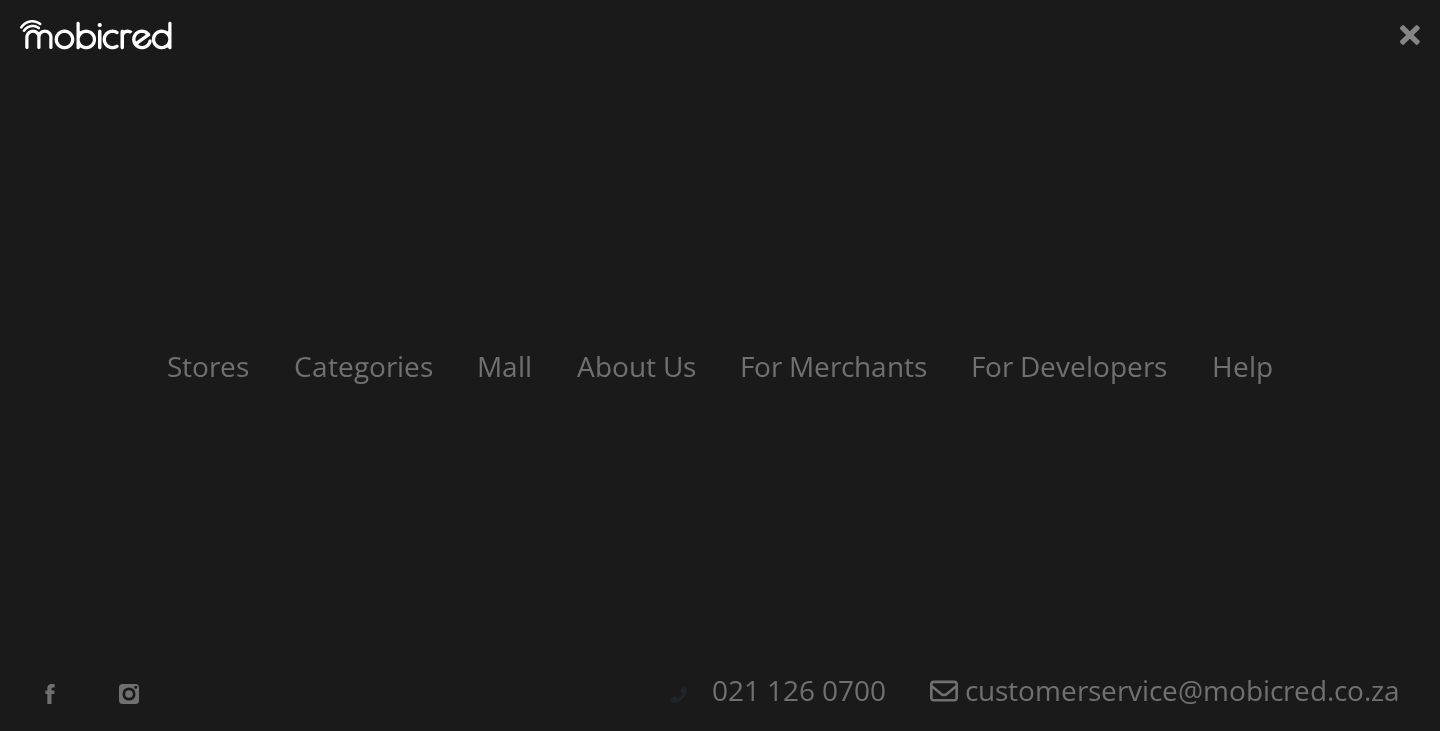 scroll, scrollTop: 0, scrollLeft: 4560, axis: horizontal 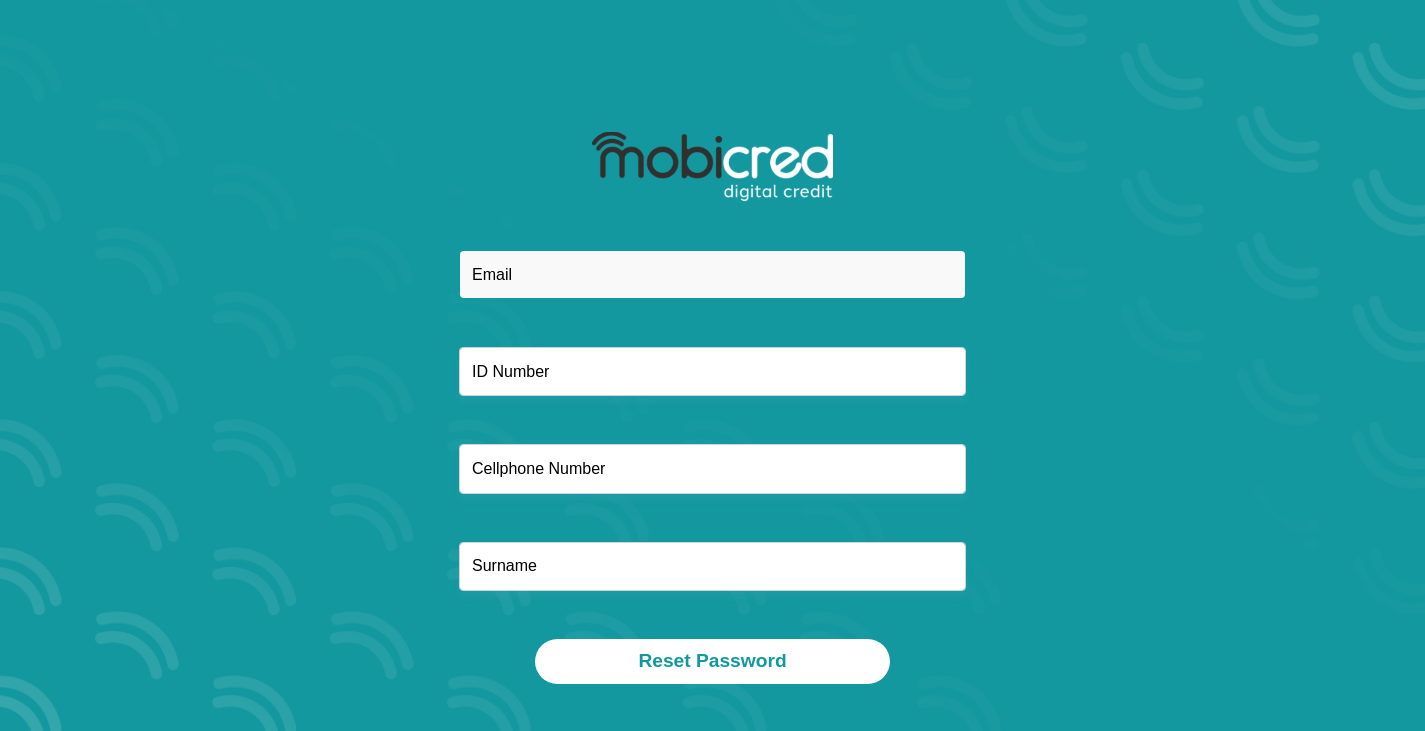 click at bounding box center [712, 274] 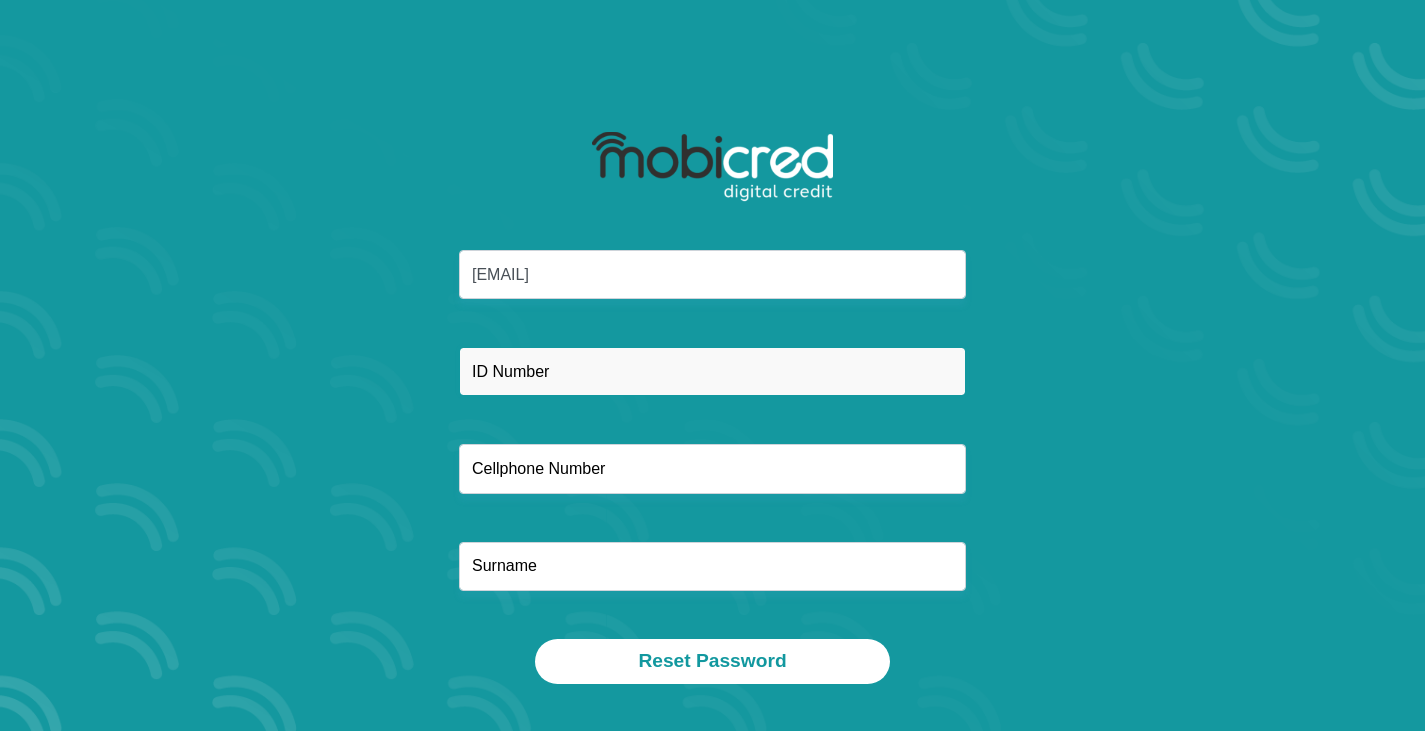 click at bounding box center [712, 371] 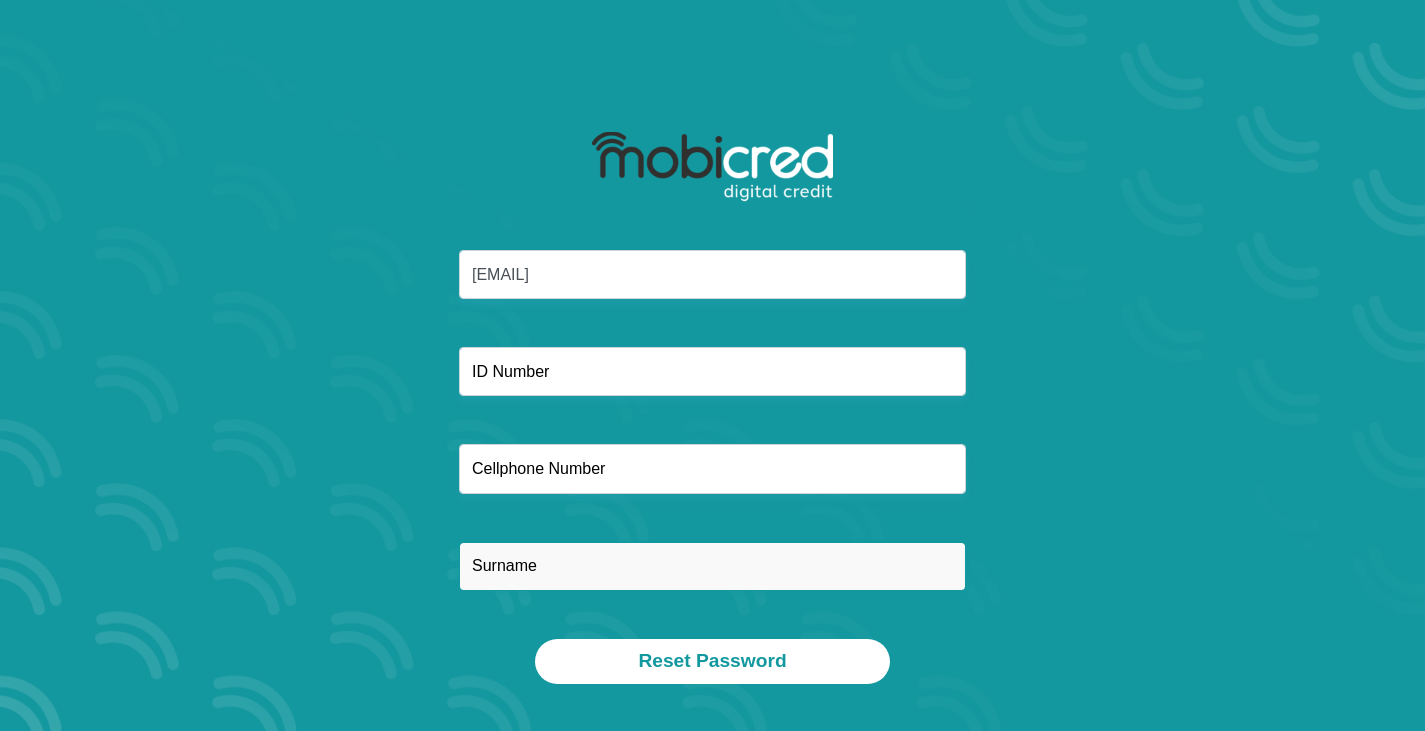 click at bounding box center (712, 566) 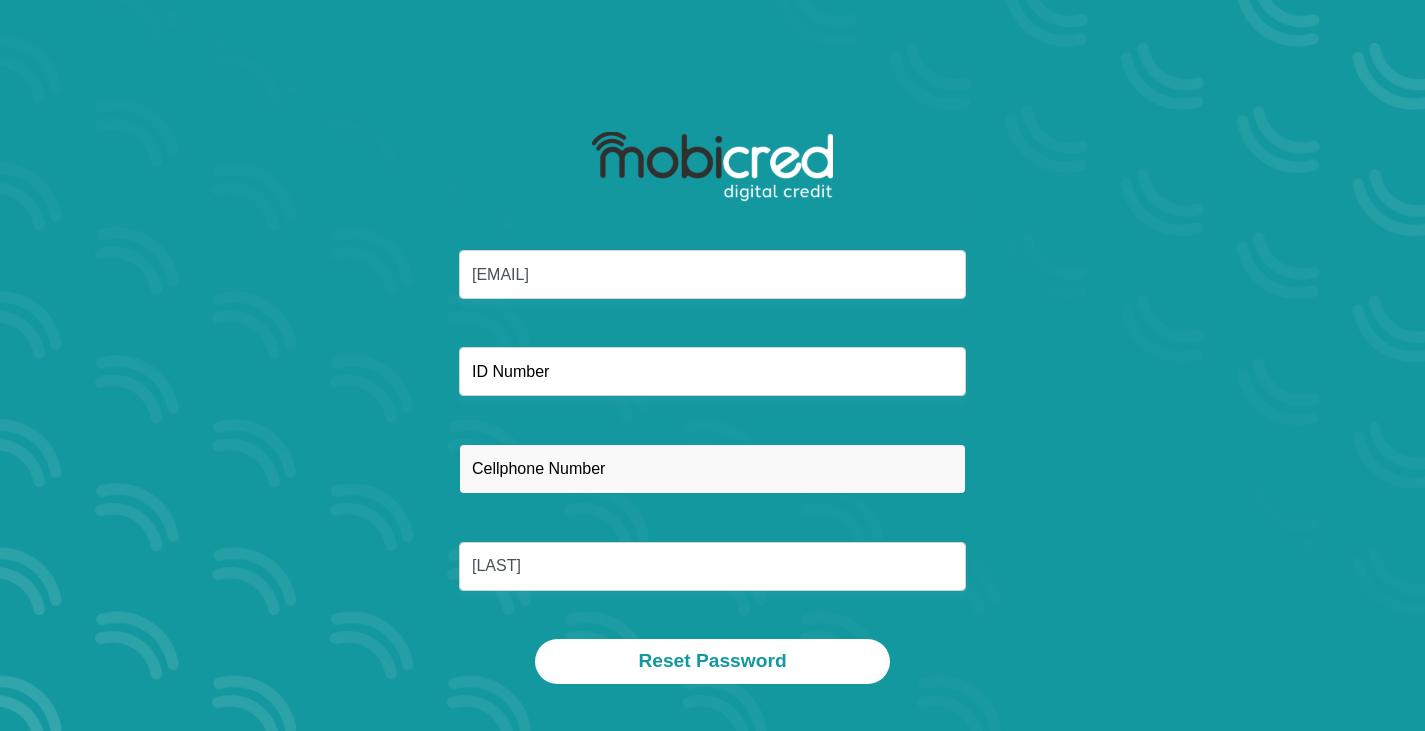 click at bounding box center (712, 468) 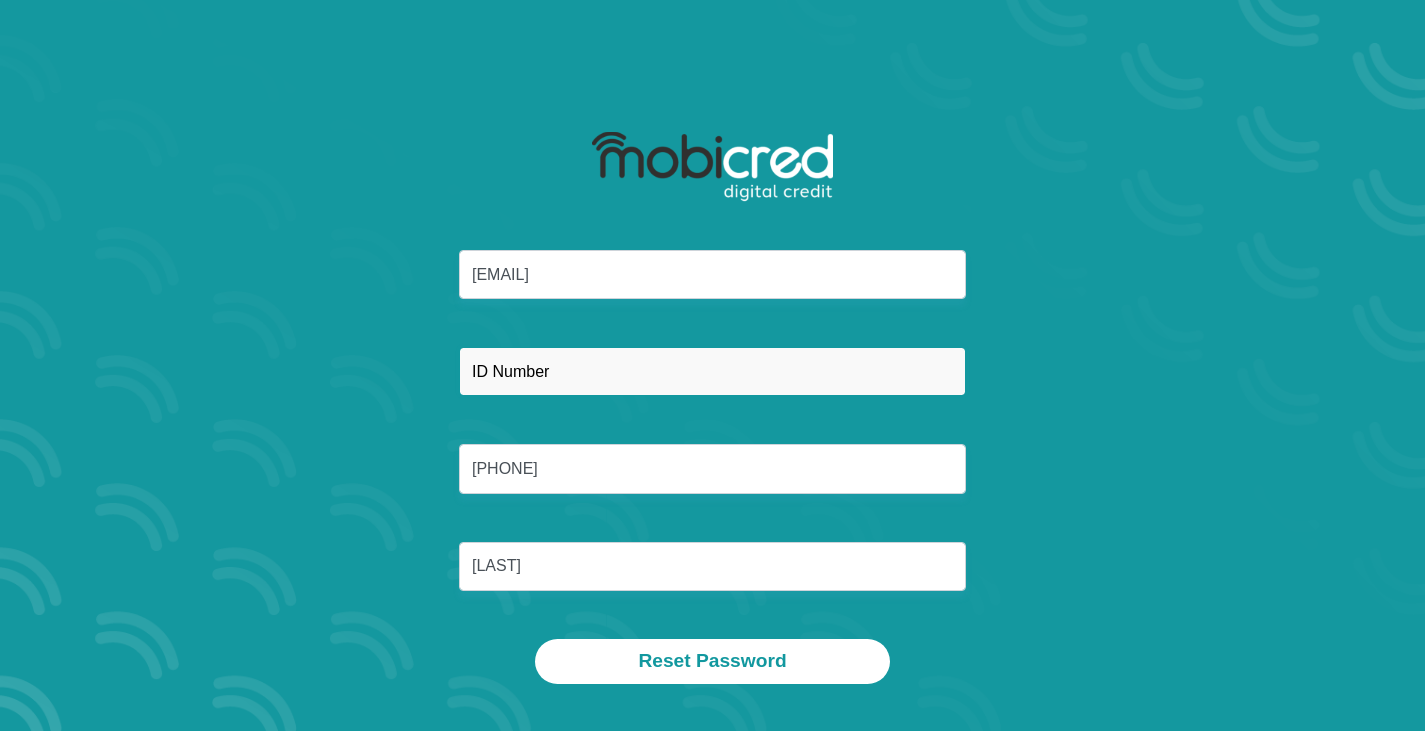 click at bounding box center [712, 371] 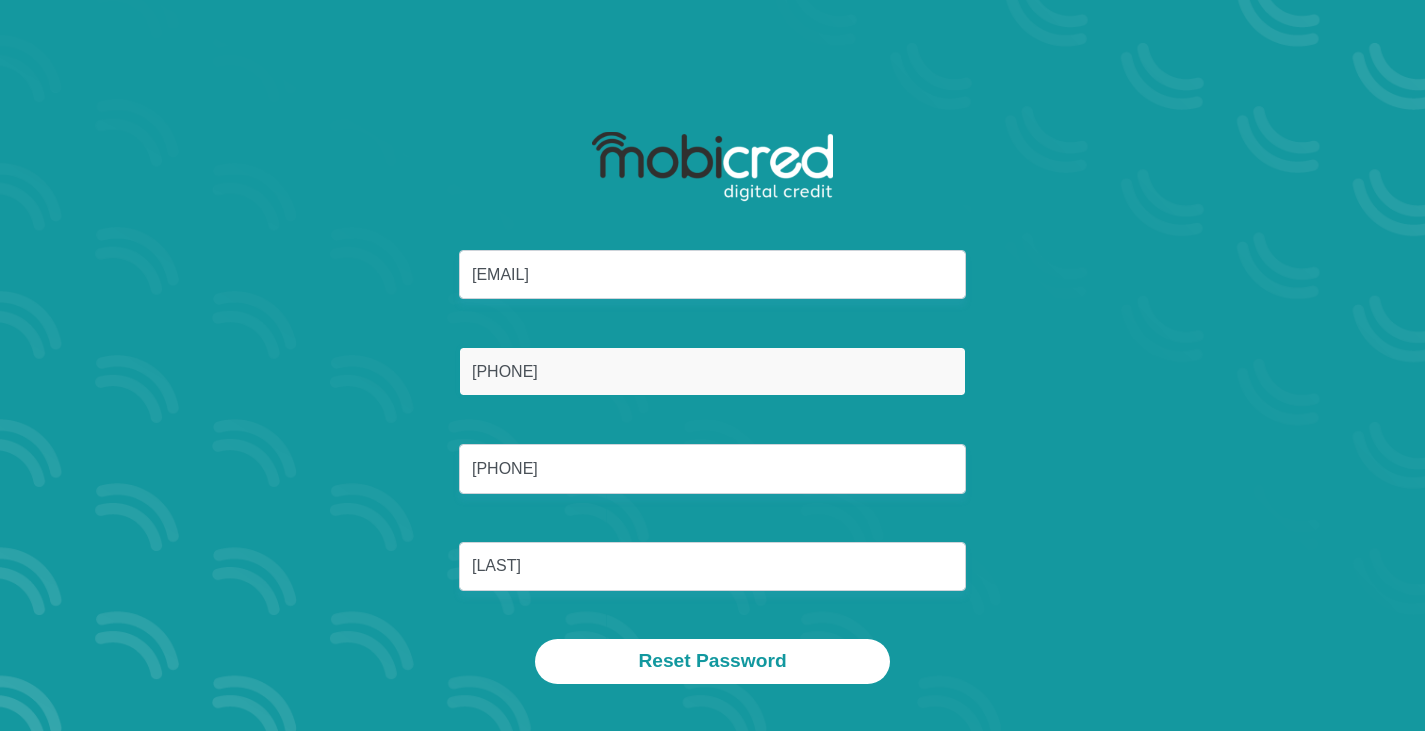 type on "[PHONE]" 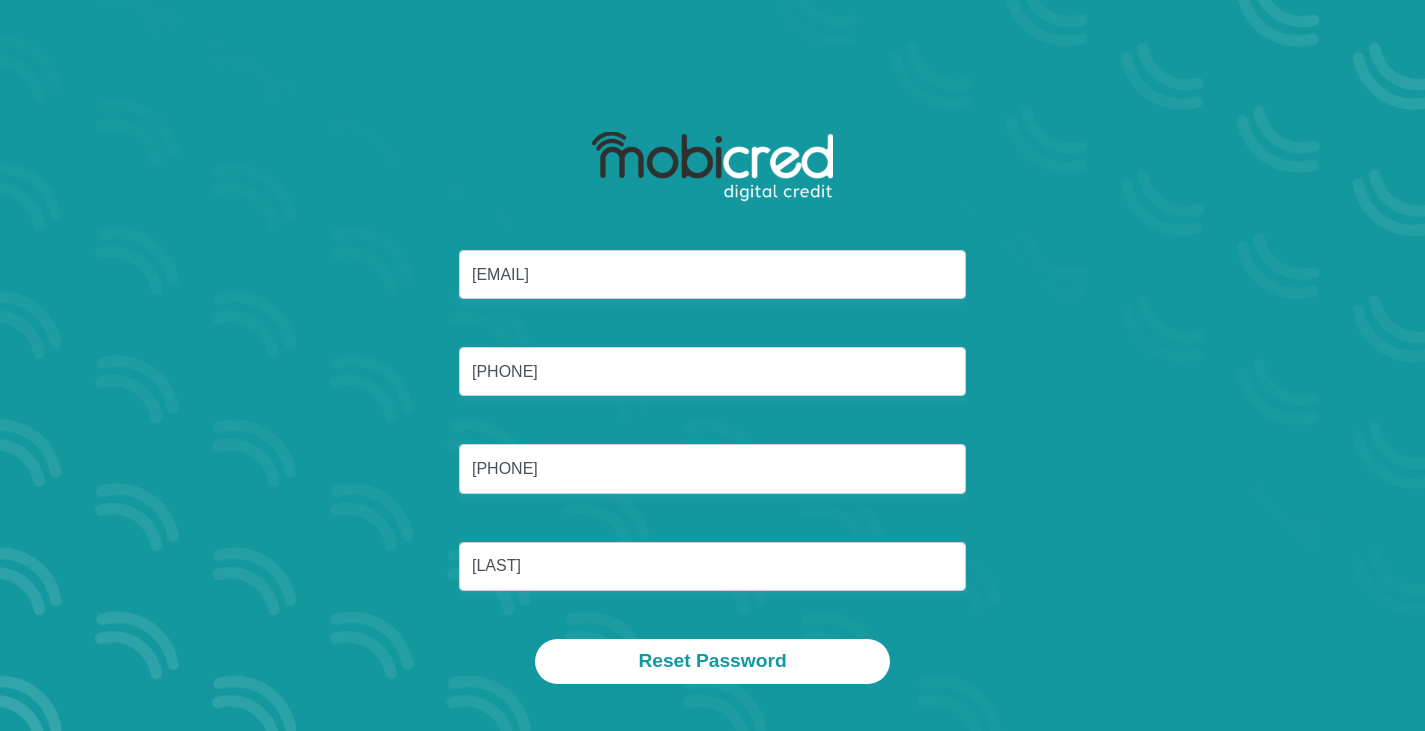 click on "[EMAIL]
[PHONE]
[PHONE]
[LAST]
Reset Password" at bounding box center (713, 402) 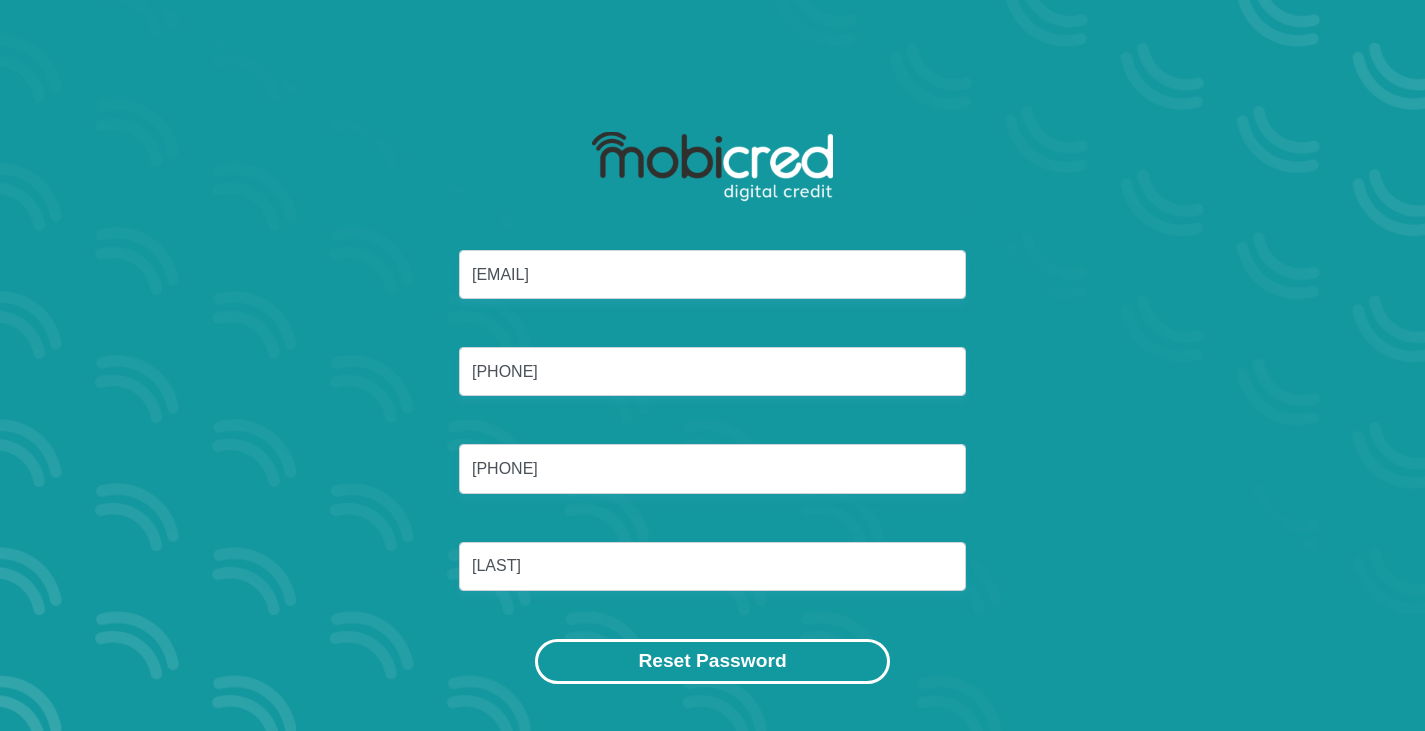 click on "Reset Password" at bounding box center [712, 661] 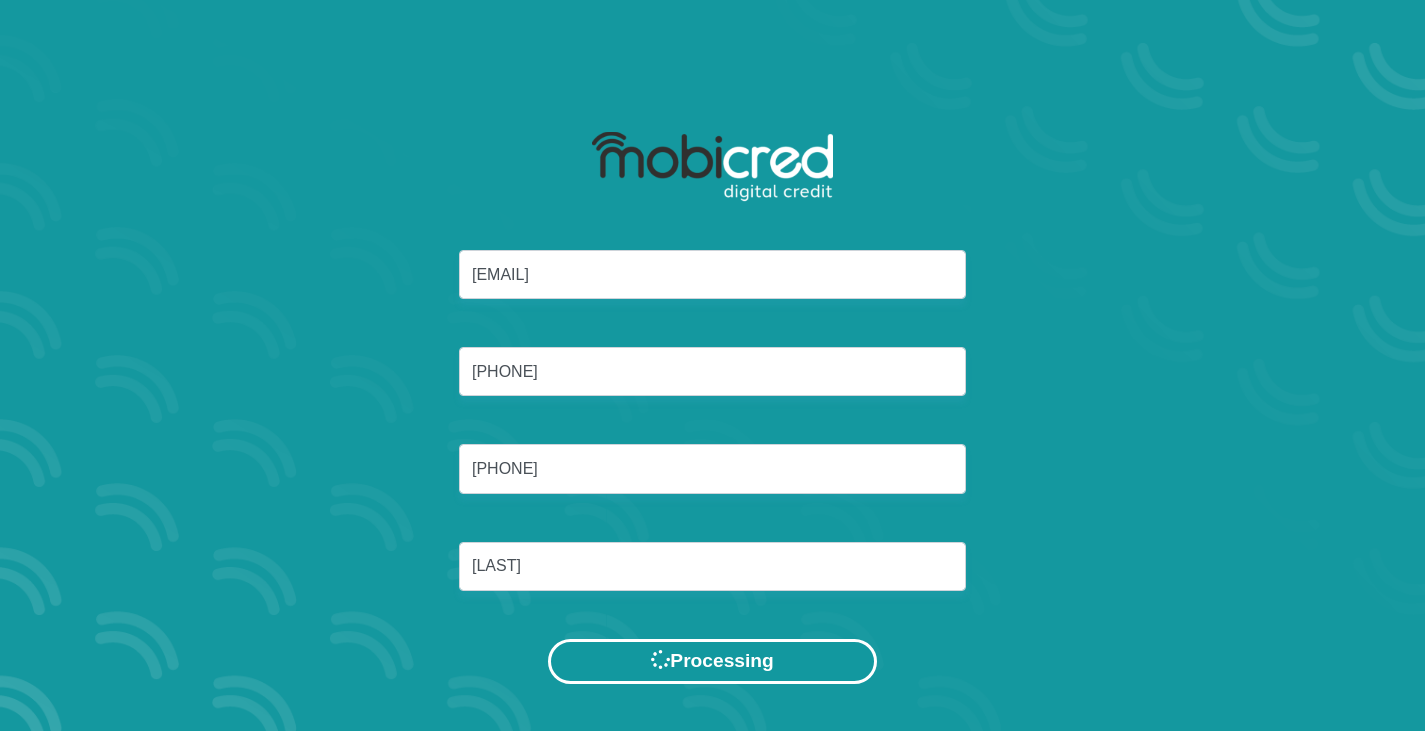scroll, scrollTop: 0, scrollLeft: 0, axis: both 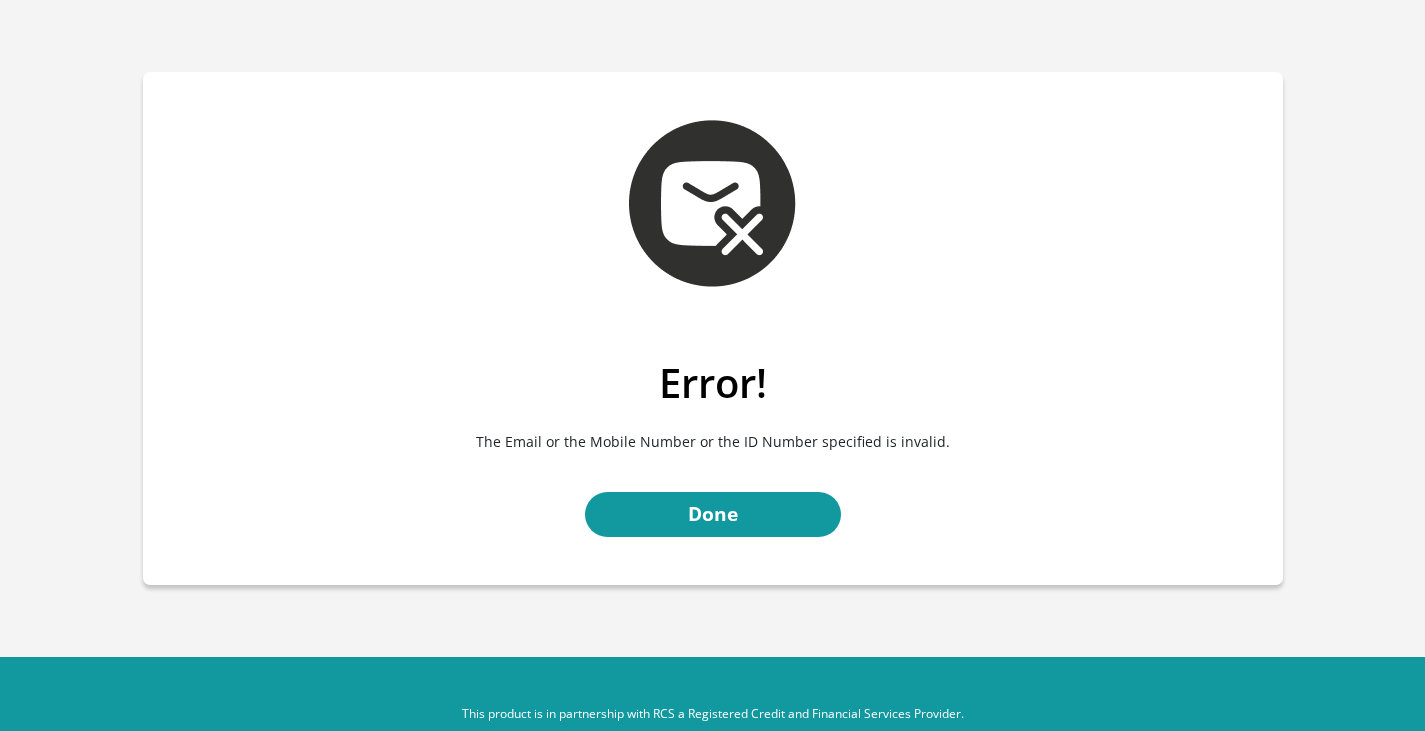 click on "Error!
The Email or the Mobile Number or the ID Number specified is invalid.
Done" at bounding box center [713, 472] 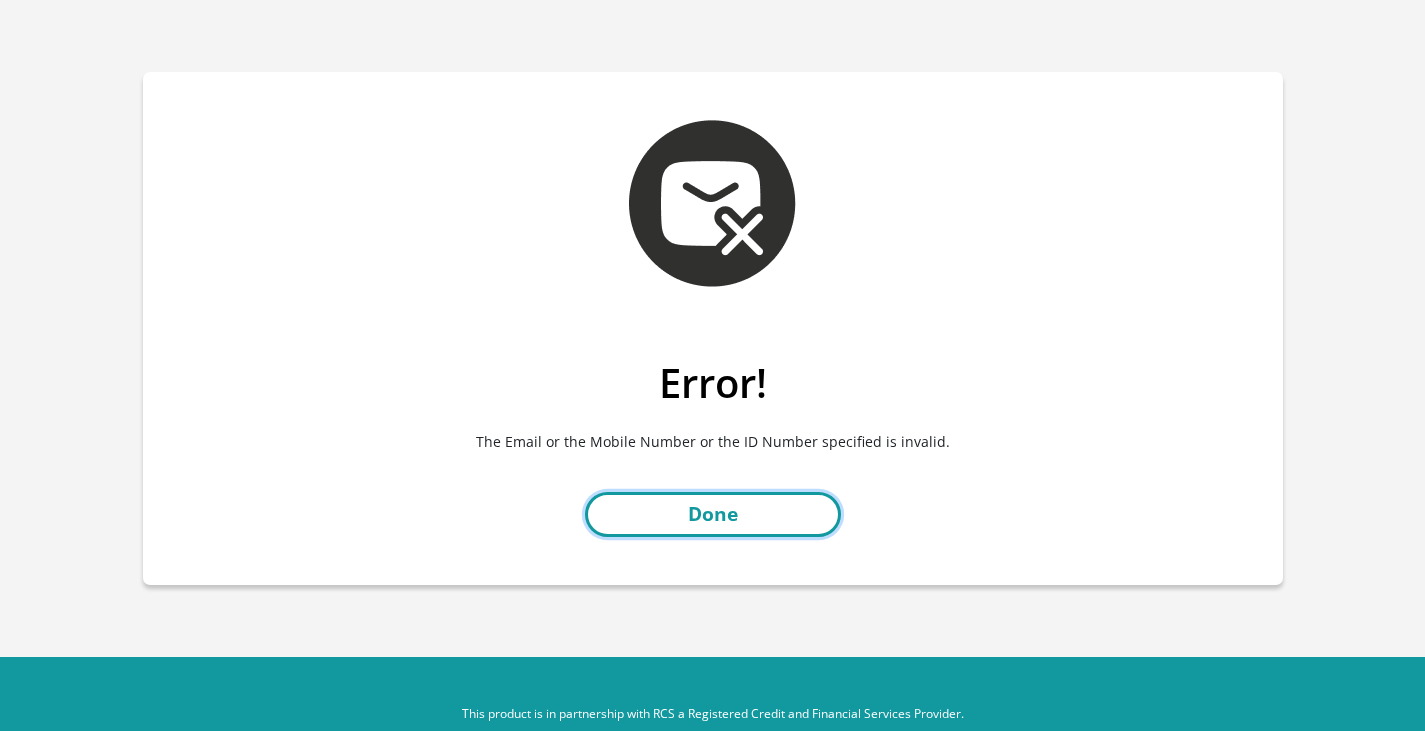 click on "Done" at bounding box center (713, 514) 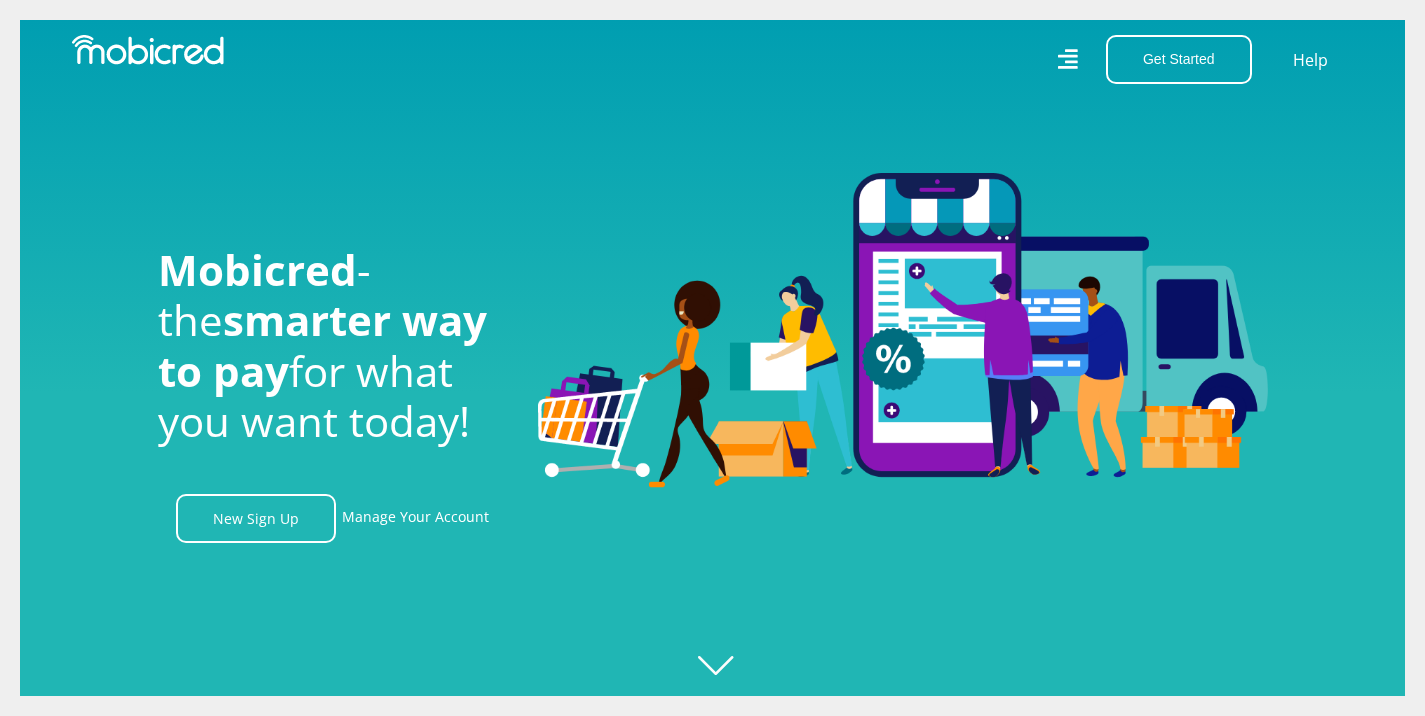 scroll, scrollTop: 0, scrollLeft: 0, axis: both 